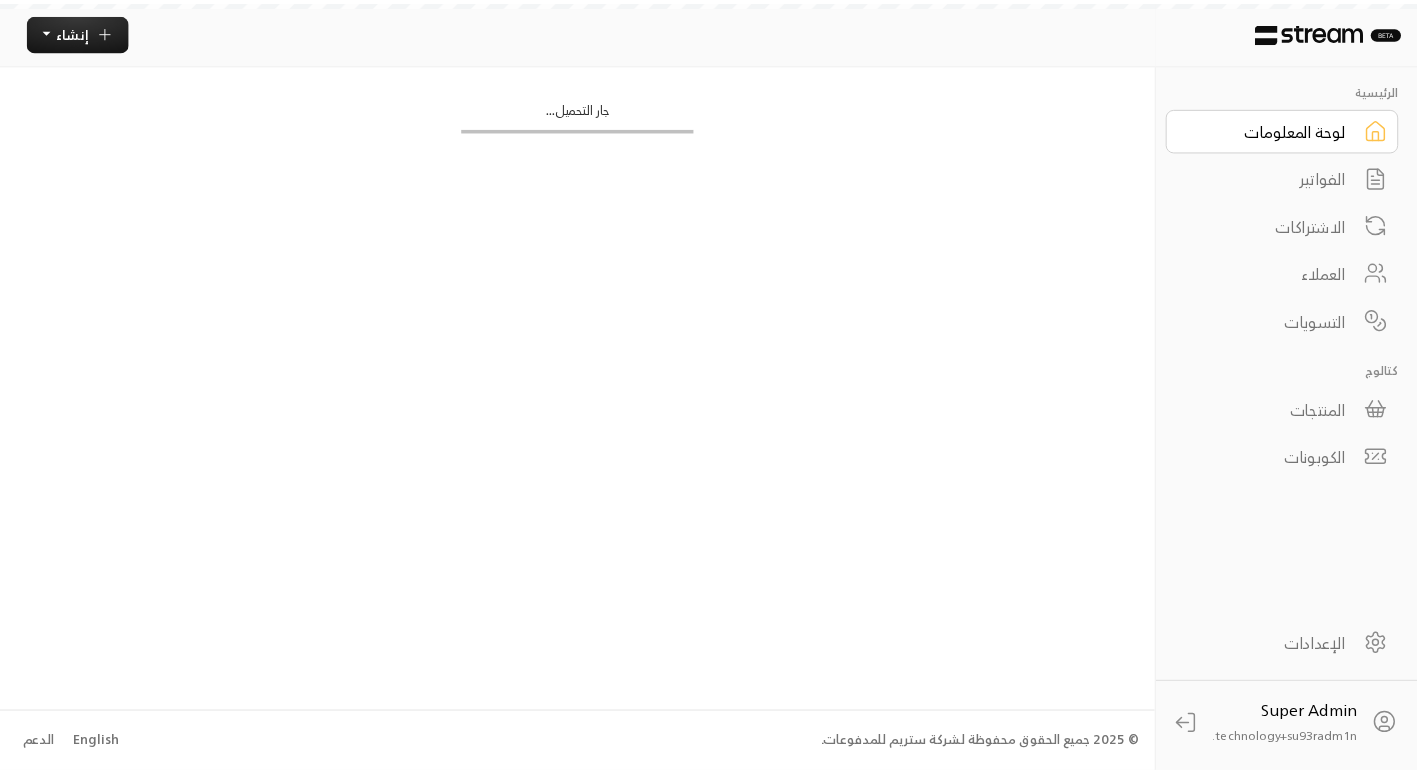 scroll, scrollTop: 0, scrollLeft: 0, axis: both 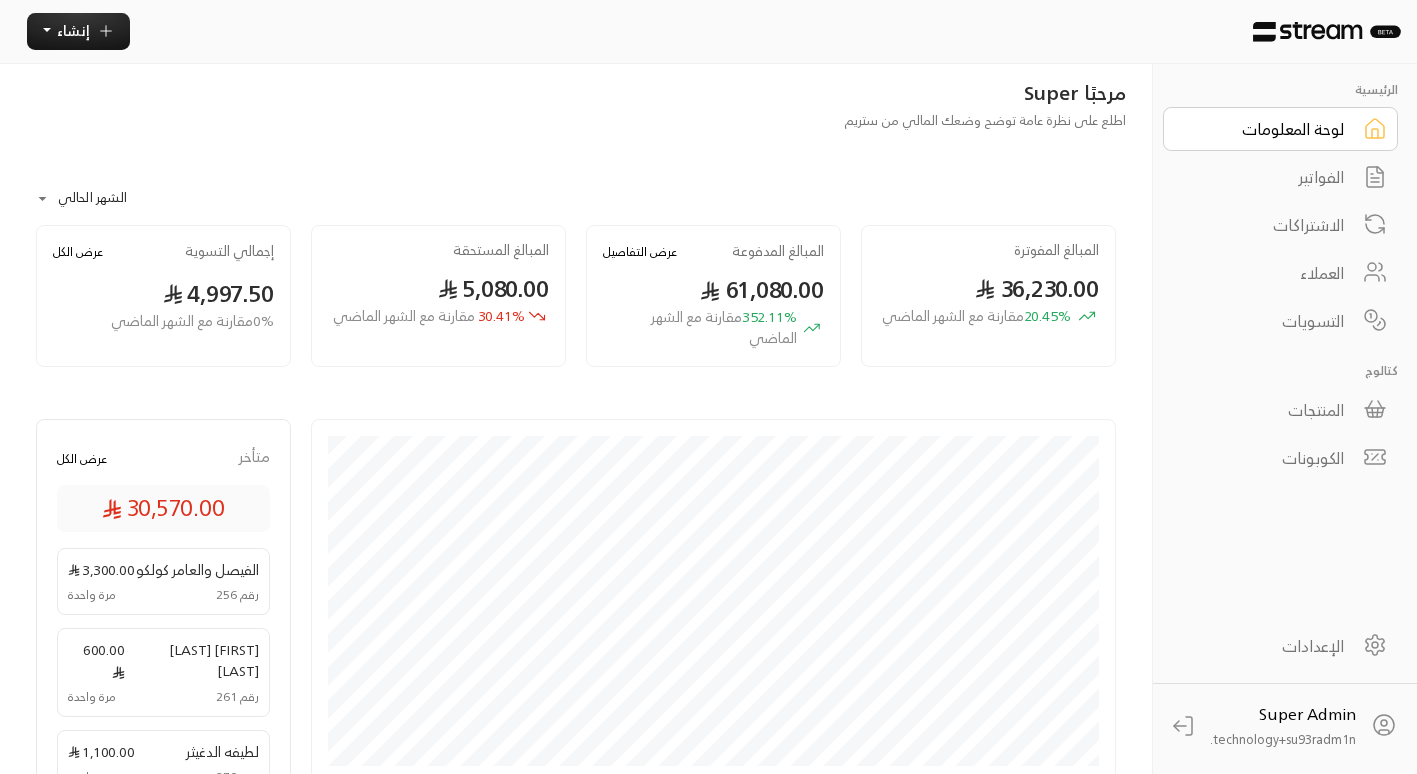 click on "الفواتير" at bounding box center (1267, 177) 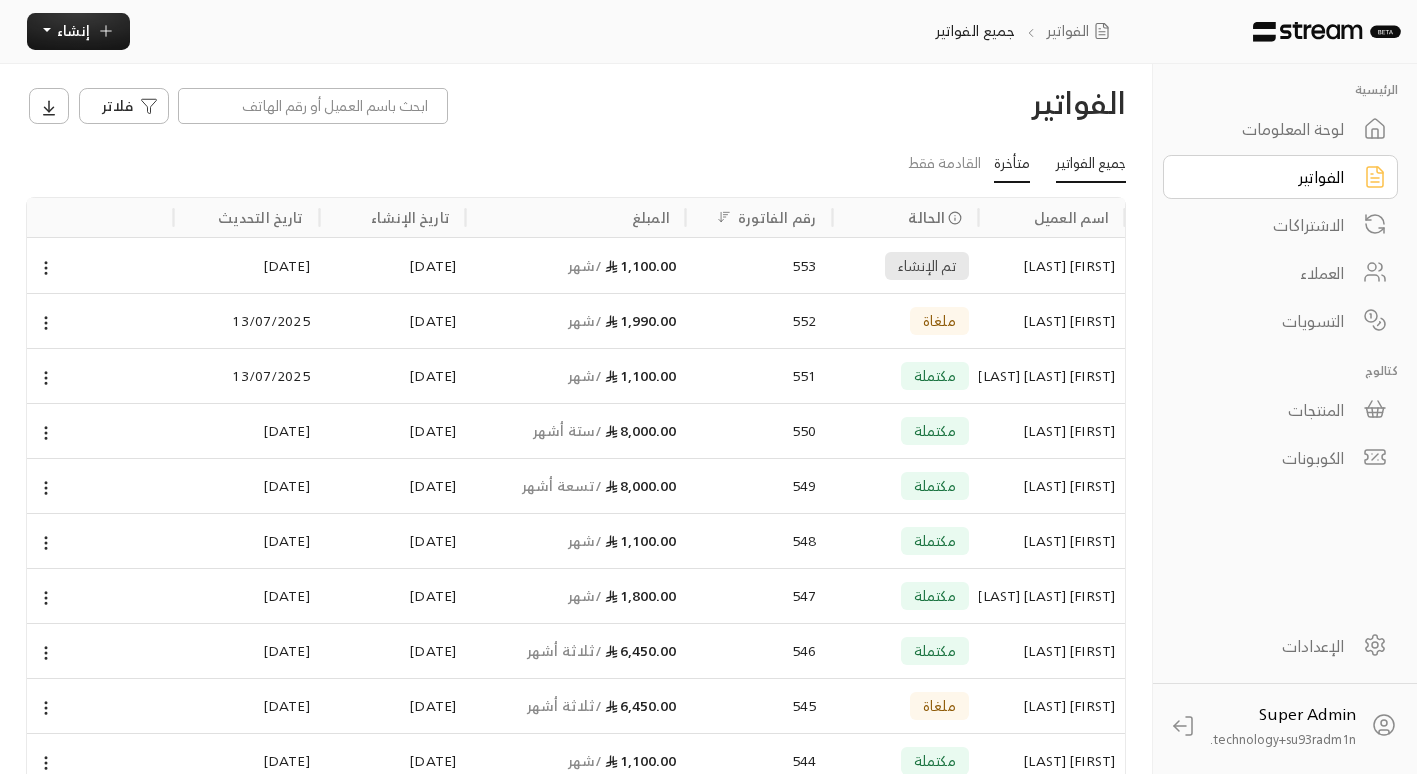 click on "متأخرة" at bounding box center (1012, 165) 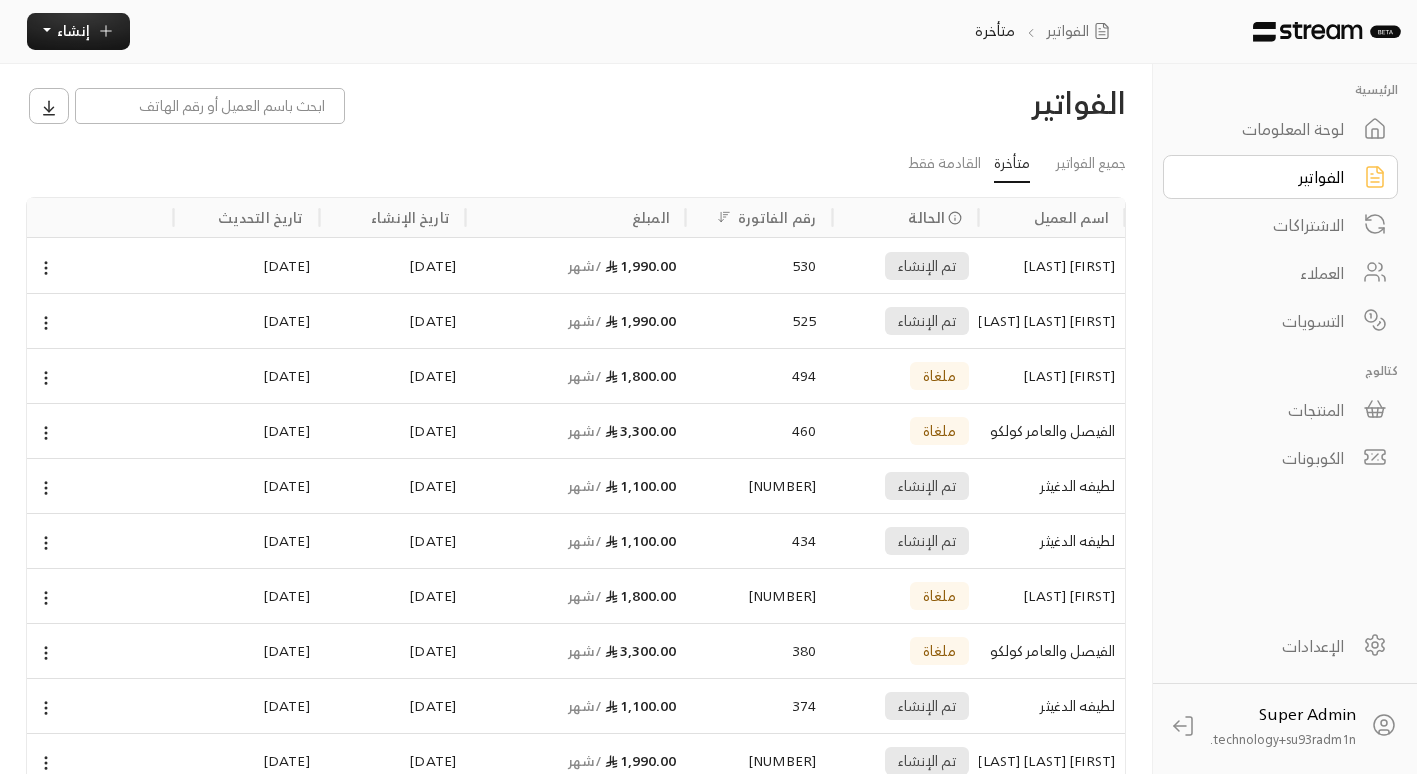 click on "لطيفه الدغيثر" at bounding box center (1052, 706) 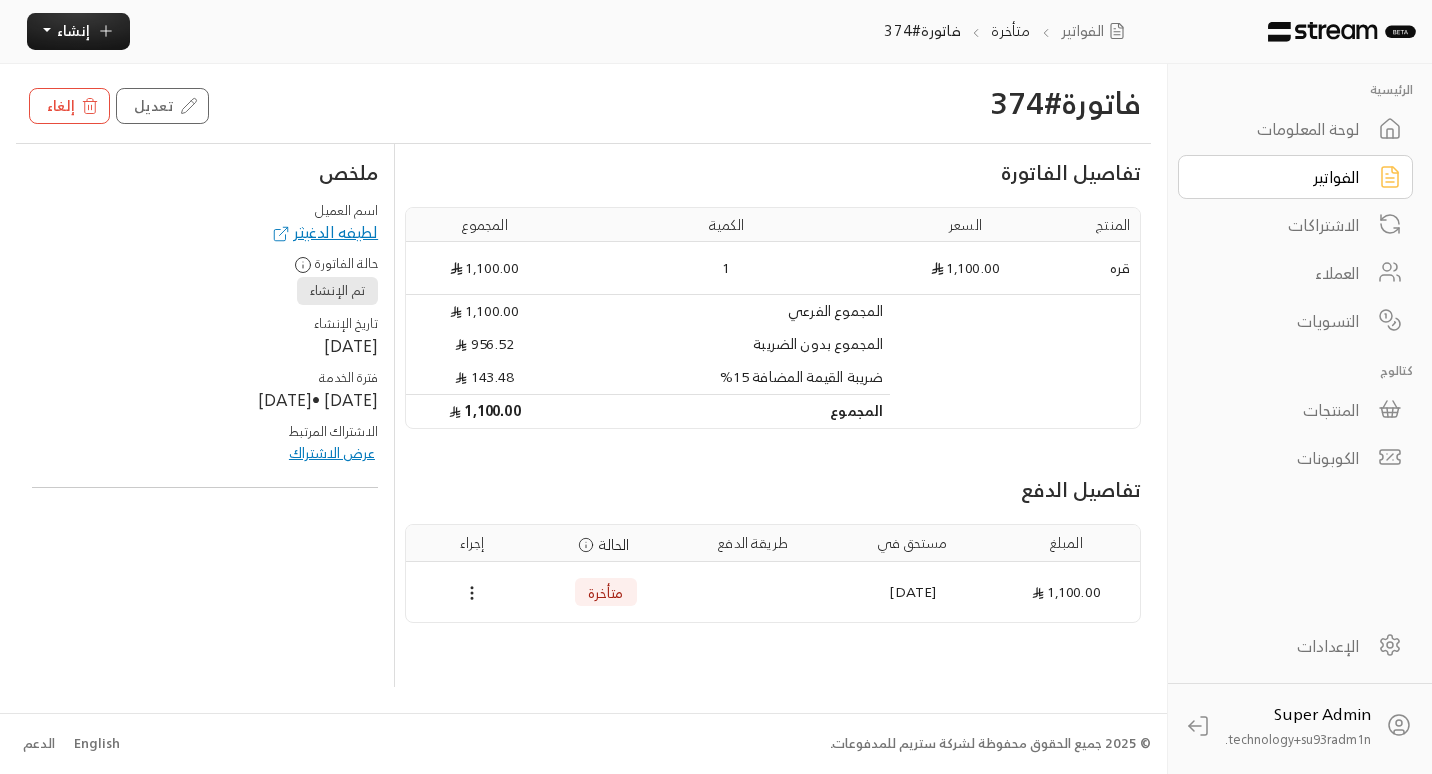 click on "الفواتير" at bounding box center [1282, 177] 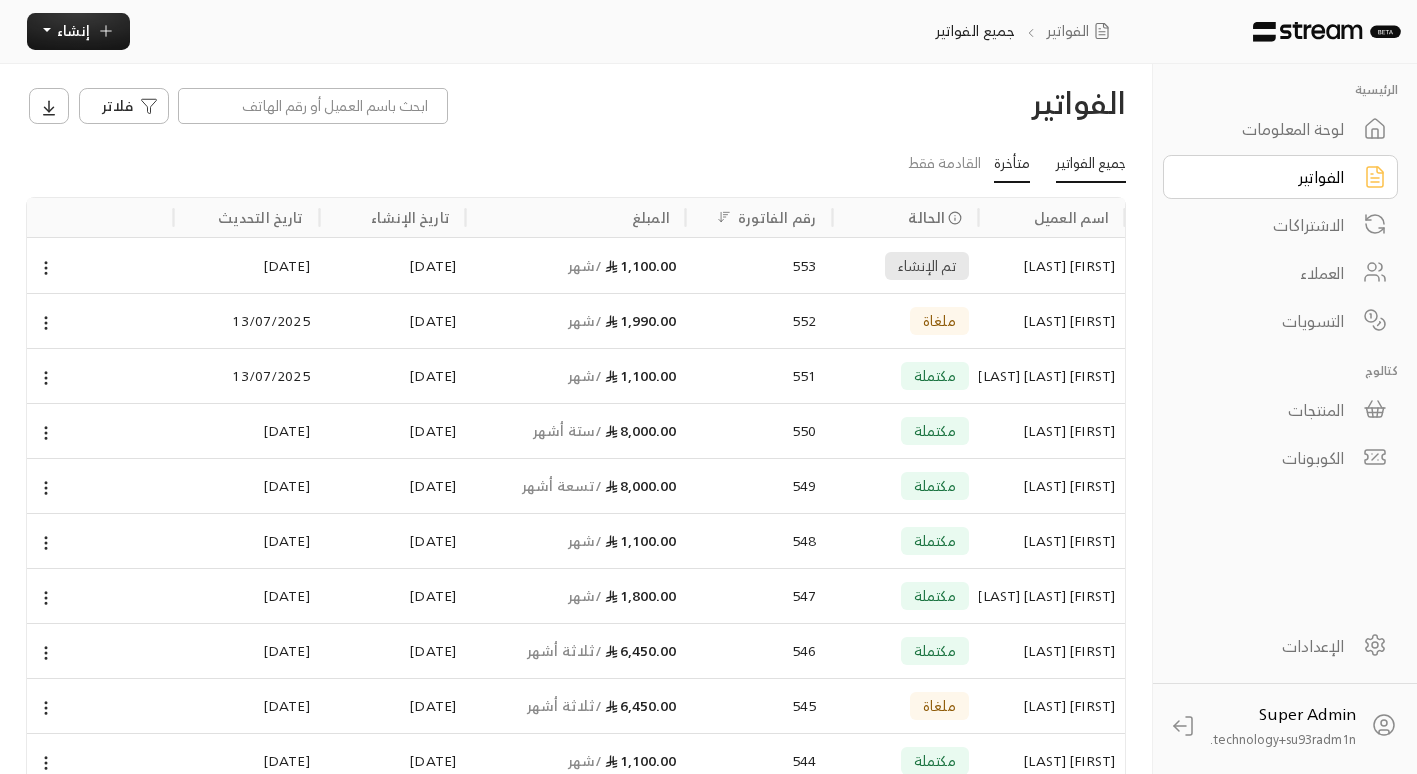 click on "متأخرة" at bounding box center (1012, 165) 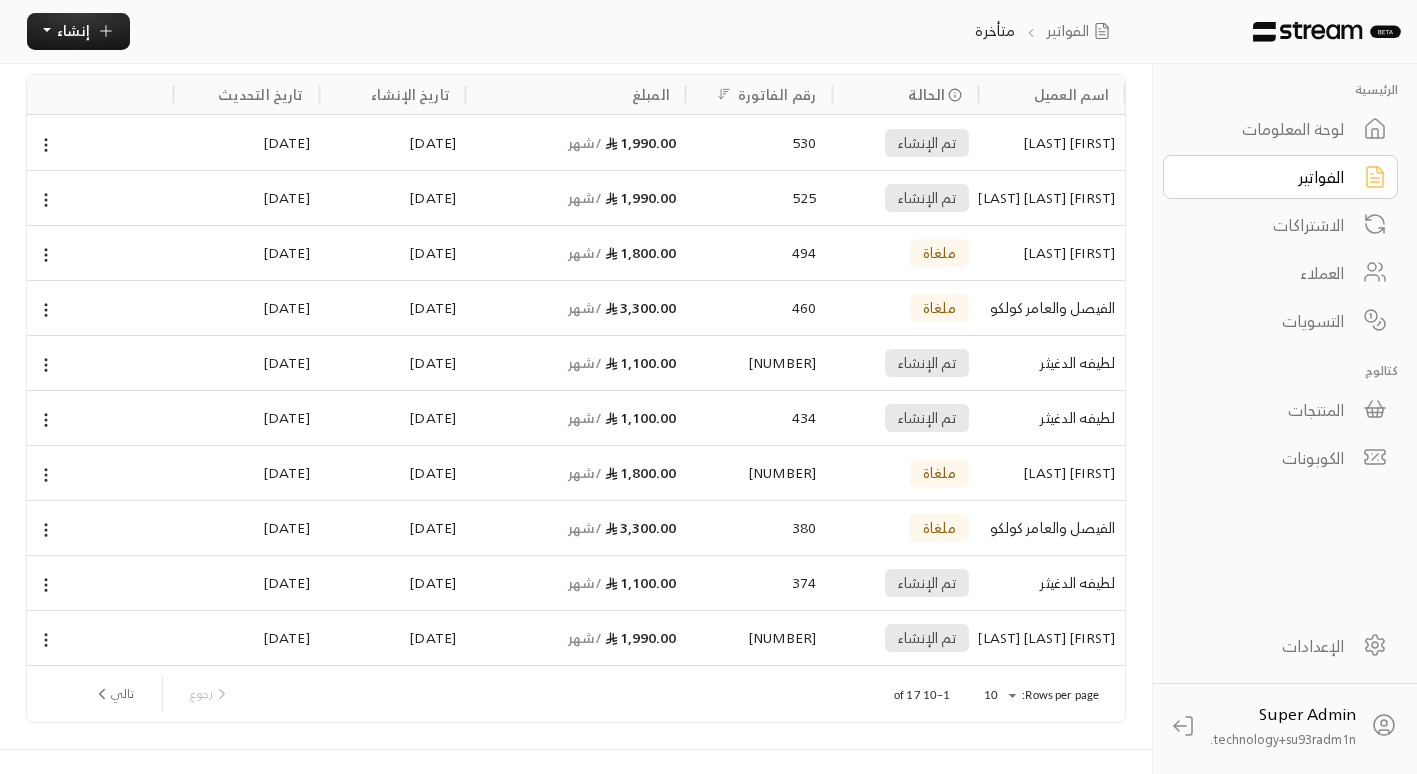 scroll, scrollTop: 126, scrollLeft: 0, axis: vertical 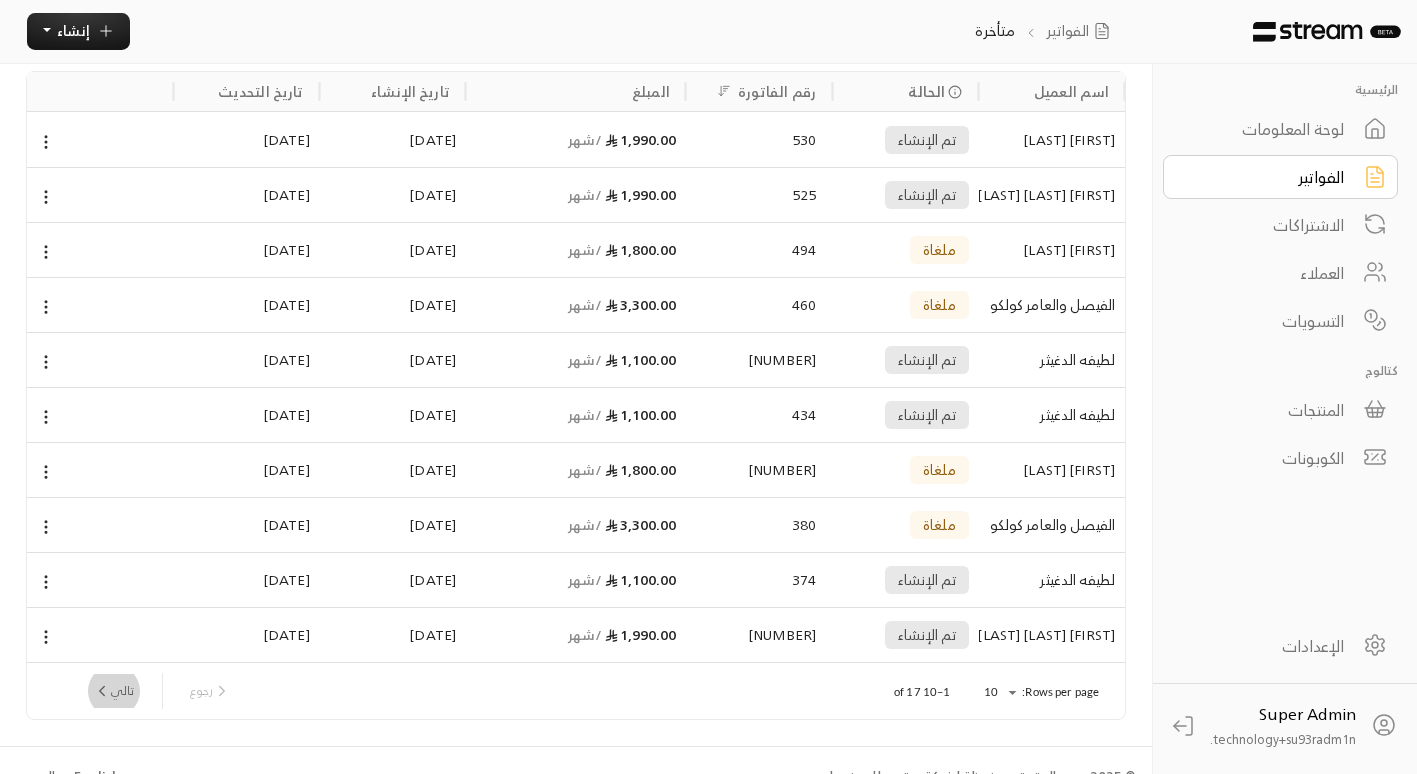 click on "تالي" at bounding box center (113, 691) 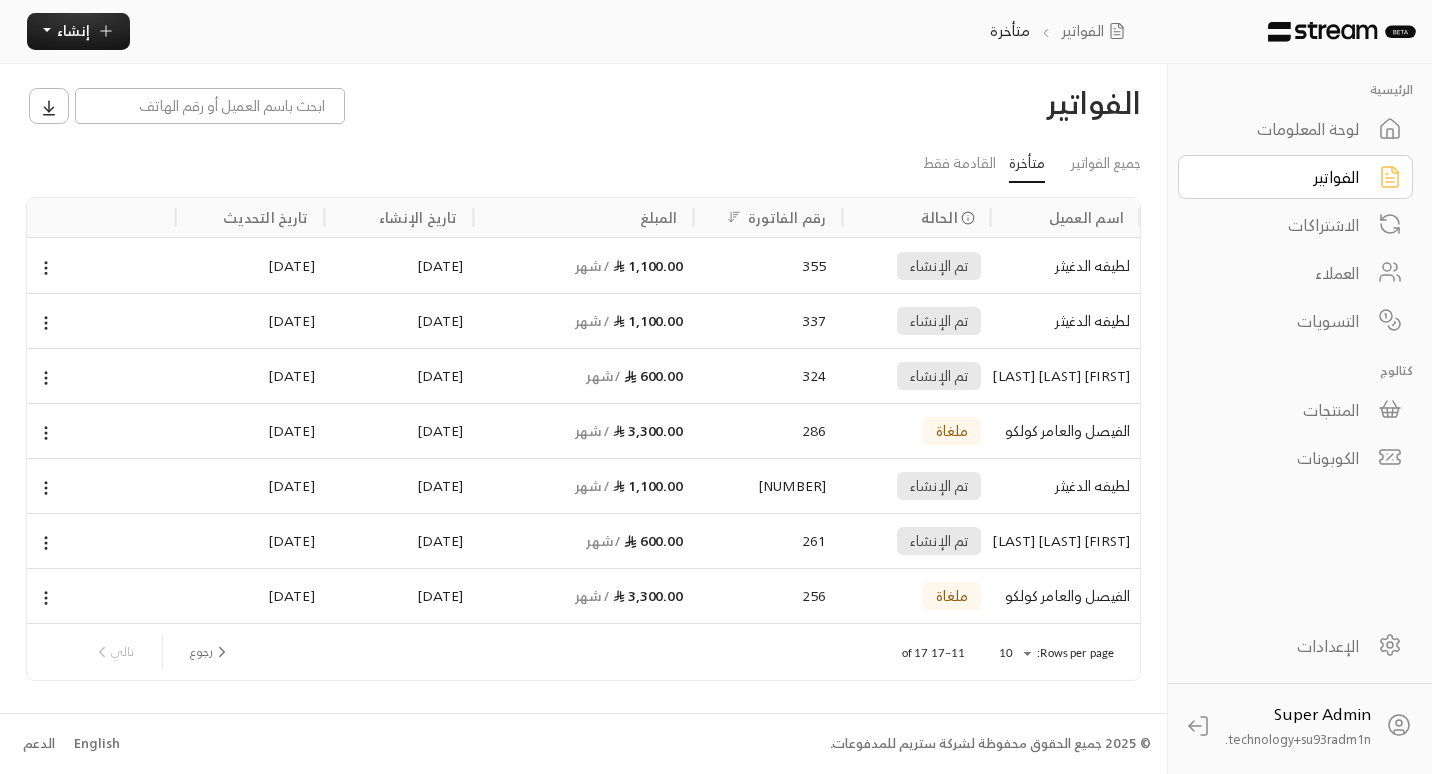 click on "تم الإنشاء" at bounding box center (916, 540) 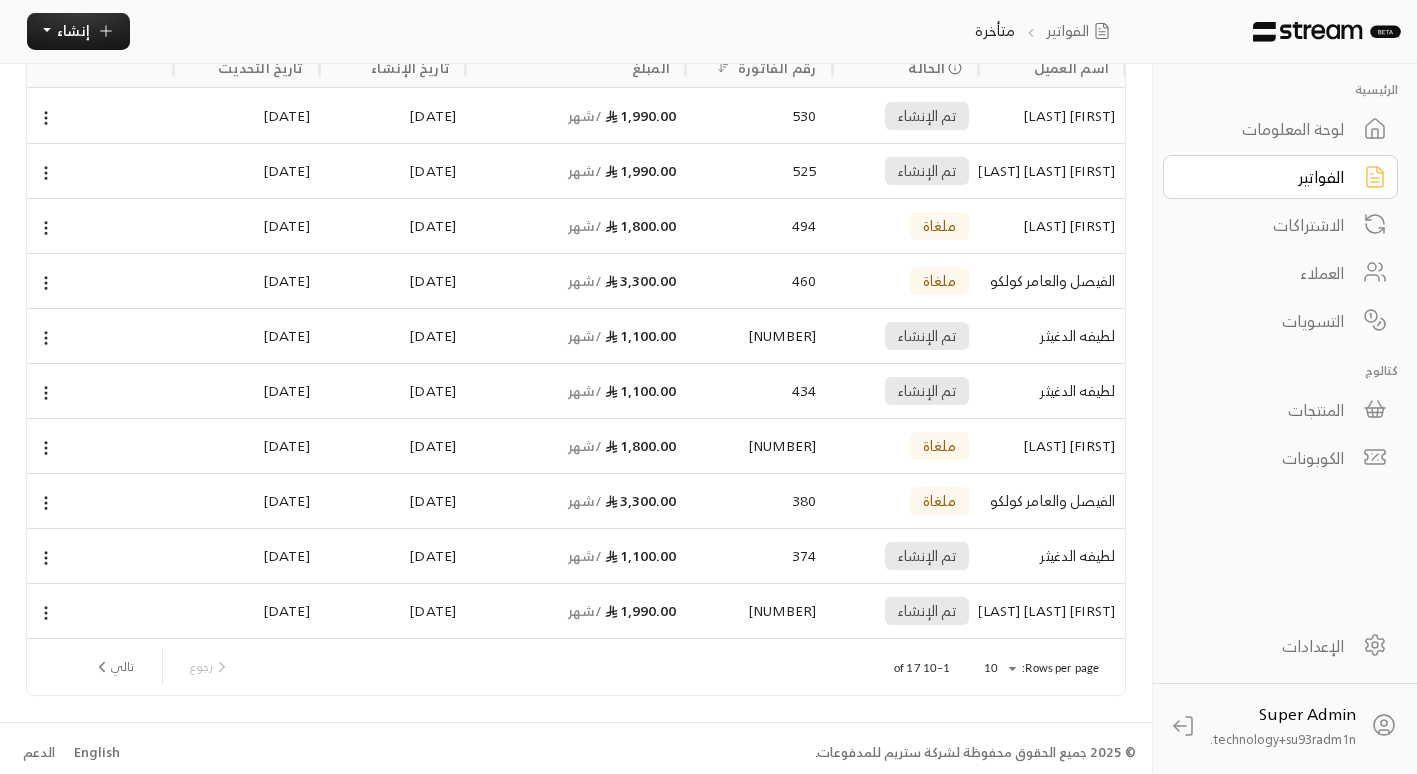 scroll, scrollTop: 158, scrollLeft: 0, axis: vertical 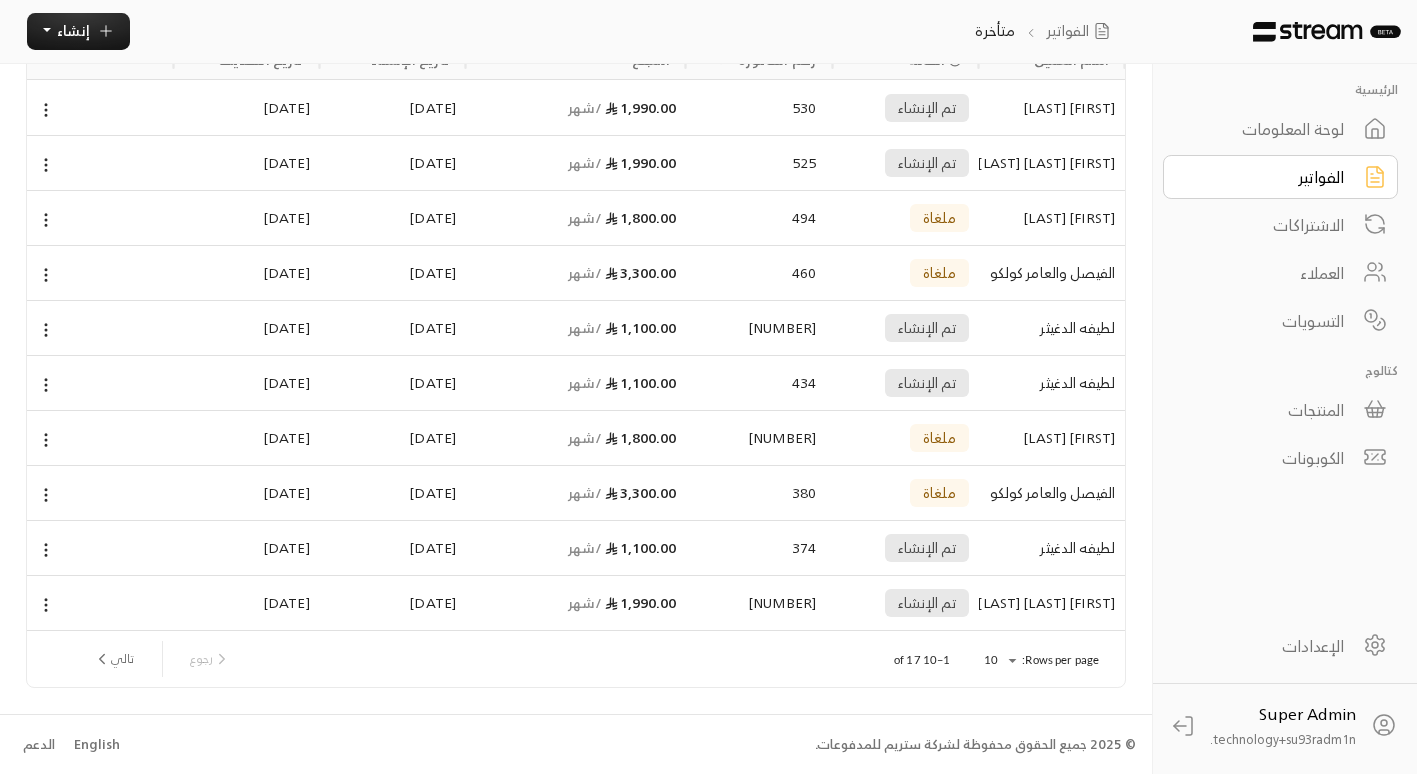 click on "[FIRST] [LAST] [LAST]" at bounding box center (1052, 603) 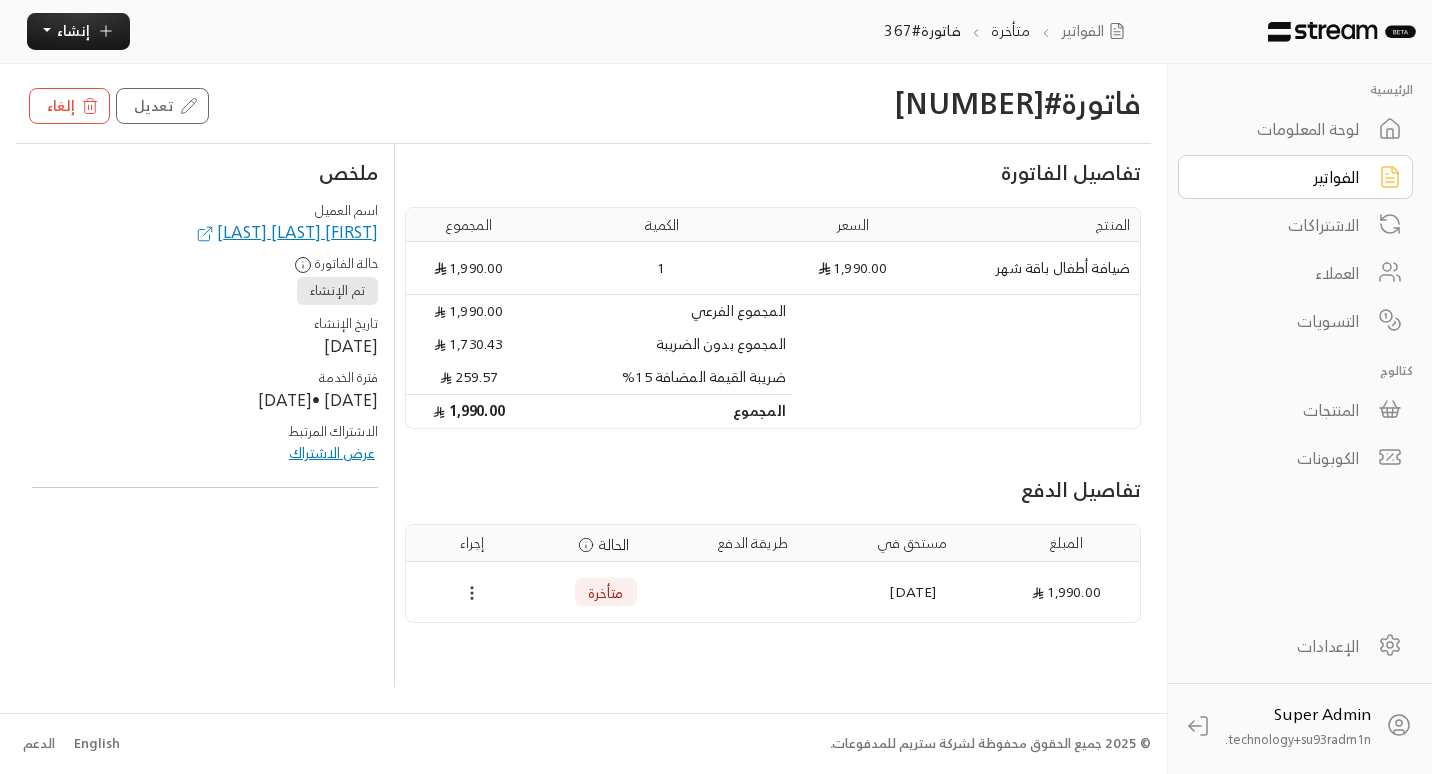 click 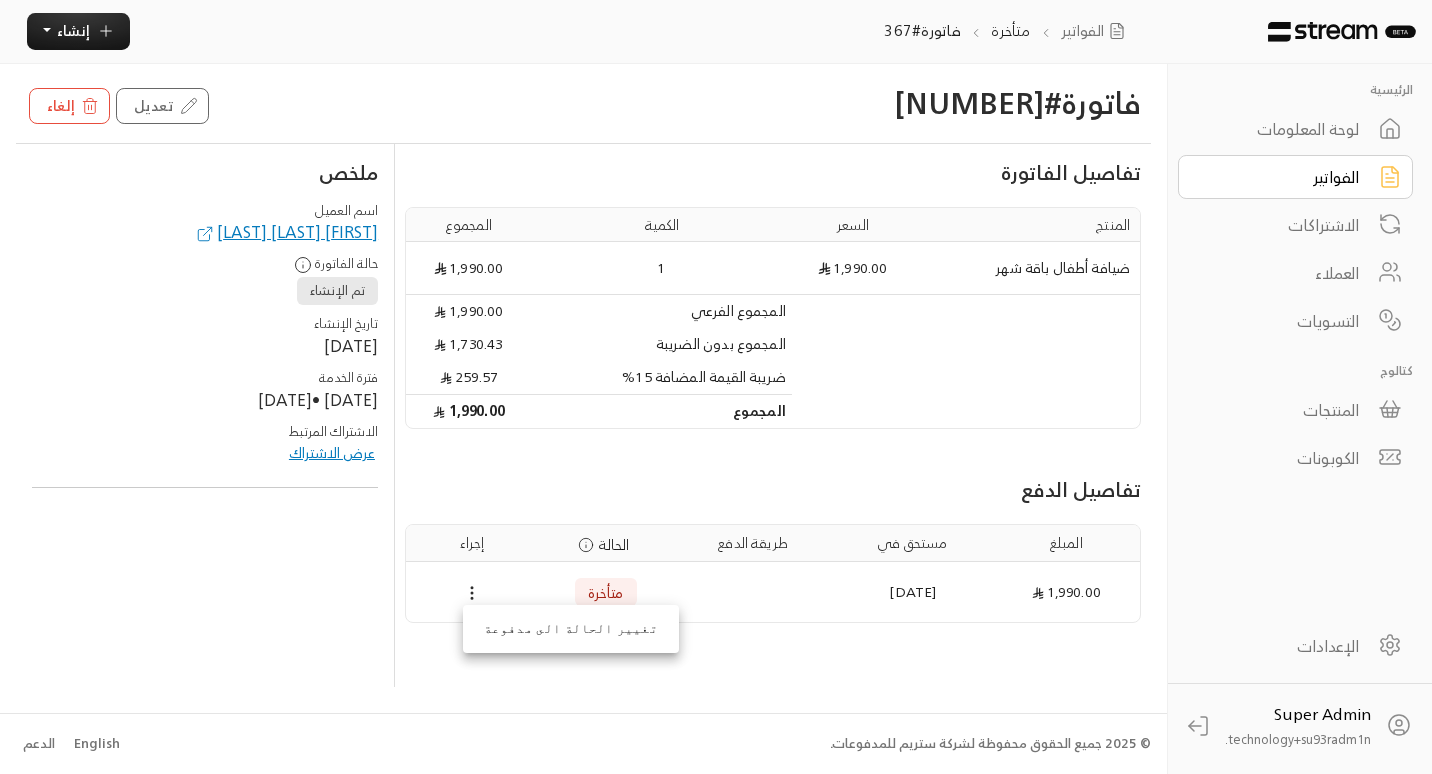click at bounding box center (716, 387) 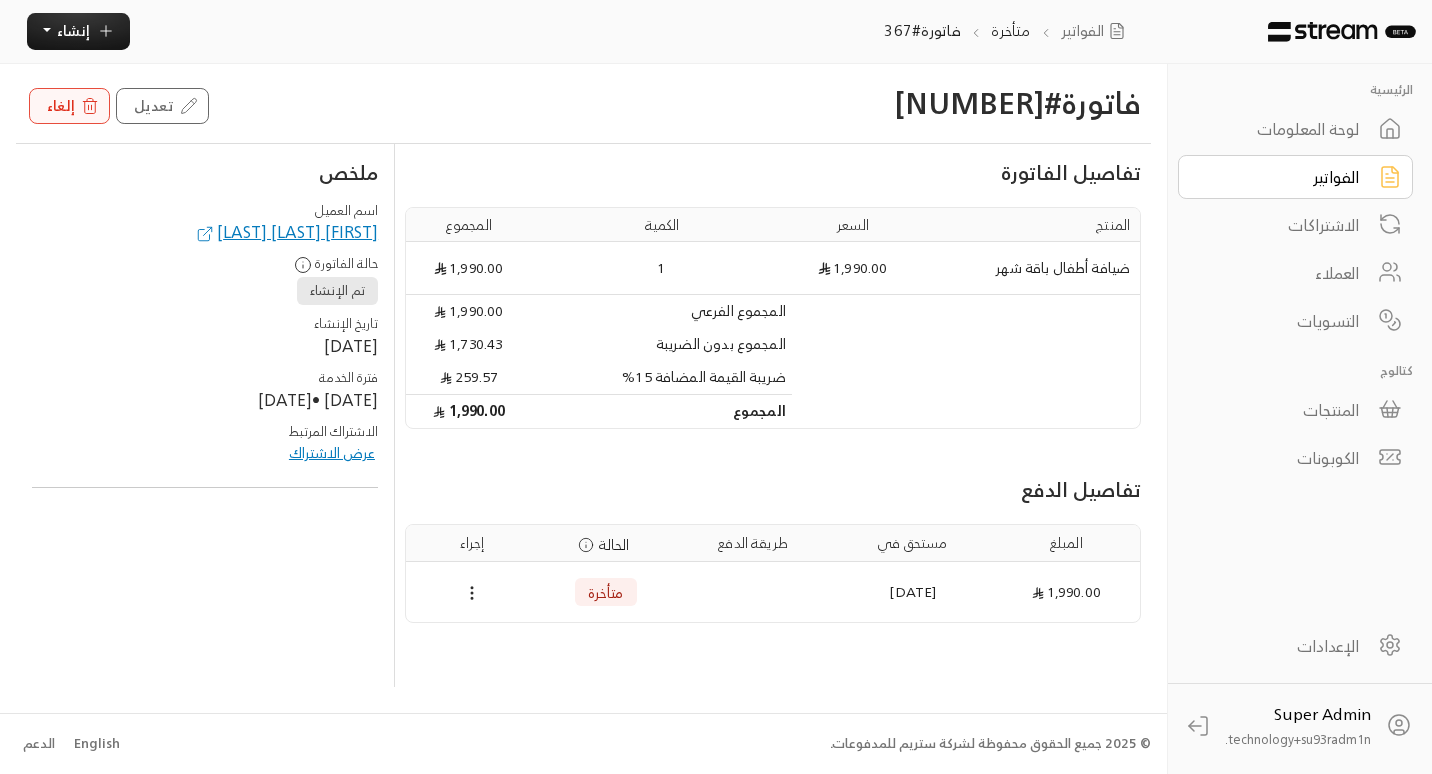 click on "إلغاء" at bounding box center [61, 105] 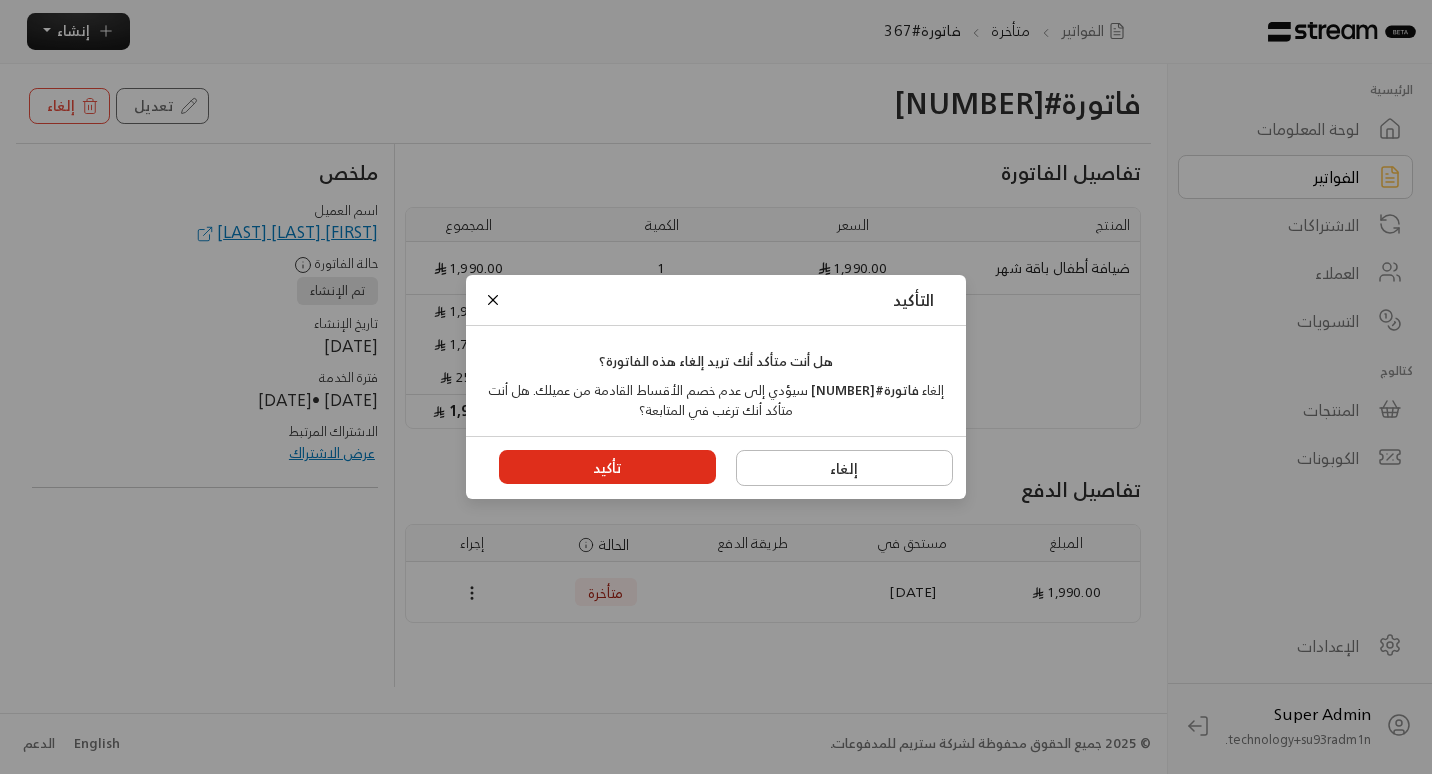 click on "تأكيد" at bounding box center (608, 467) 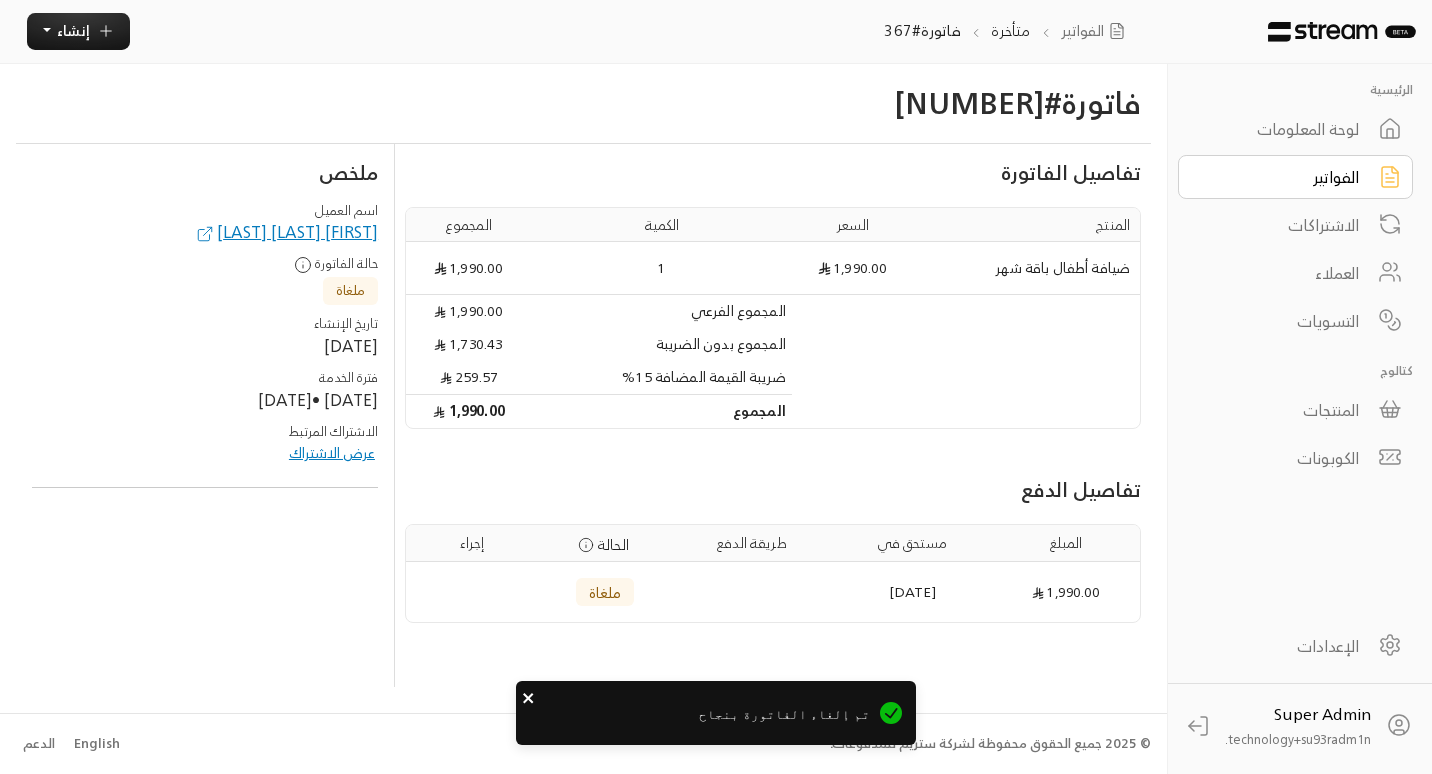 click 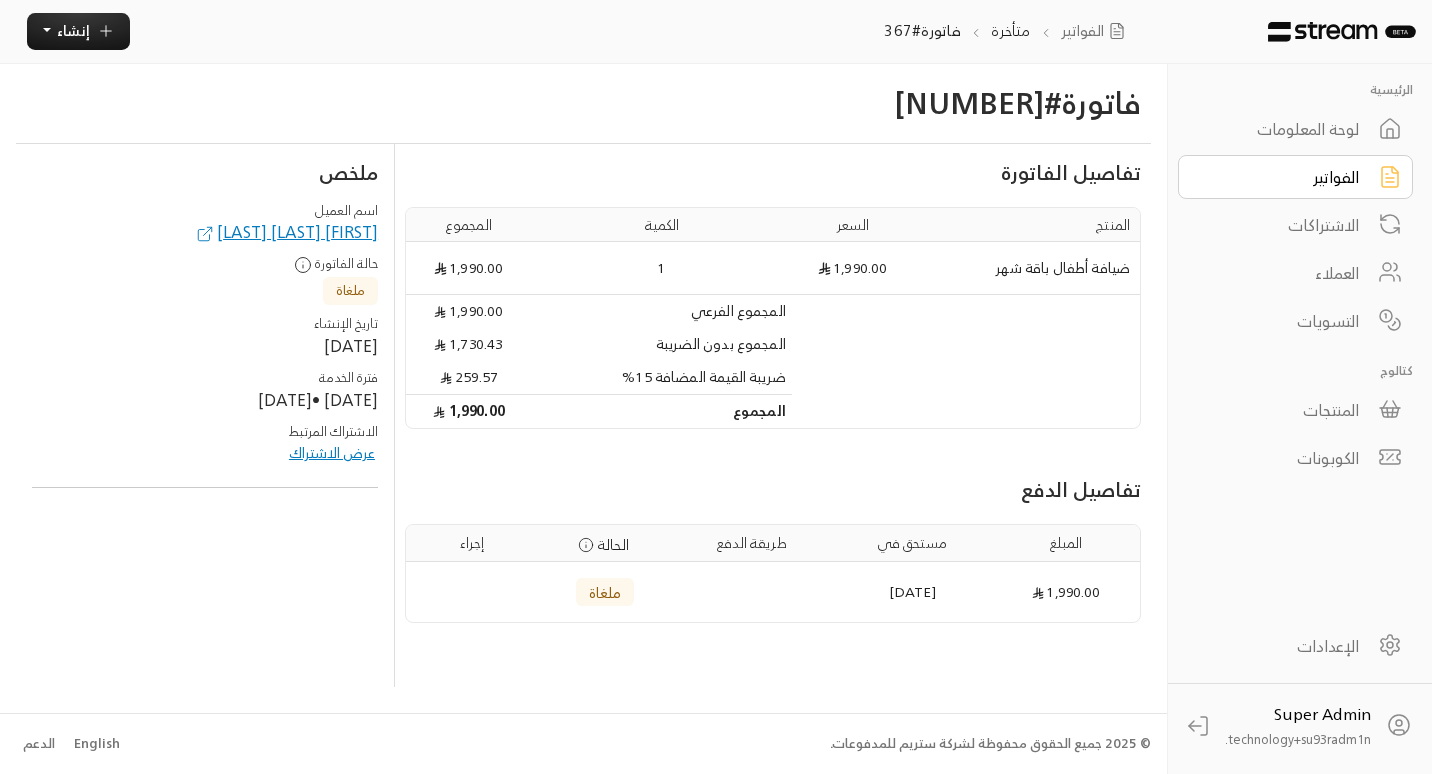 click on "الفواتير" at bounding box center [1282, 177] 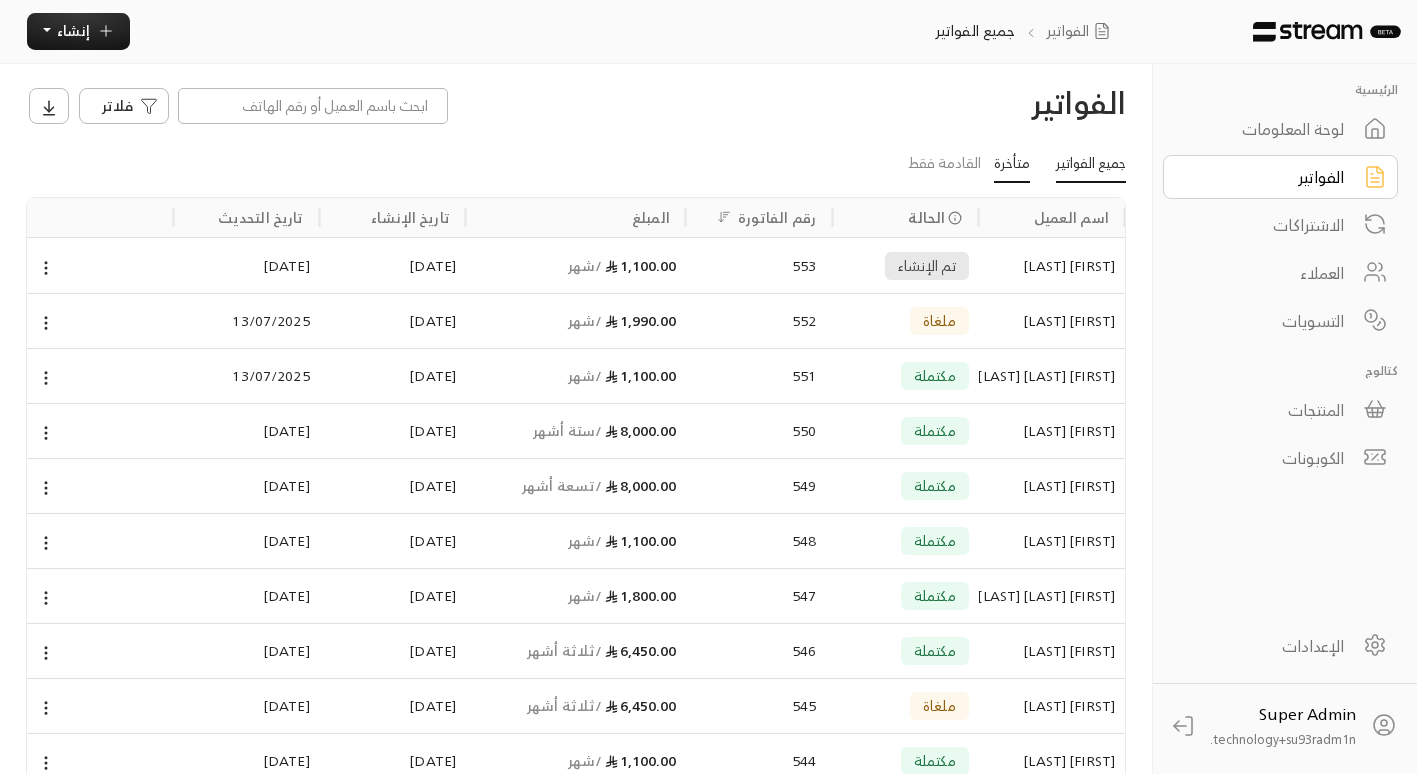 click on "متأخرة" at bounding box center (1012, 165) 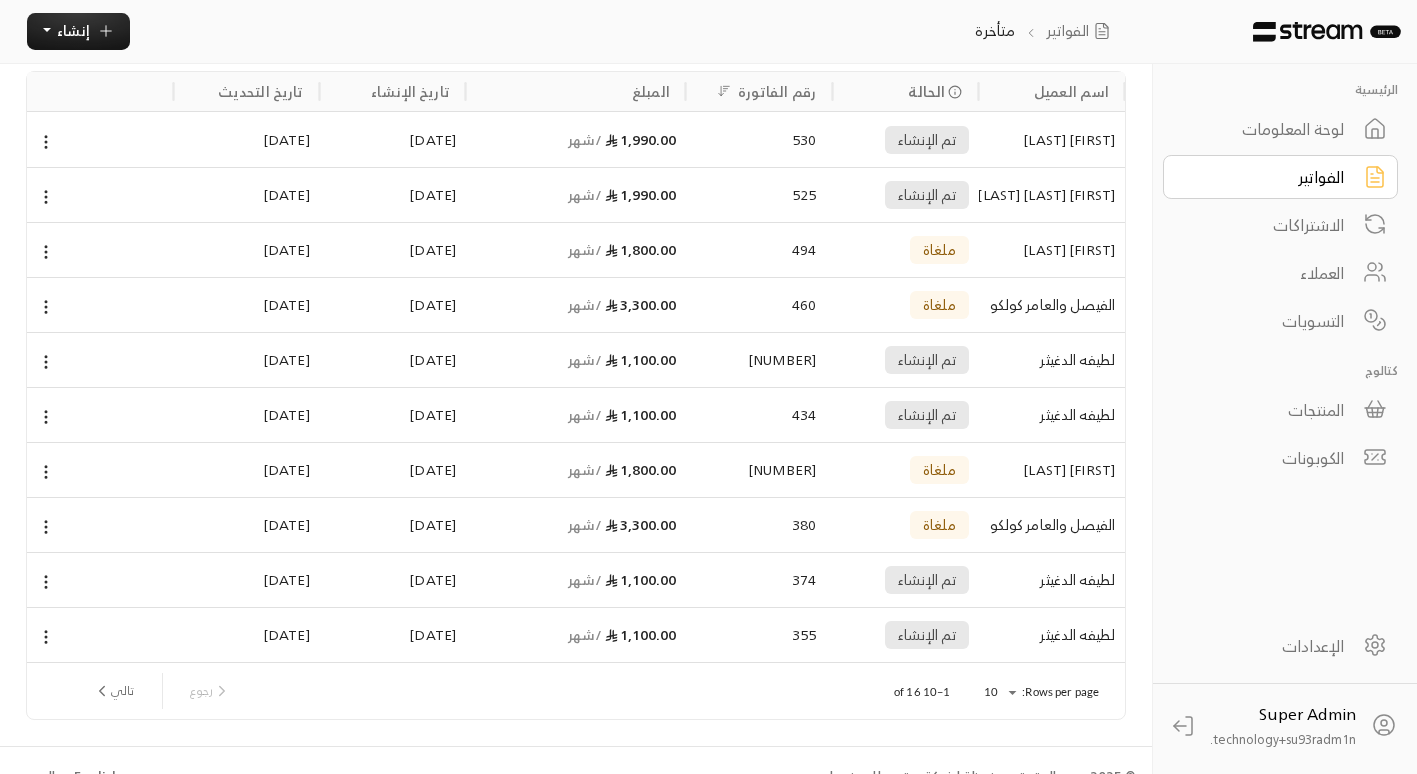 scroll, scrollTop: 158, scrollLeft: 0, axis: vertical 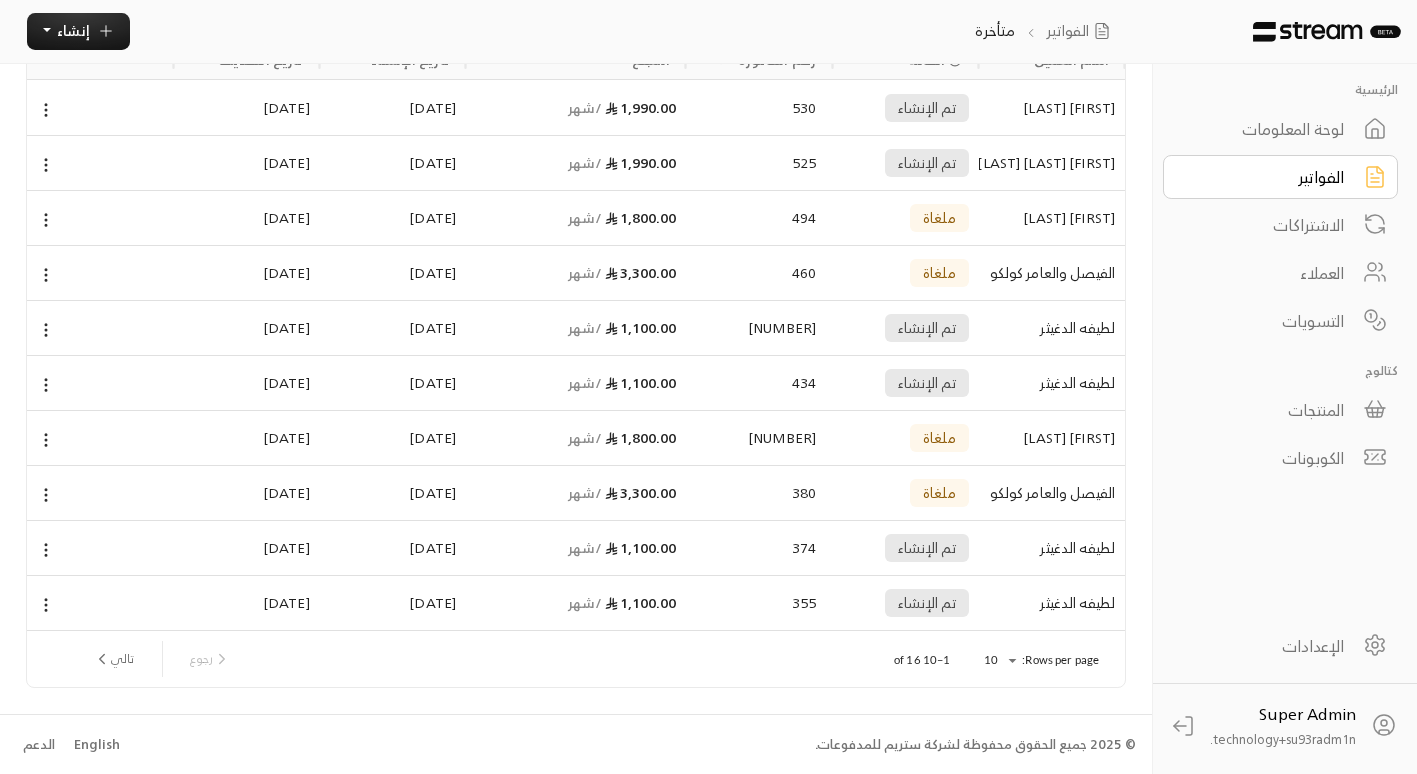 click on "[FIRST] [LAST] [LAST]" at bounding box center [1052, 163] 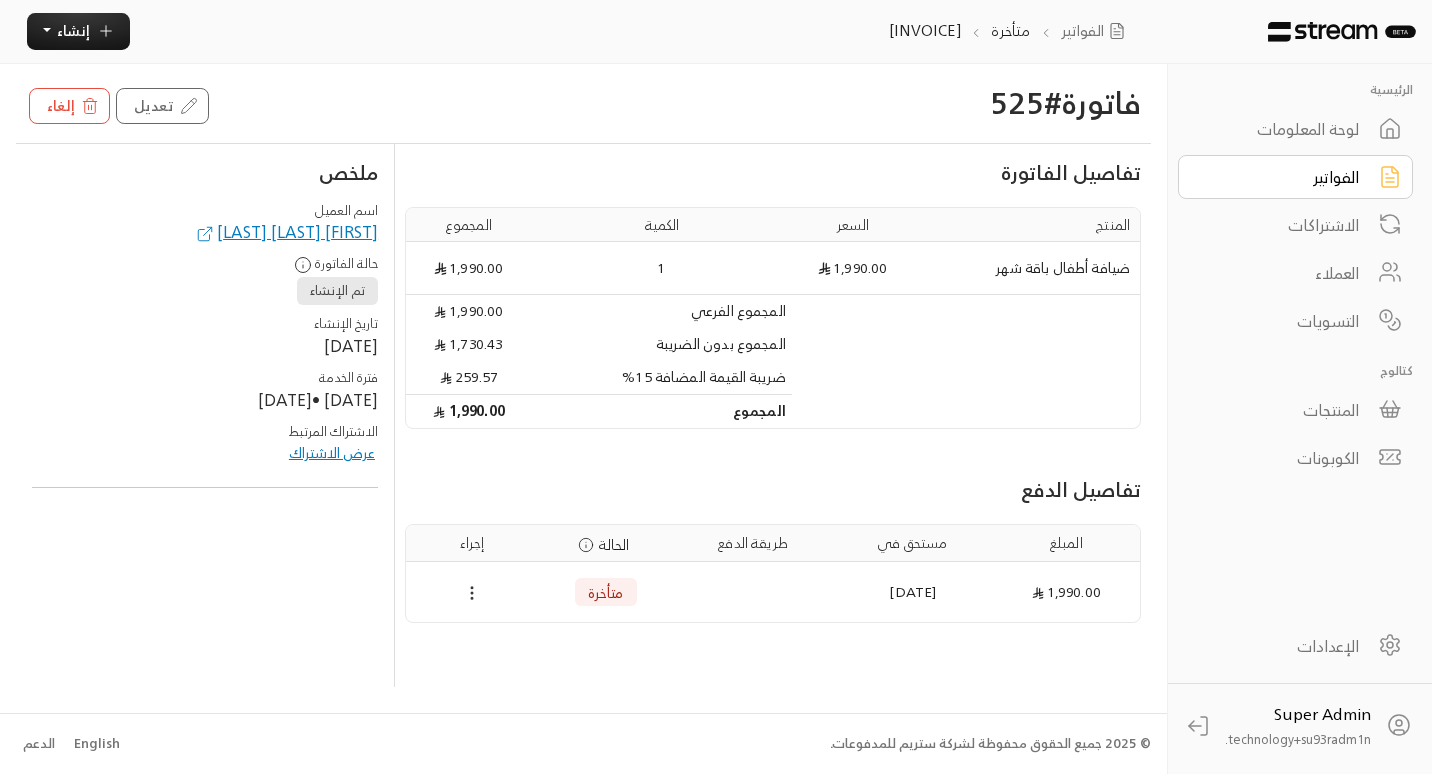 click 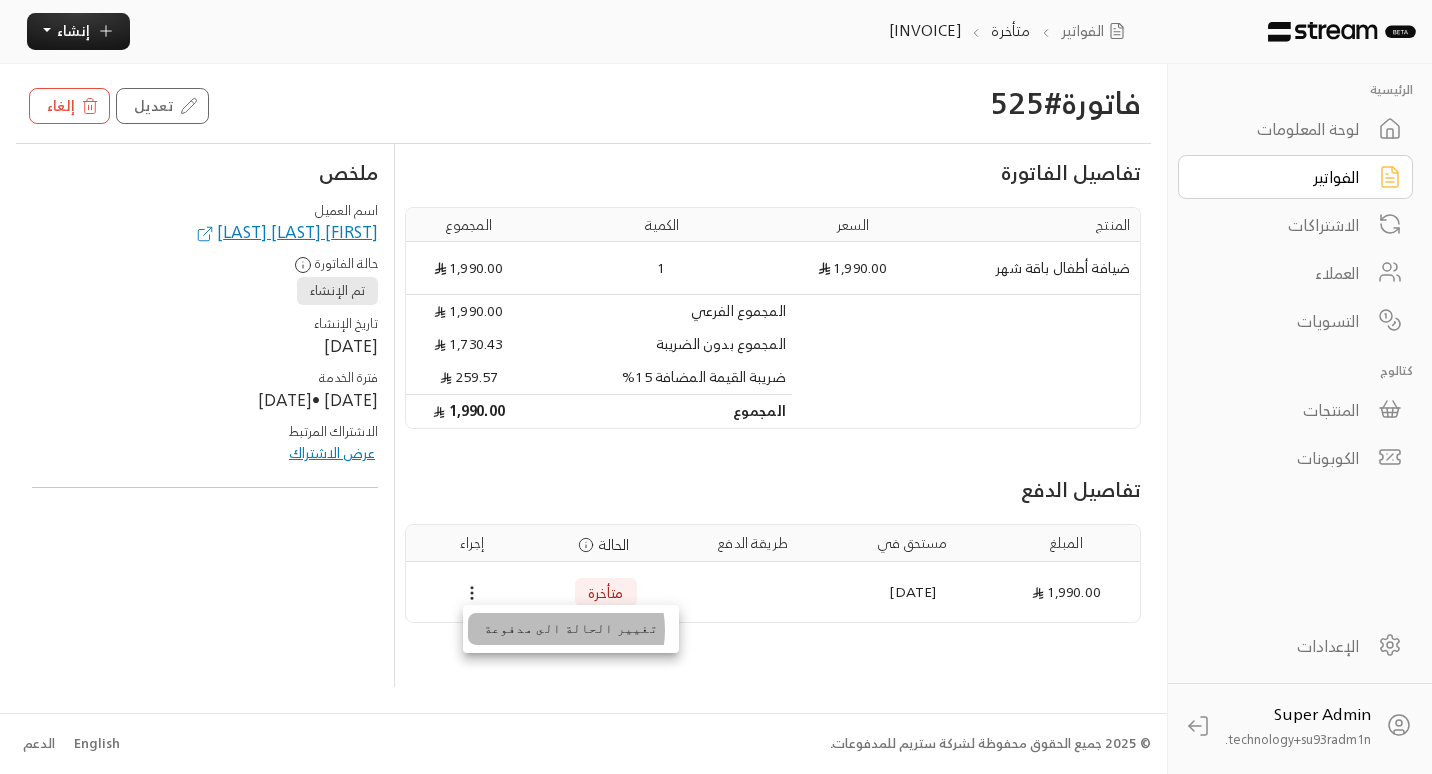 click on "تغيير الحالة الى مدفوعة" at bounding box center (571, 629) 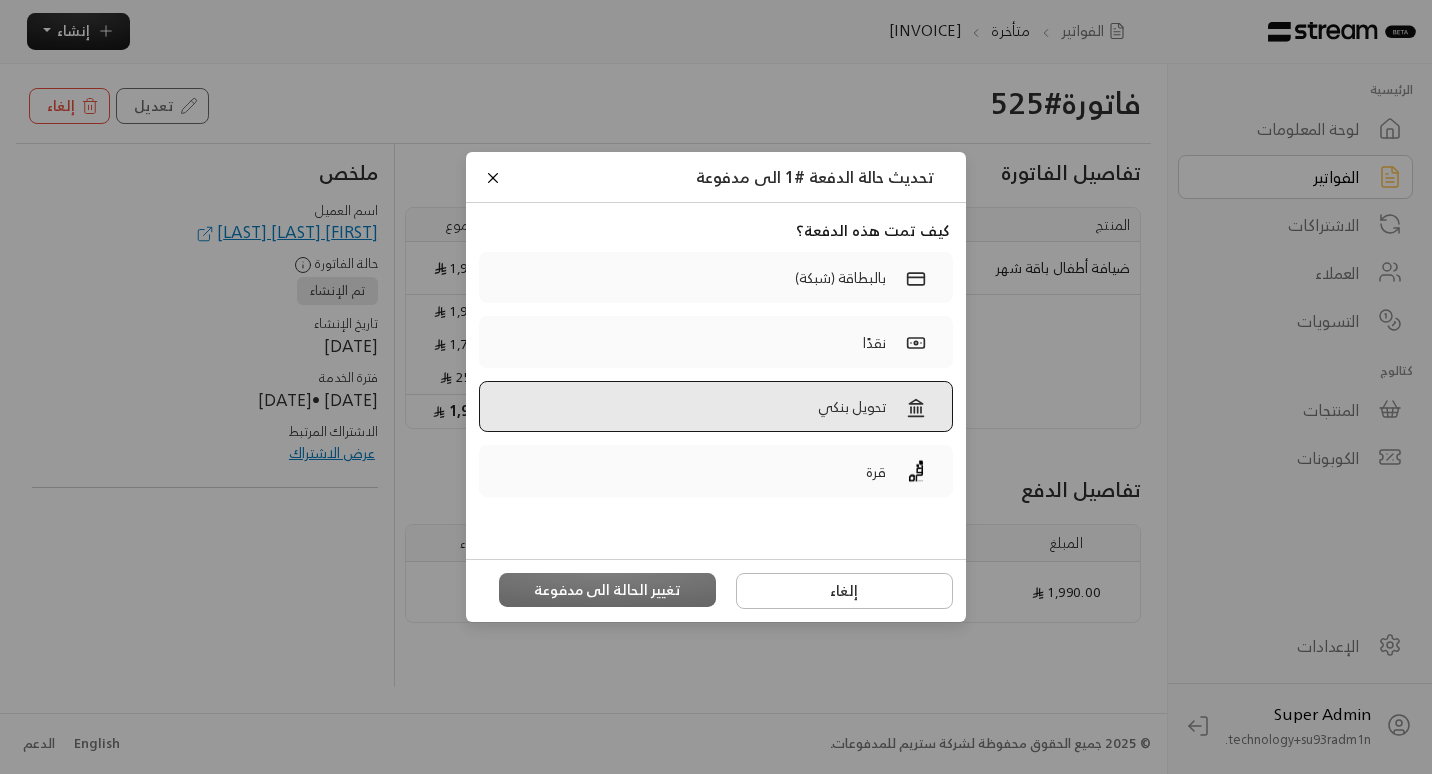click on "تحويل بنكي" at bounding box center [716, 407] 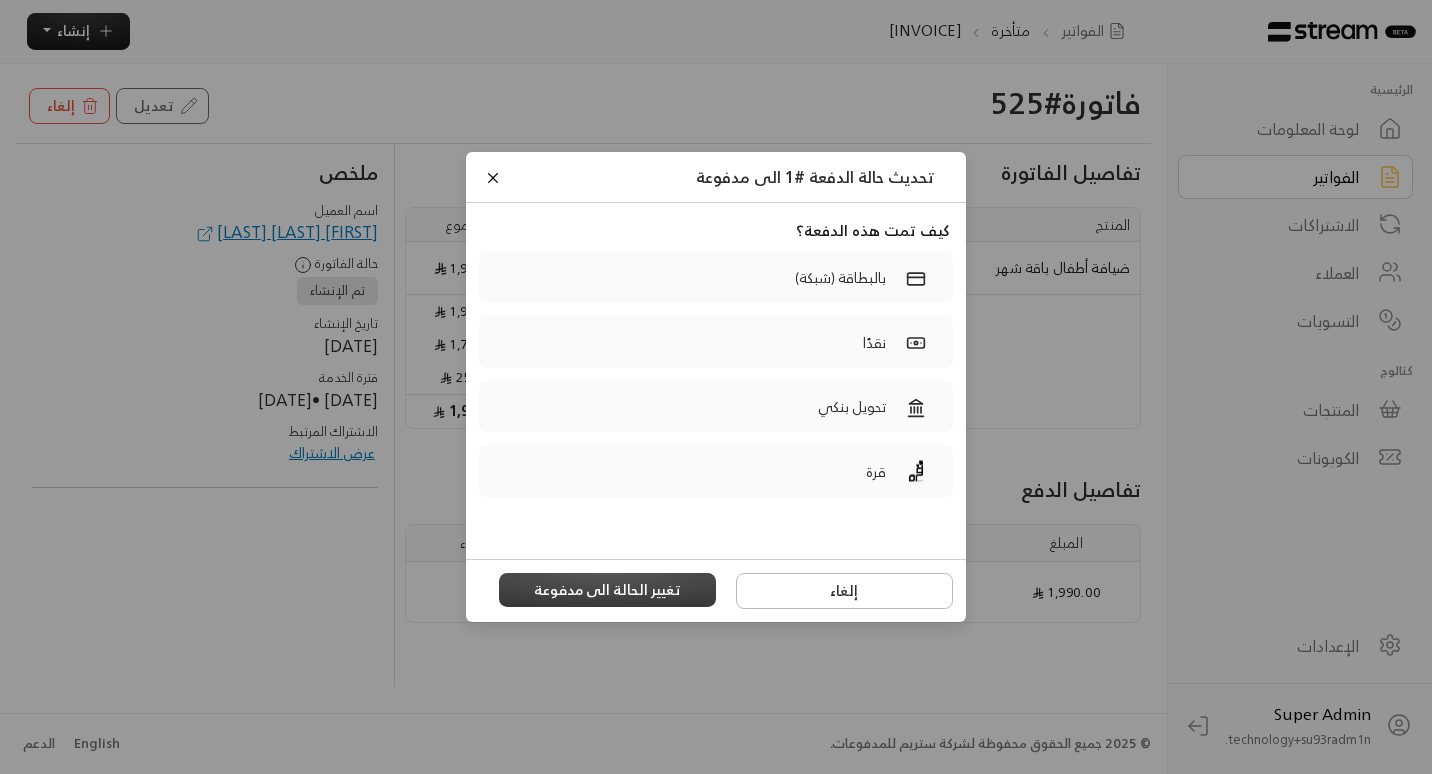 click on "تغيير الحالة الى مدفوعة" at bounding box center [608, 590] 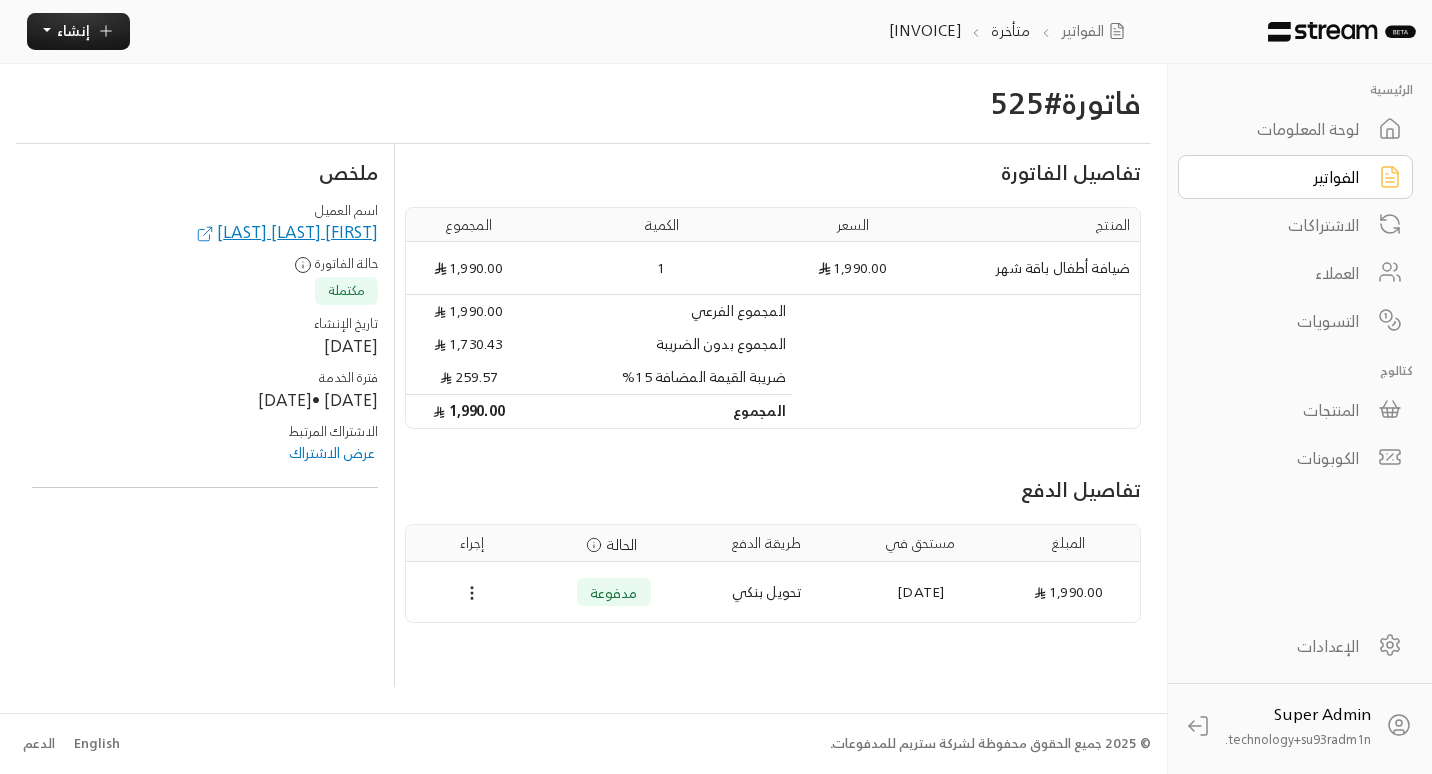click on "عرض الاشتراك" at bounding box center (332, 453) 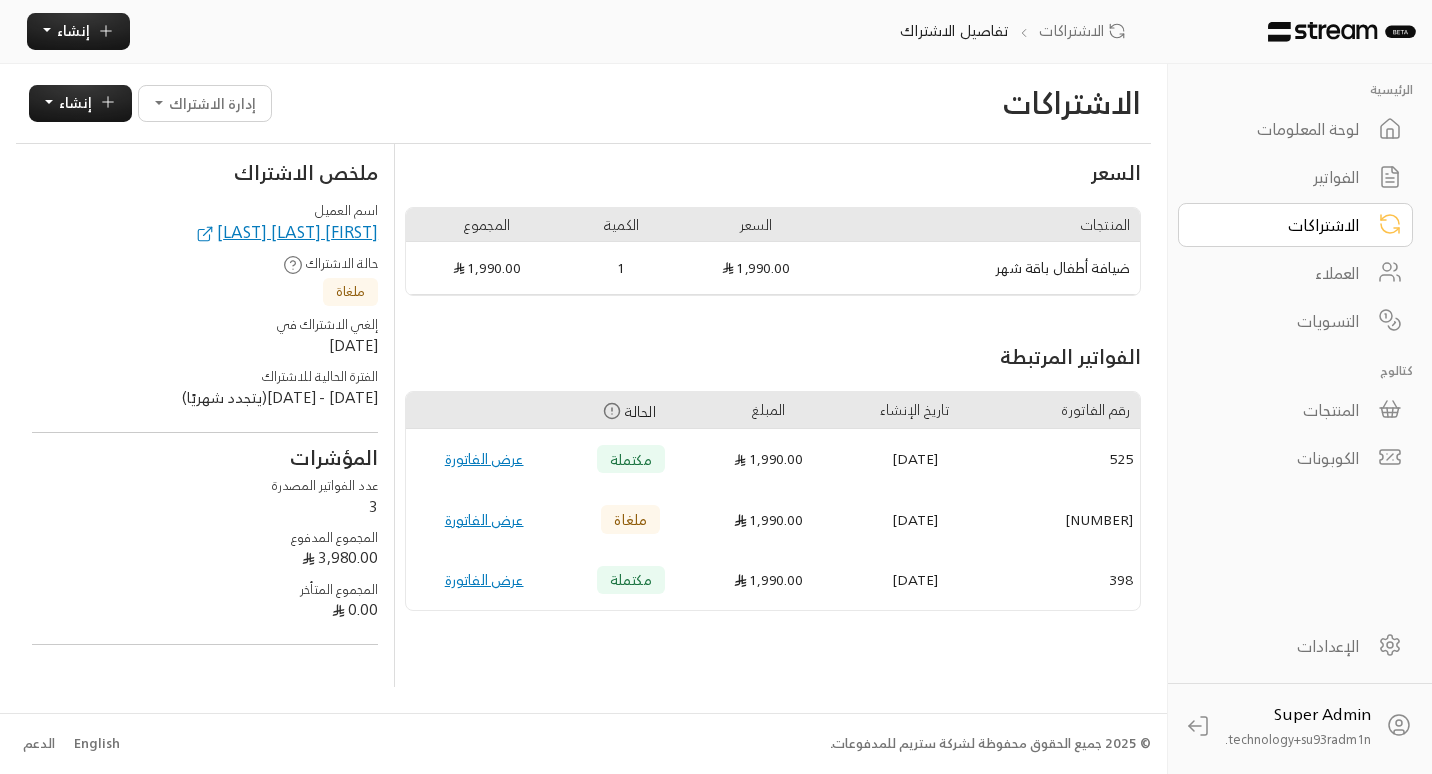 click on "إدارة الاشتراك" at bounding box center [205, 103] 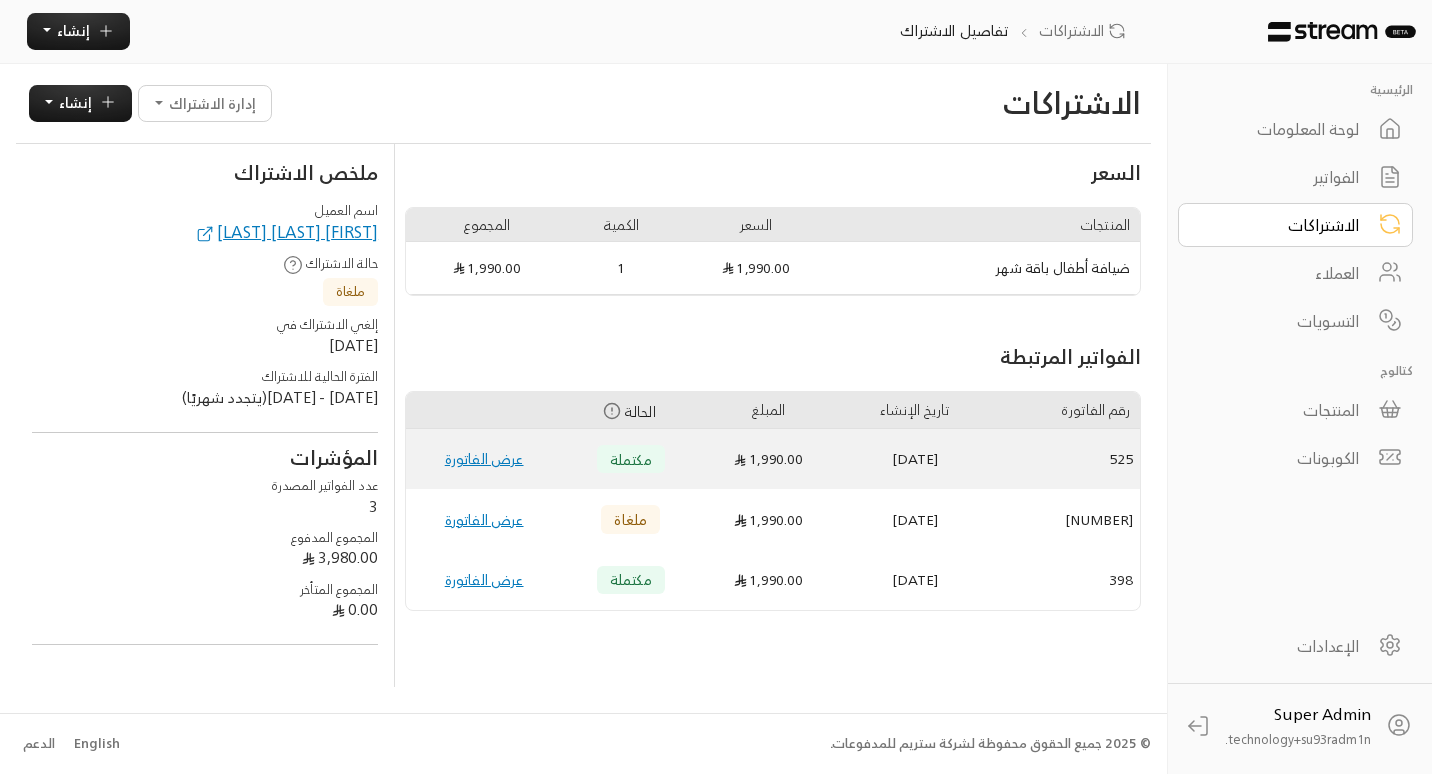click on "مكتملة" at bounding box center [631, 459] 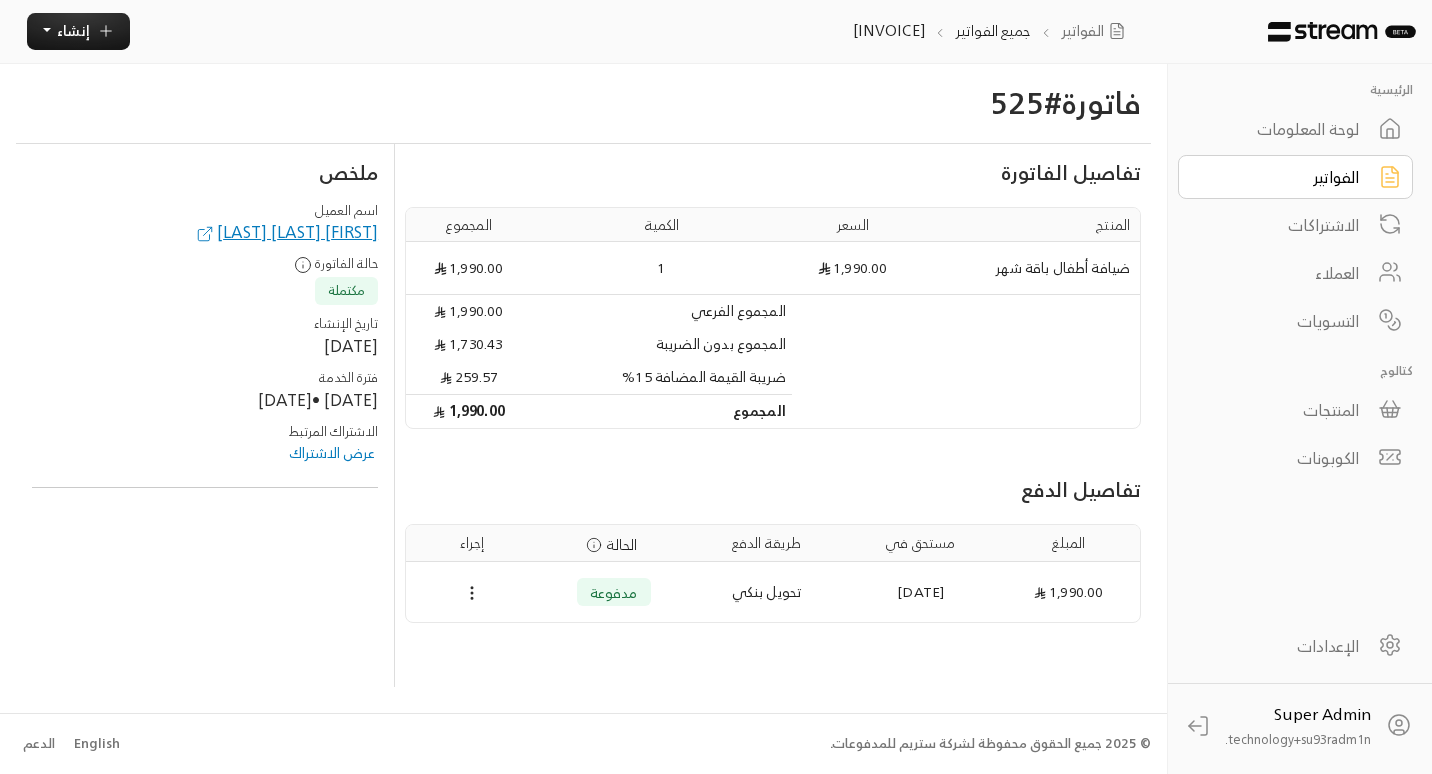 click on "عرض الاشتراك" at bounding box center [332, 453] 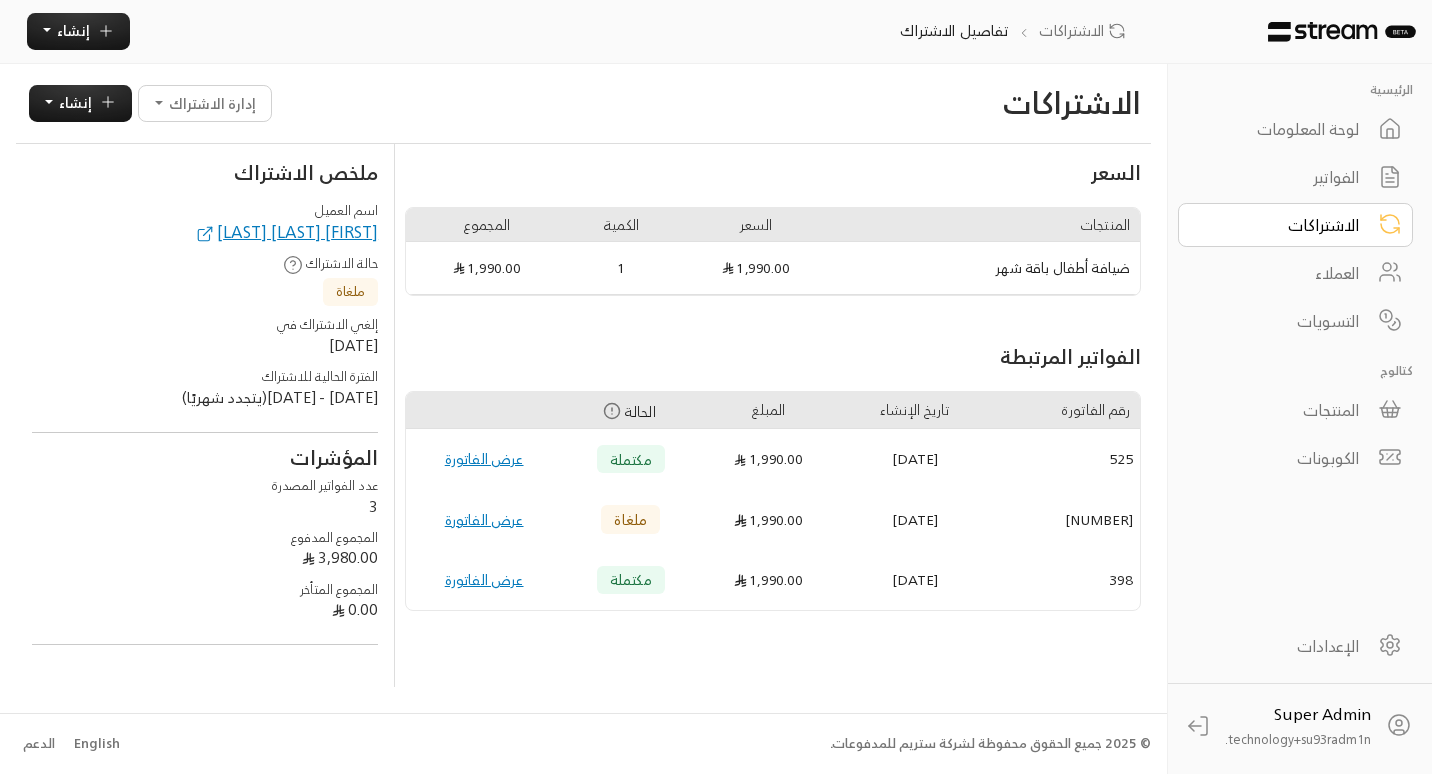 click on "إدارة الاشتراك" at bounding box center (205, 103) 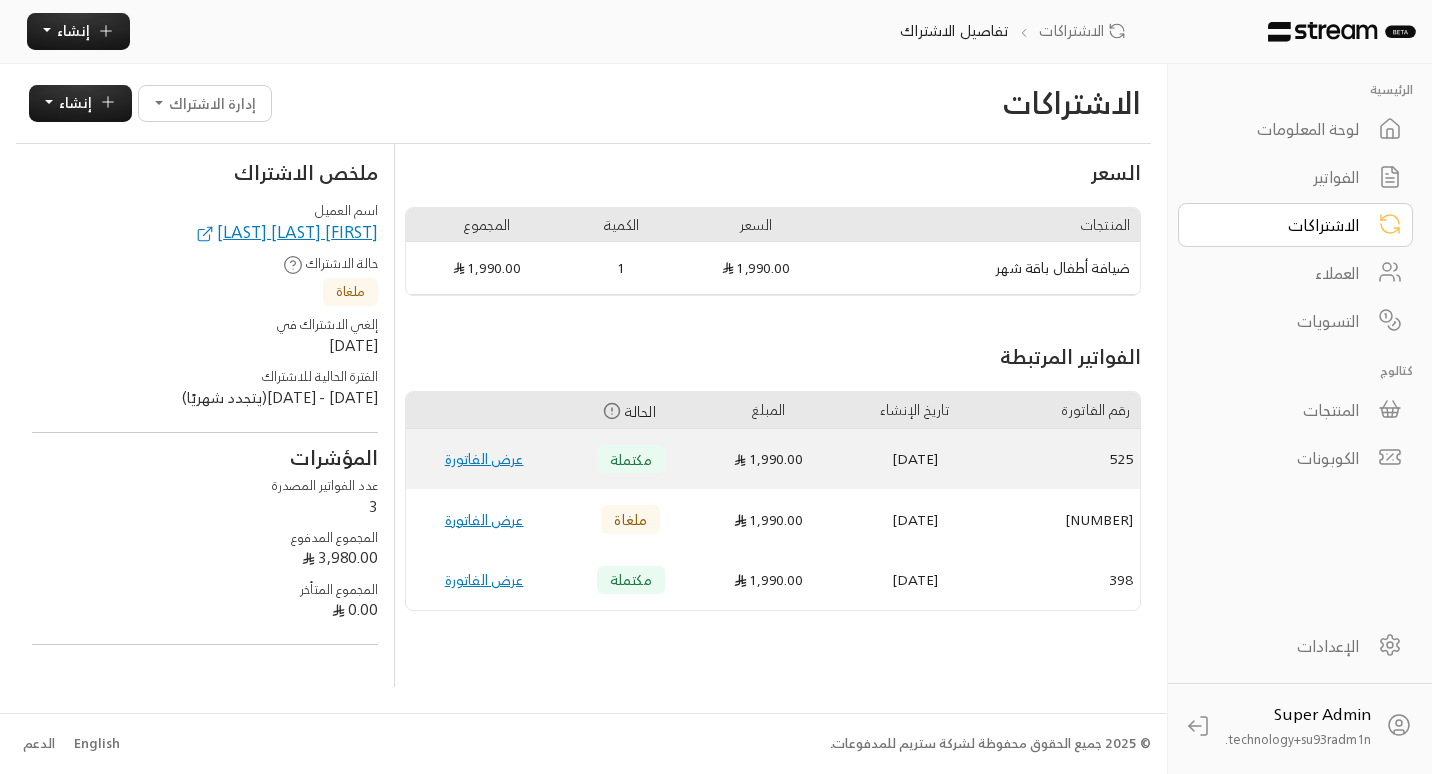 click on "عرض الفاتورة" at bounding box center [484, 459] 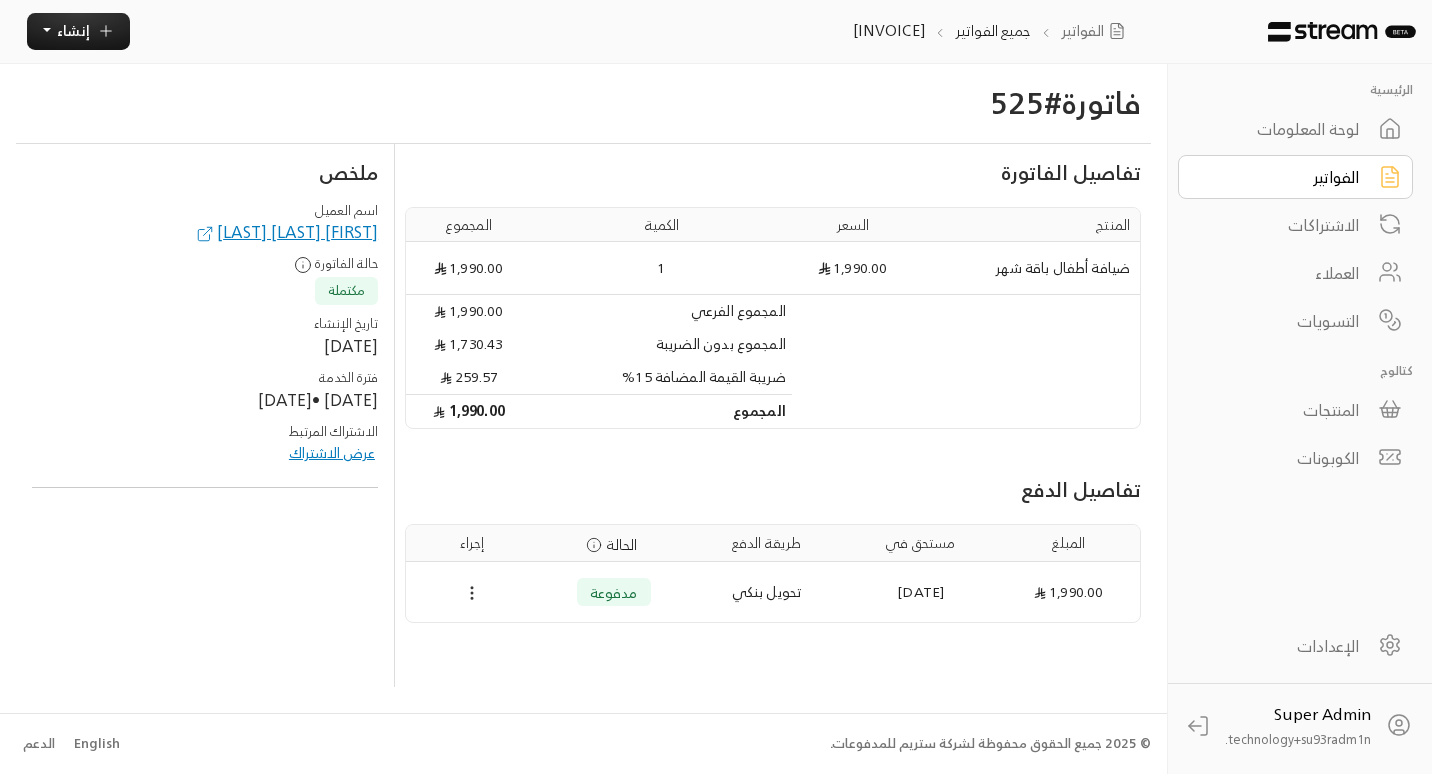 click 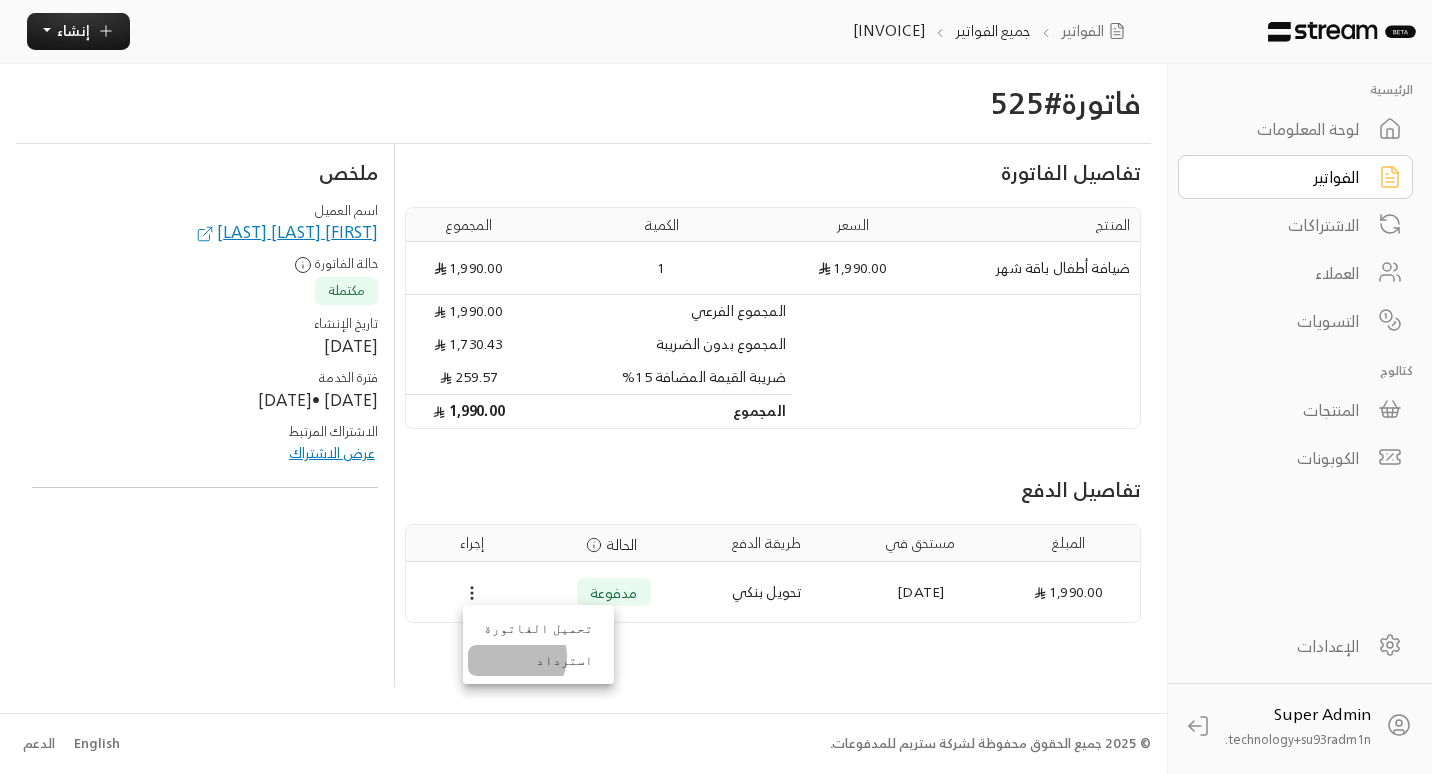click on "استرداد" at bounding box center (538, 661) 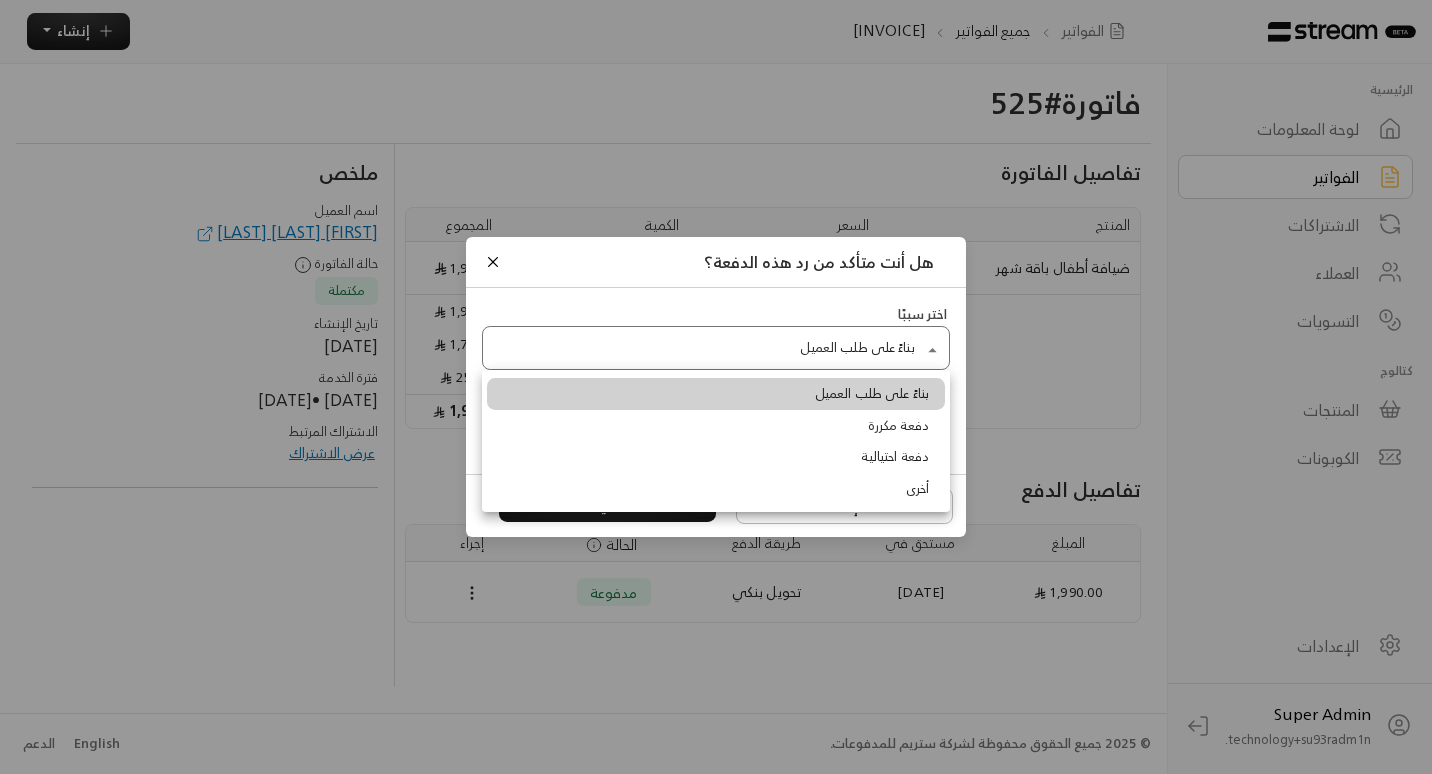 click on "[HOME] [DASHBOARD] [INVOICES] [SUBSCRIPTIONS] [CUSTOMERS] [SETTLEMENTS] [PRODUCT] [CATALOG] [COUPONS] [SETTINGS] [SUPER] [ADMIN] [HOME] [DASHBOARD] [INVOICES] [SUBSCRIPTIONS] [CUSTOMERS] [SETTLEMENTS] [PRODUCT] [CATALOG] [COUPONS] [SETTINGS] [SUPER] [ADMIN] [INVOICES] [ALL] [INVOICES] [CREATE] [INVOICE] [DETAILS] [PRODUCT] [PRICE] [QUANTITY] [TOTAL] [CHILDREN] [PACKAGE] [MONTH] [SUBTOTAL] [TOTAL] [TAX] [TOTAL] [PAYMENT] [DETAILS] [AMOUNT] [DUE] [DATE]" at bounding box center [716, 387] 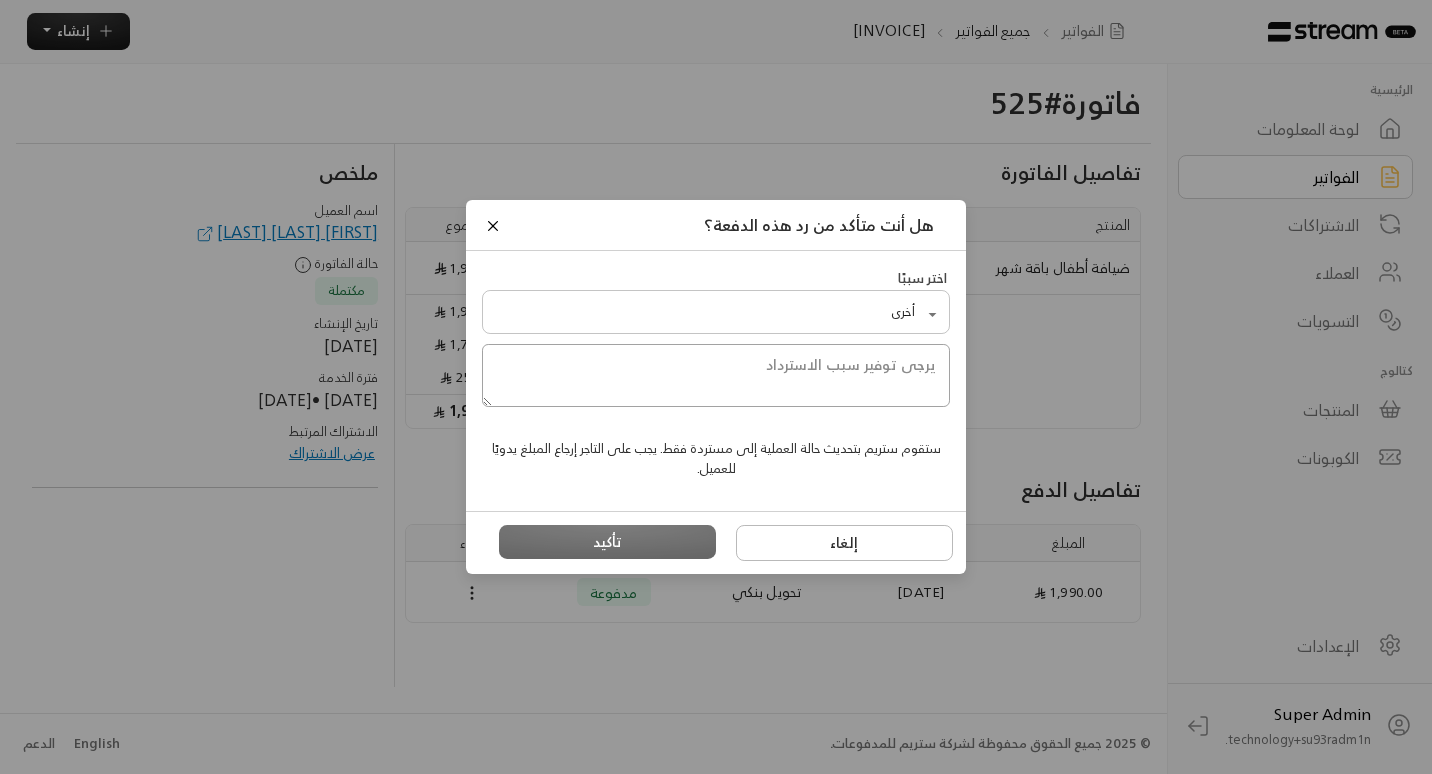 click at bounding box center (716, 375) 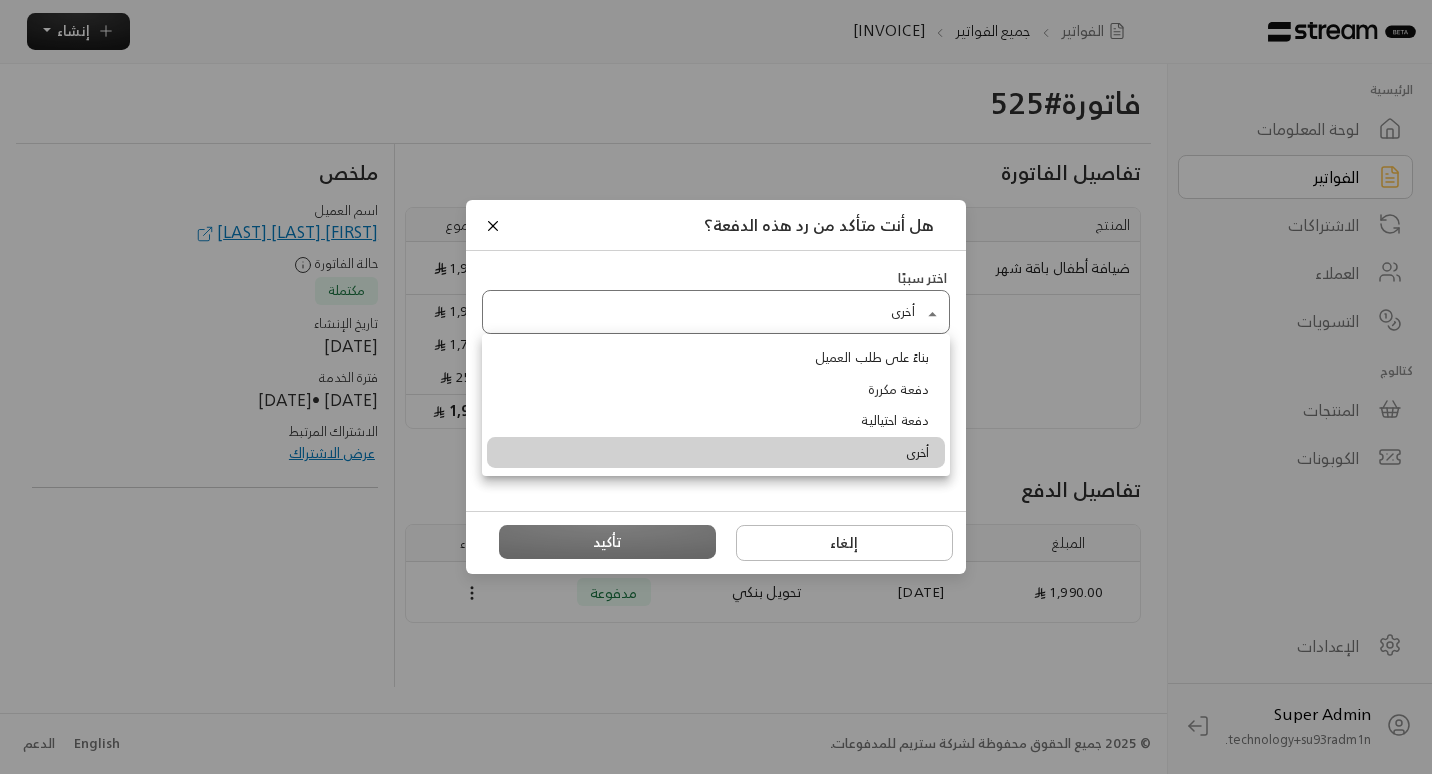 click on "[HOME] [DASHBOARD] [INVOICES] [SUBSCRIPTIONS] [CUSTOMERS] [SETTLEMENTS] [PRODUCT] [CATALOG] [COUPONS] [SETTINGS] [SUPER] [ADMIN] [HOME] [DASHBOARD] [INVOICES] [SUBSCRIPTIONS] [CUSTOMERS] [SETTLEMENTS] [PRODUCT] [CATALOG] [COUPONS] [SETTINGS] [SUPER] [ADMIN] [INVOICES] [ALL] [INVOICES] [CREATE] [INVOICE] [DETAILS] [PRODUCT] [PRICE] [QUANTITY] [TOTAL] [CHILDREN] [PACKAGE] [MONTH] [SUBTOTAL] [TOTAL] [TAX] [TOTAL] [PAYMENT] [DETAILS] [AMOUNT] [DUE] [DATE]" at bounding box center [716, 387] 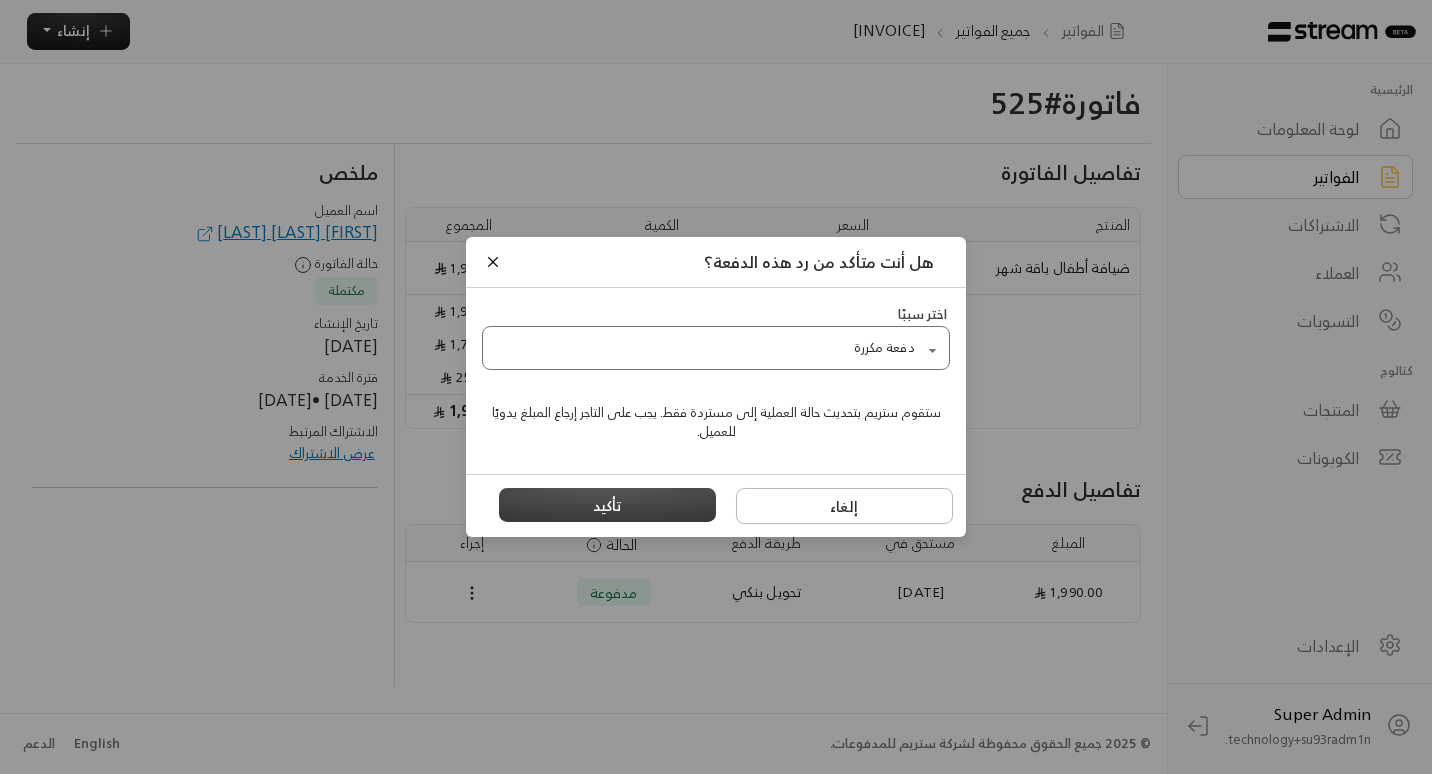 click on "تأكيد" at bounding box center (608, 505) 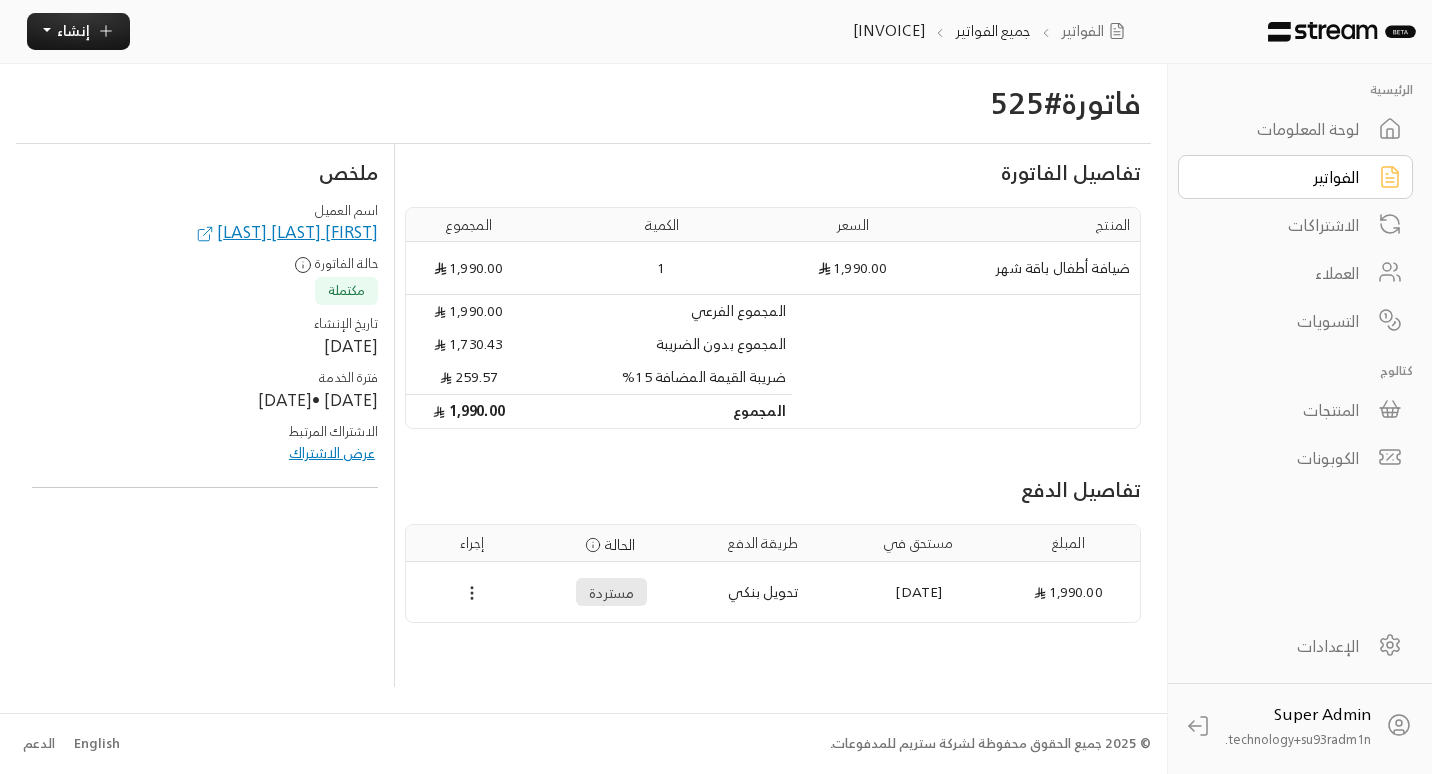 click 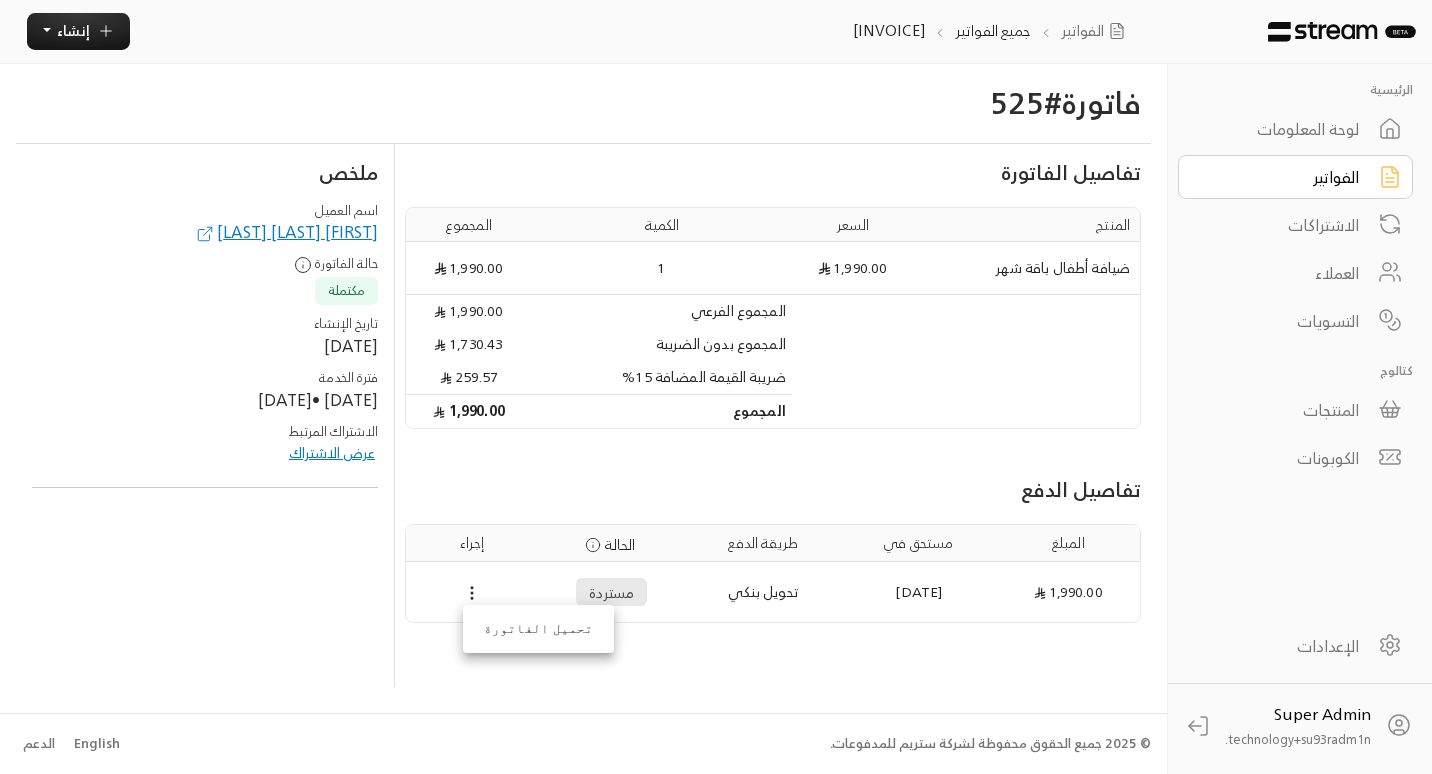 click at bounding box center (716, 387) 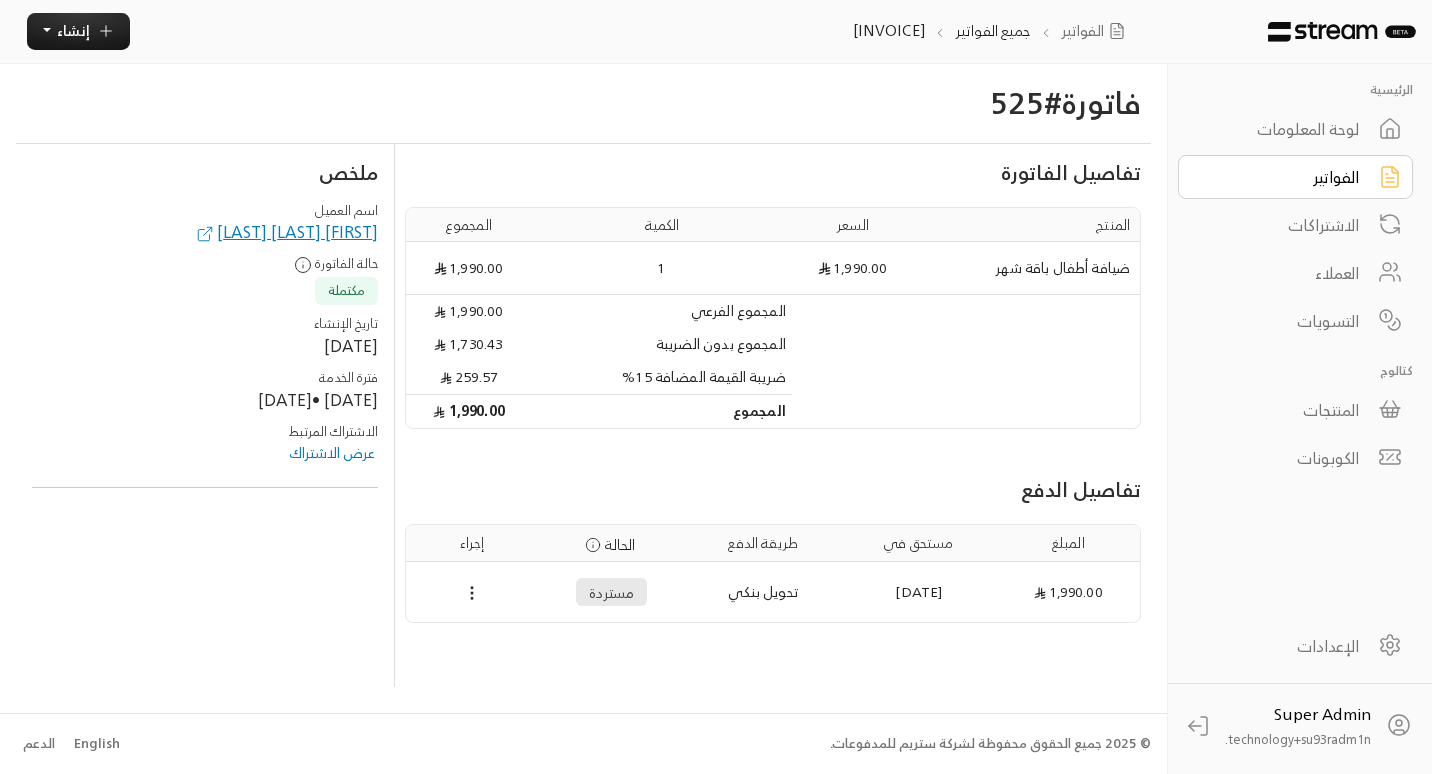 click on "عرض الاشتراك" at bounding box center [332, 453] 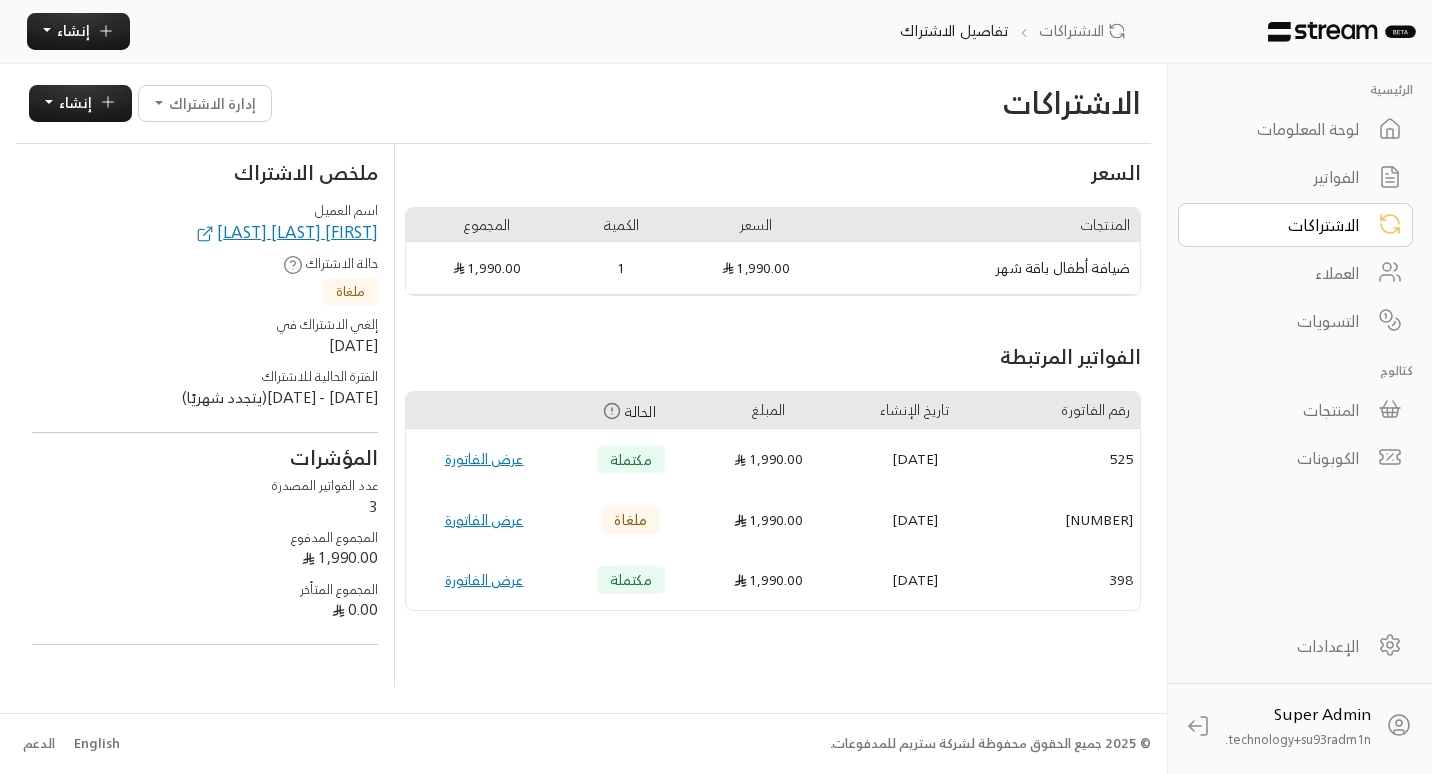 click on "العملاء" at bounding box center [1282, 273] 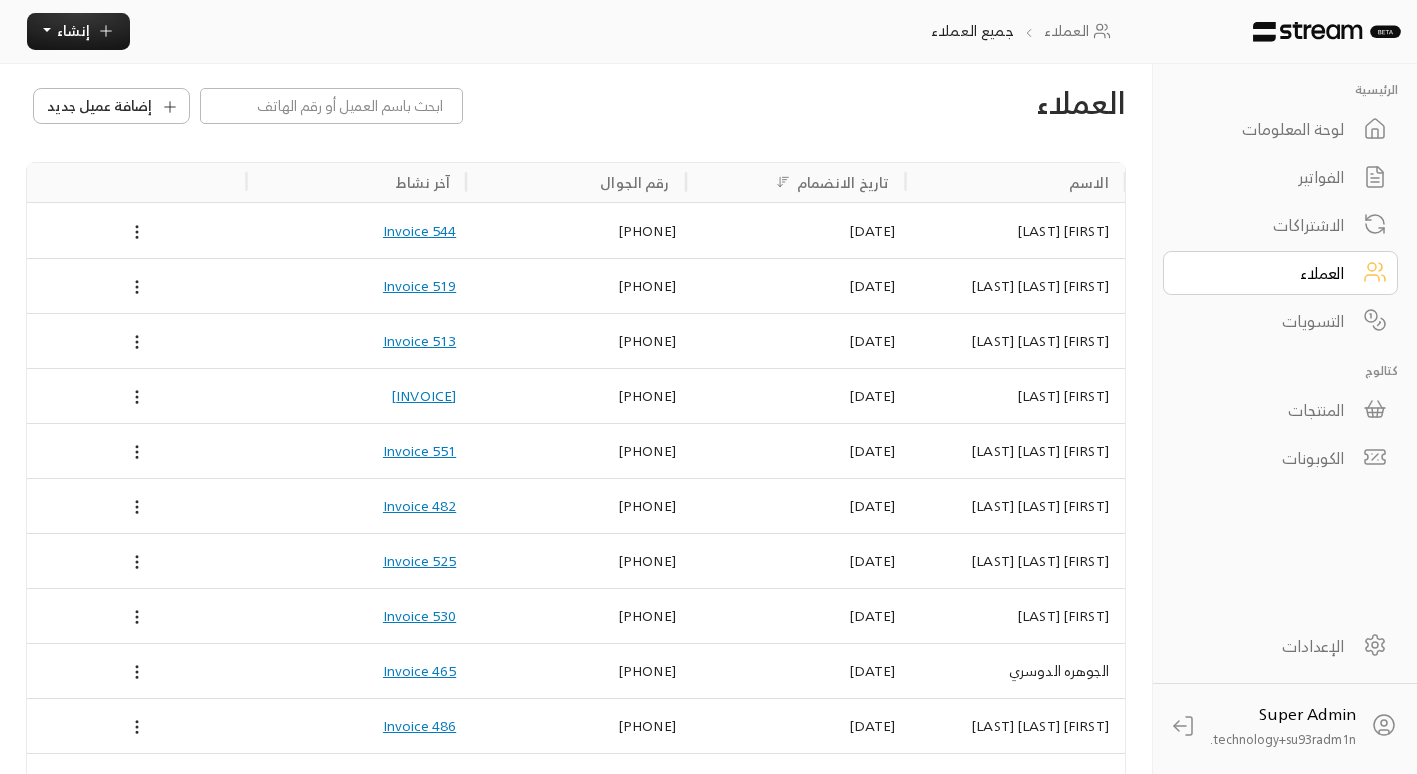 click on "الفواتير" at bounding box center [1267, 177] 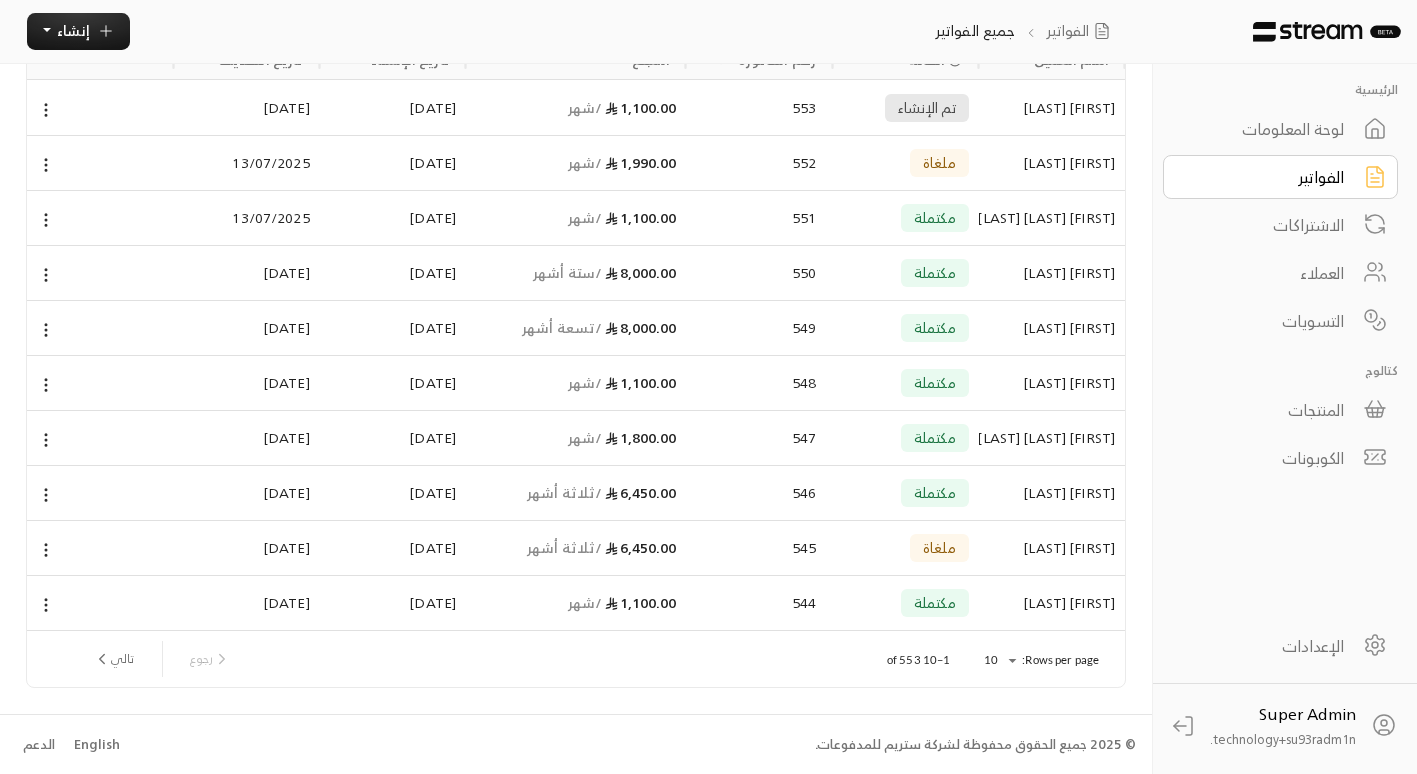 scroll, scrollTop: 83, scrollLeft: 0, axis: vertical 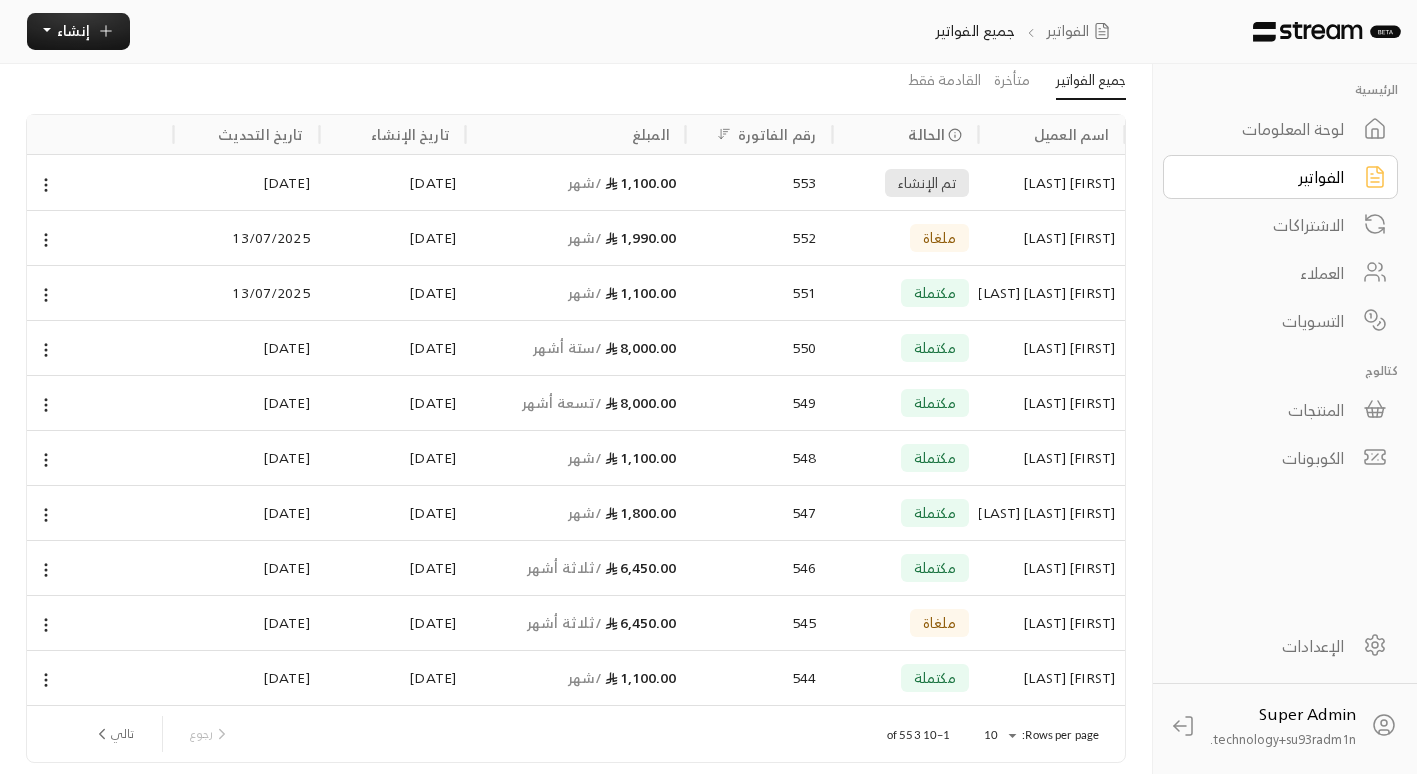 click on "تالي" at bounding box center (113, 734) 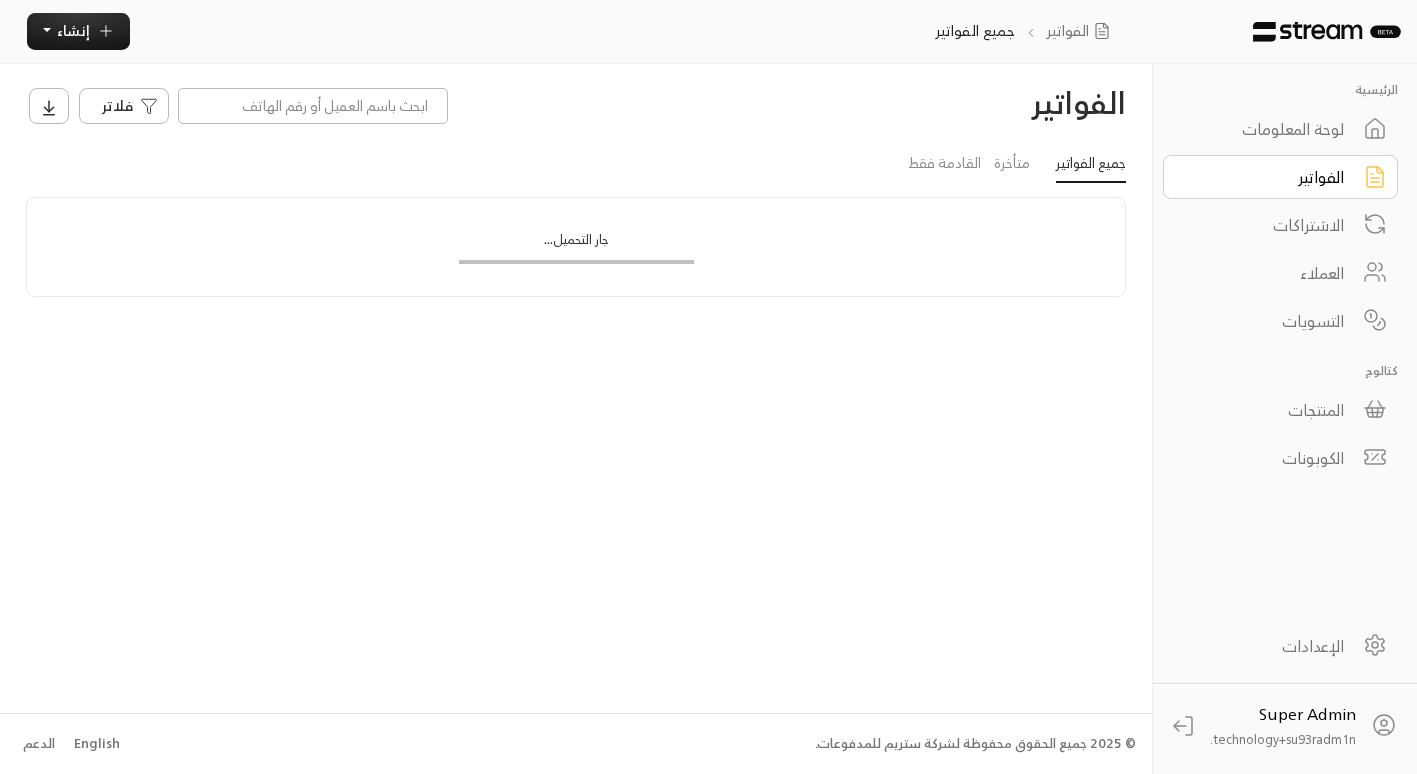 scroll, scrollTop: 0, scrollLeft: 0, axis: both 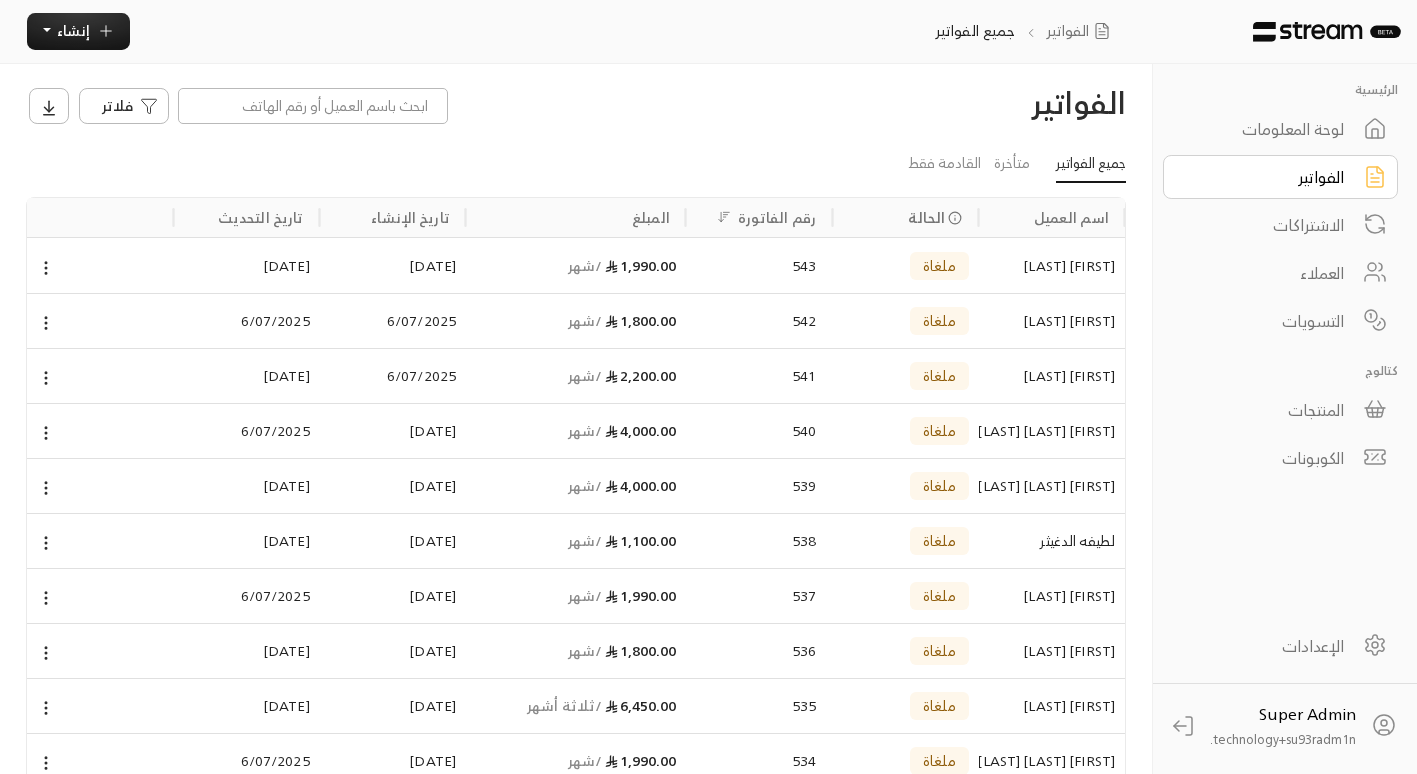 click on "ملغاة" at bounding box center [939, 540] 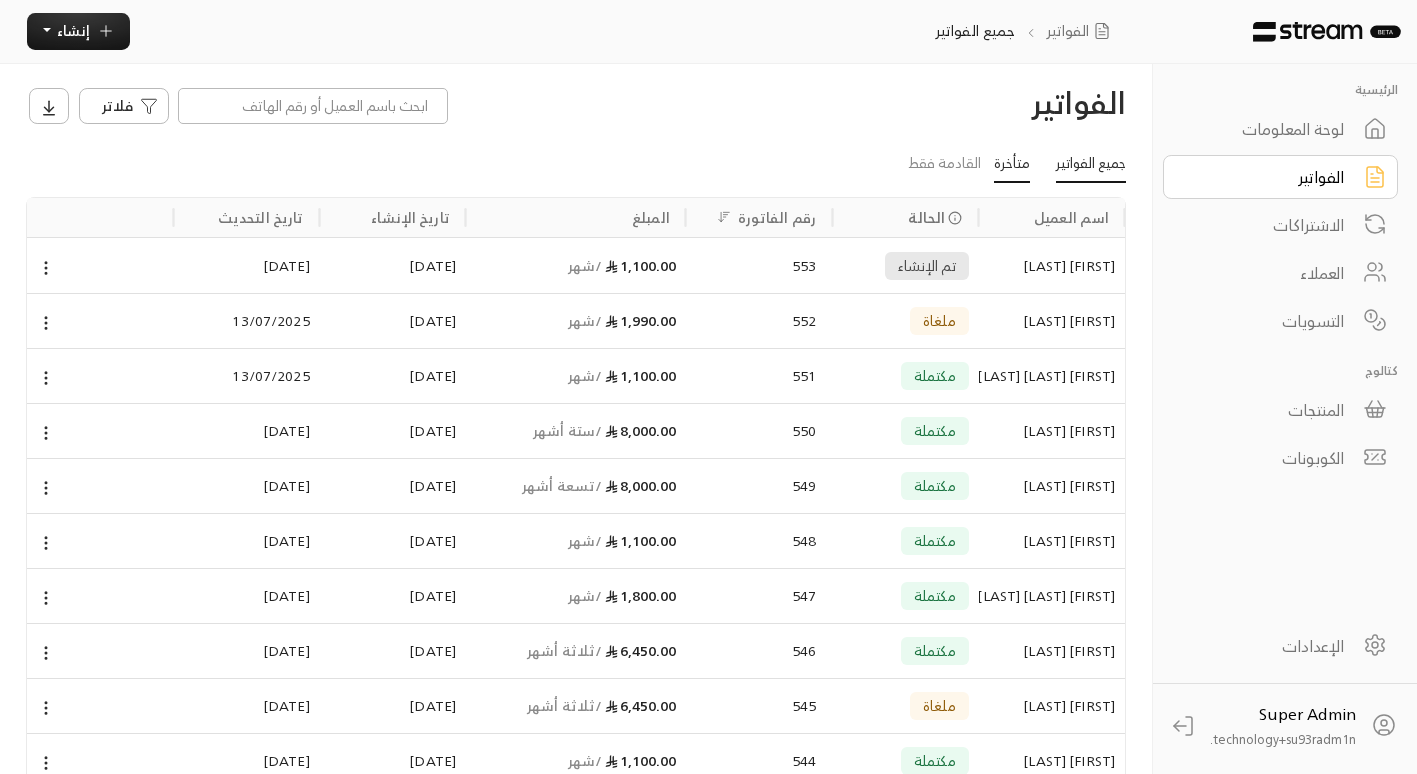 click on "متأخرة" at bounding box center (1012, 165) 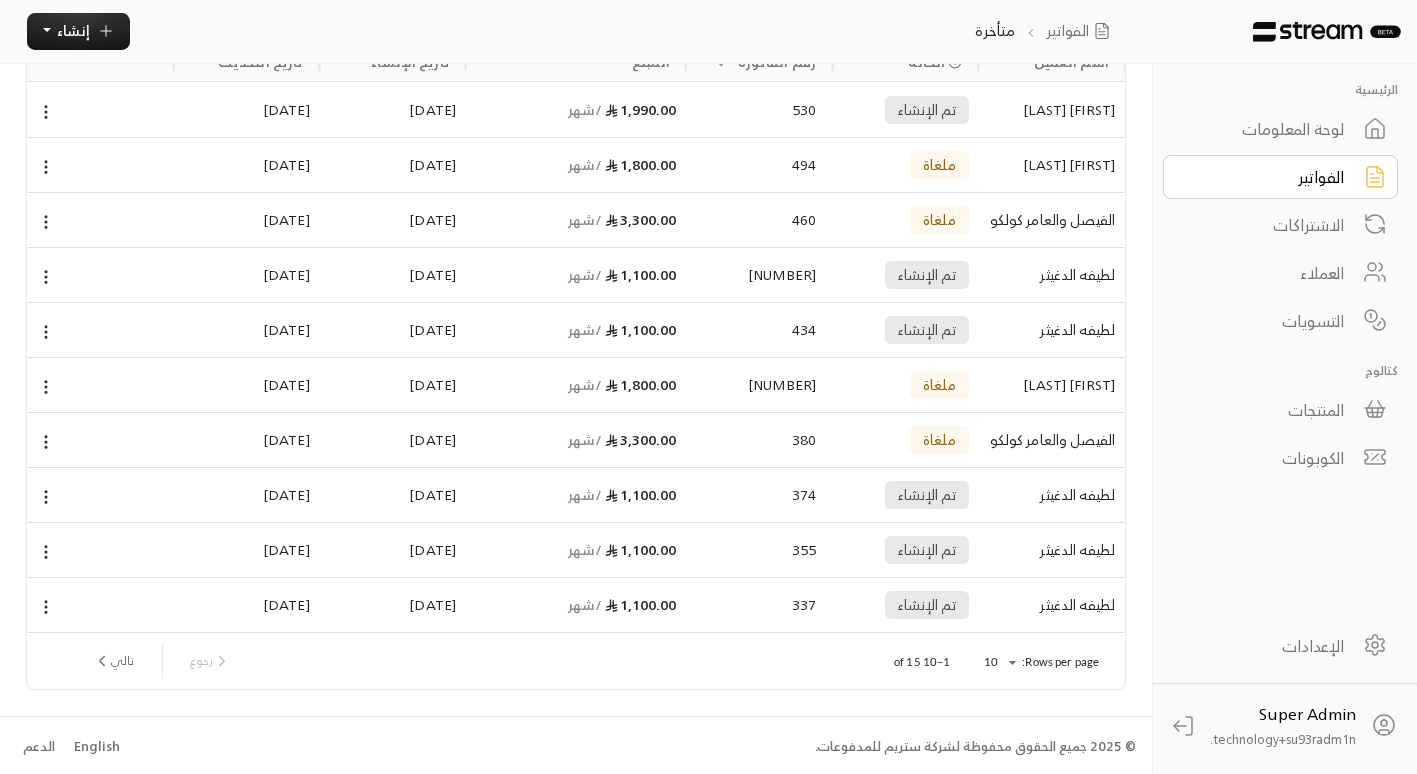 scroll, scrollTop: 157, scrollLeft: 0, axis: vertical 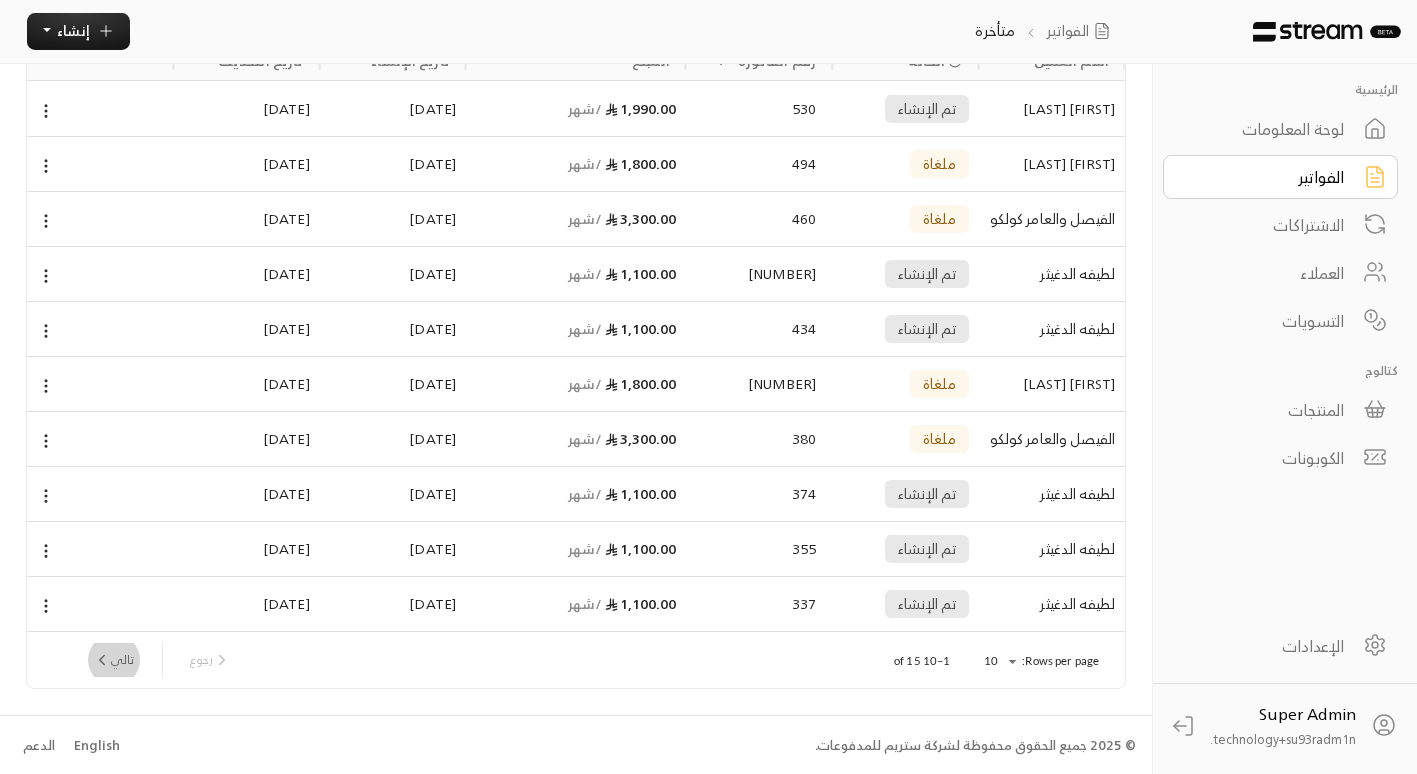 click on "تالي" at bounding box center (113, 660) 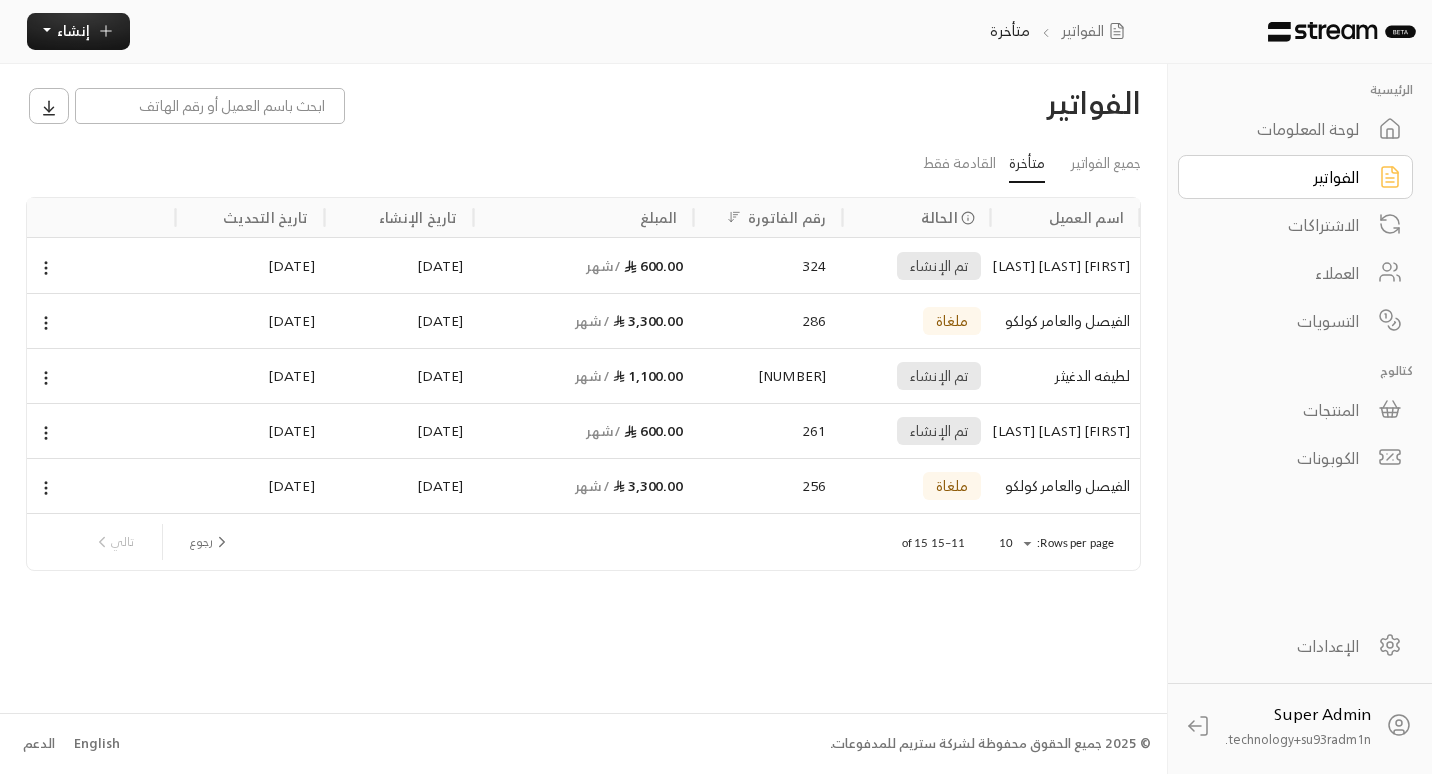 click on "تم الإنشاء" at bounding box center (916, 431) 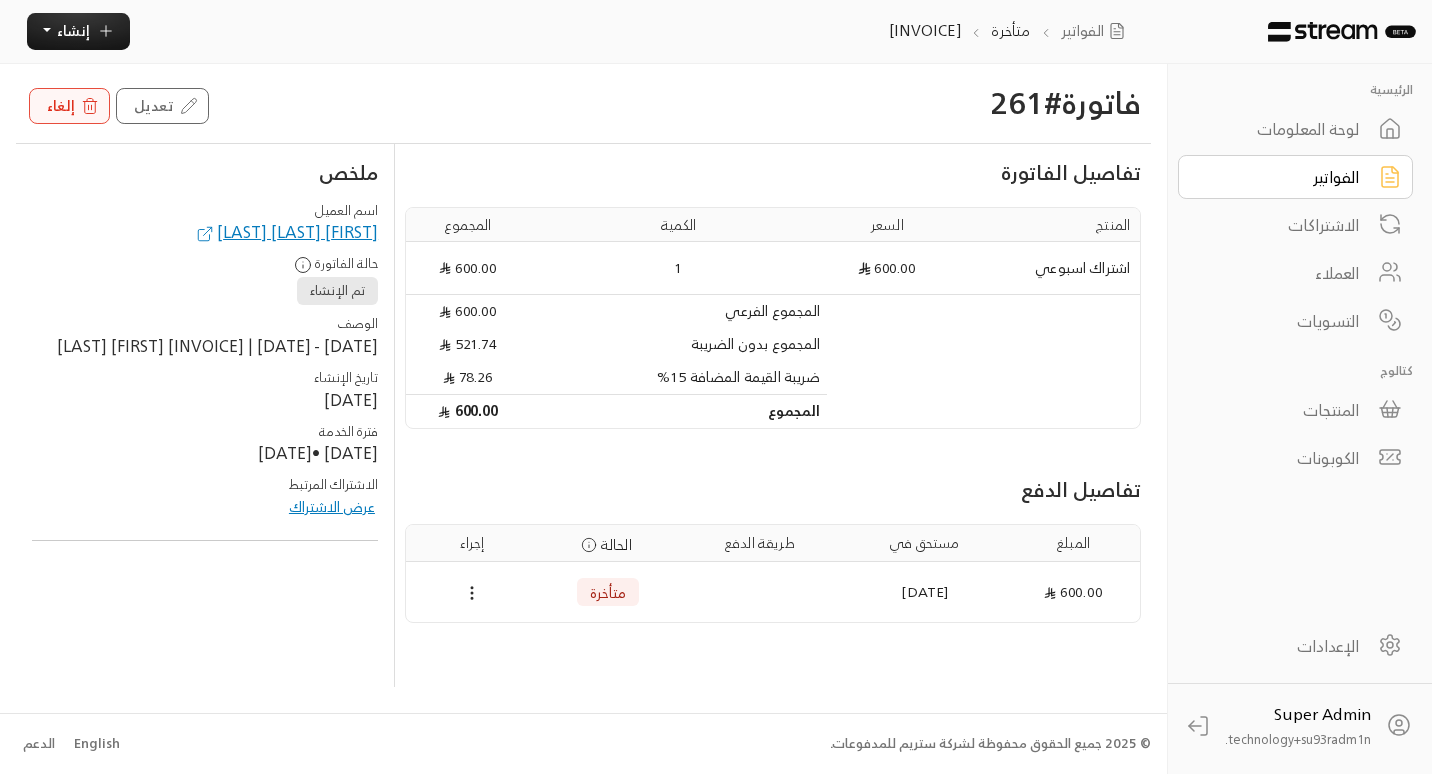 click on "إلغاء" at bounding box center (69, 105) 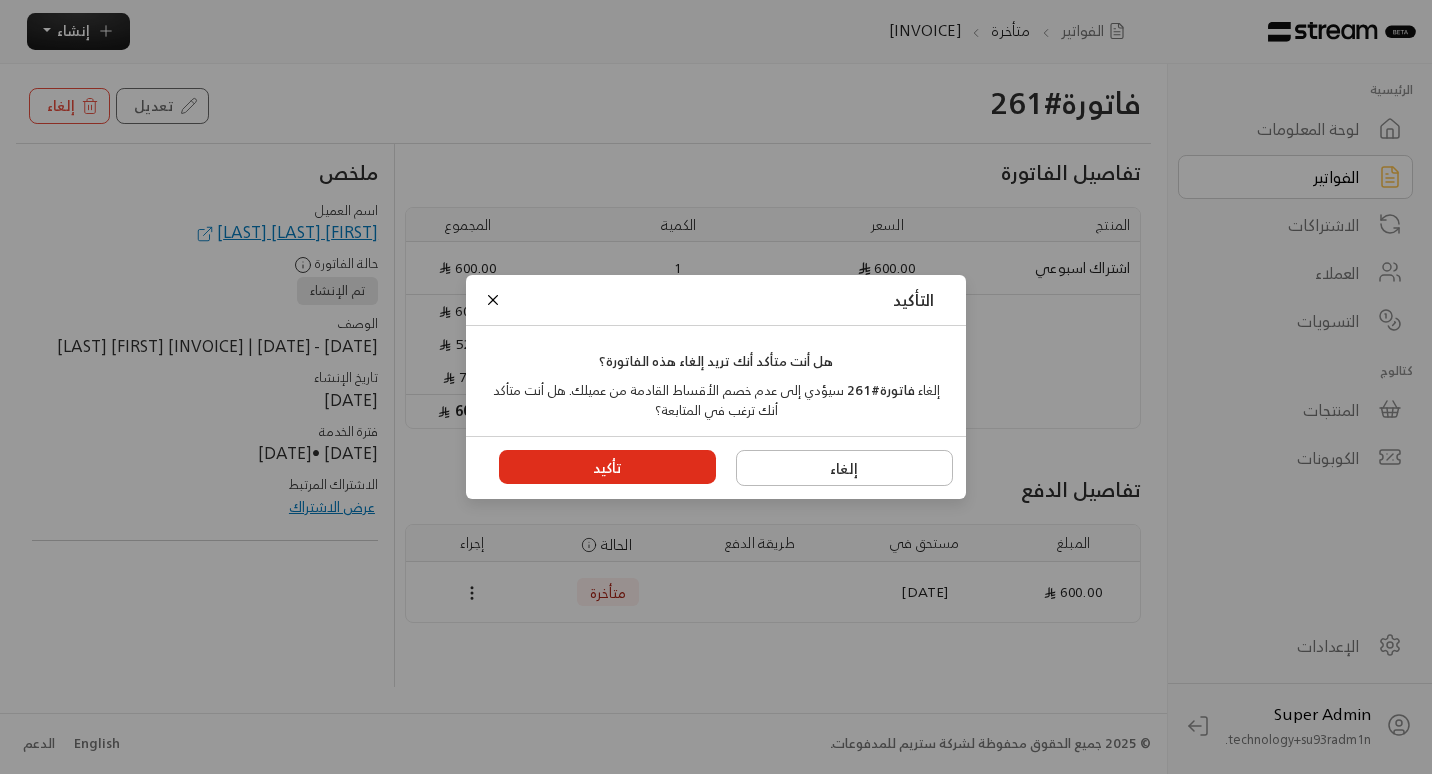 click on "تأكيد" at bounding box center [608, 467] 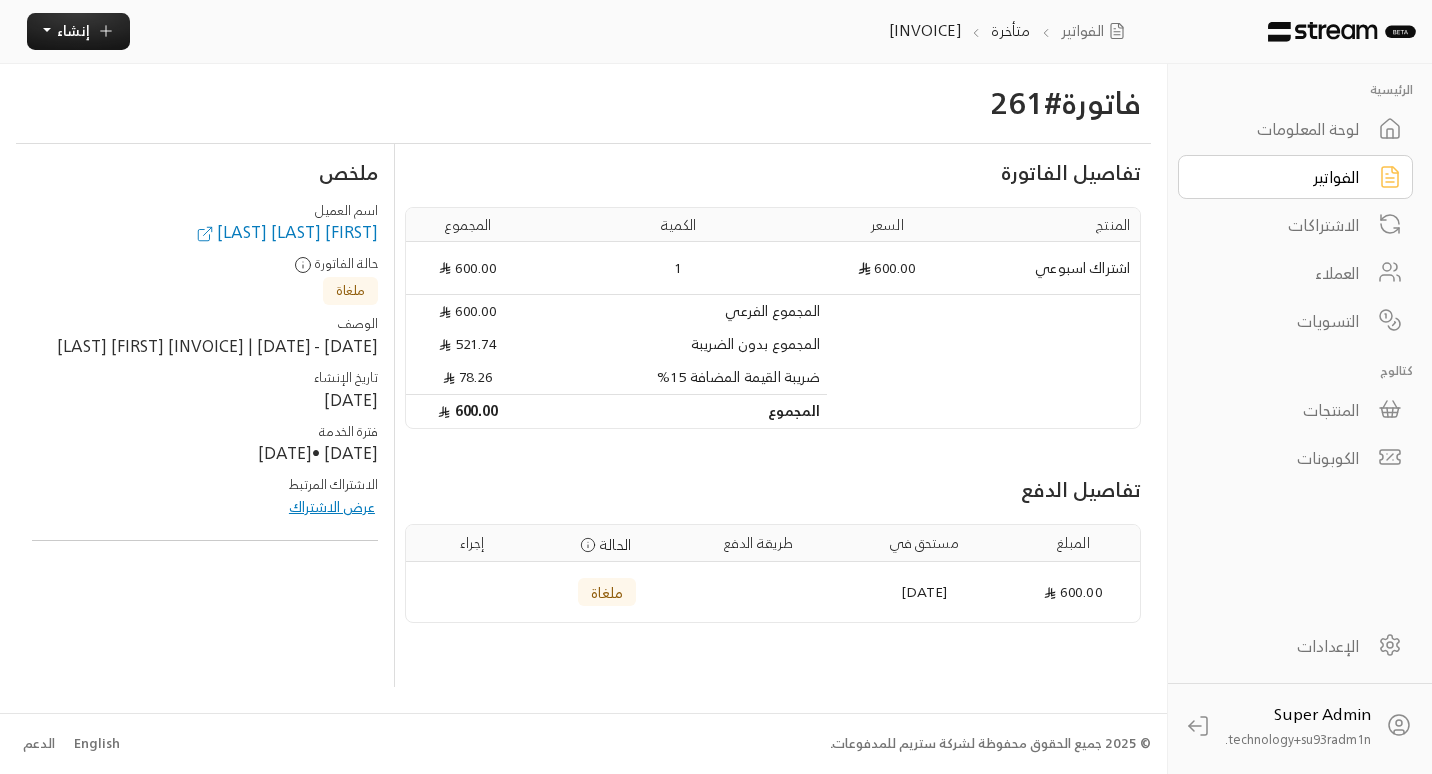 click on "[FIRST] [LAST] [LAST]" at bounding box center (286, 232) 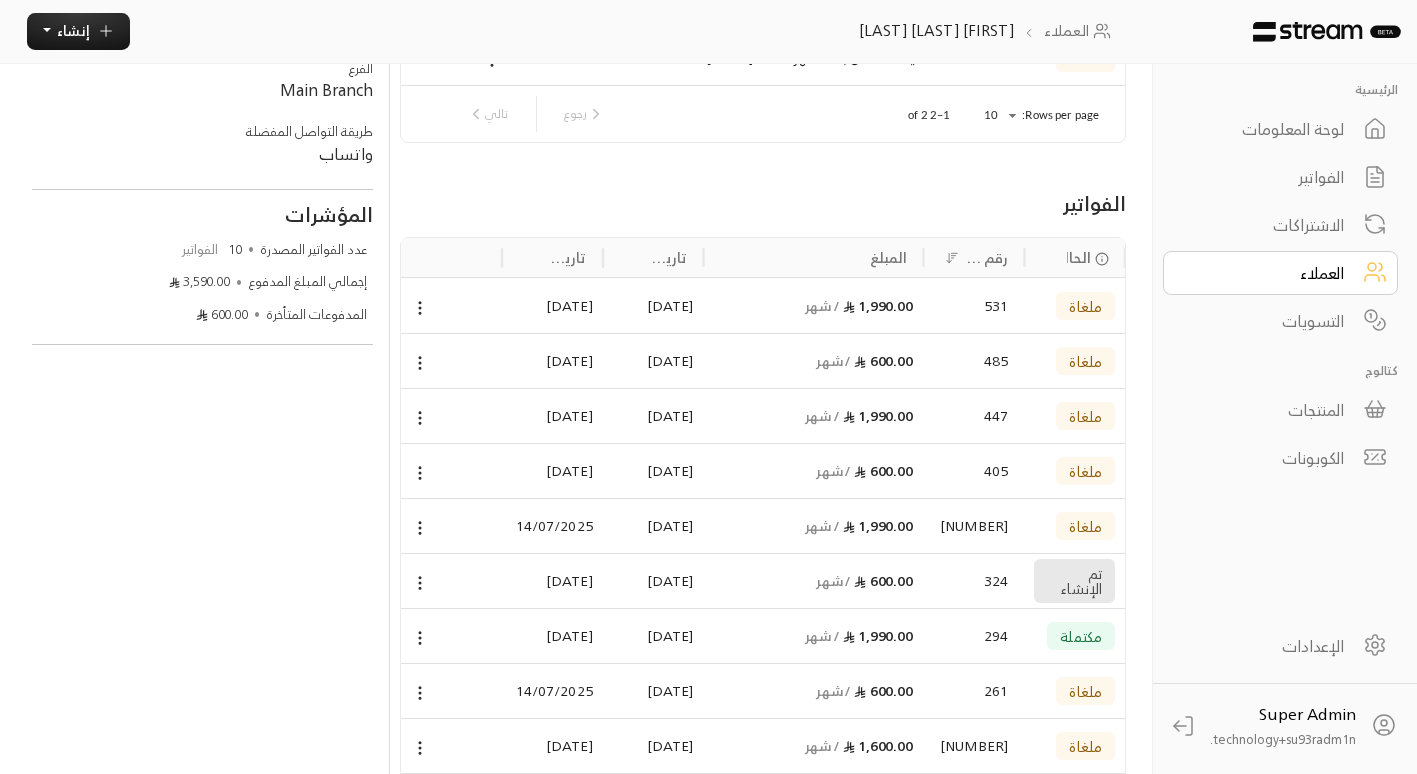 scroll, scrollTop: 289, scrollLeft: 0, axis: vertical 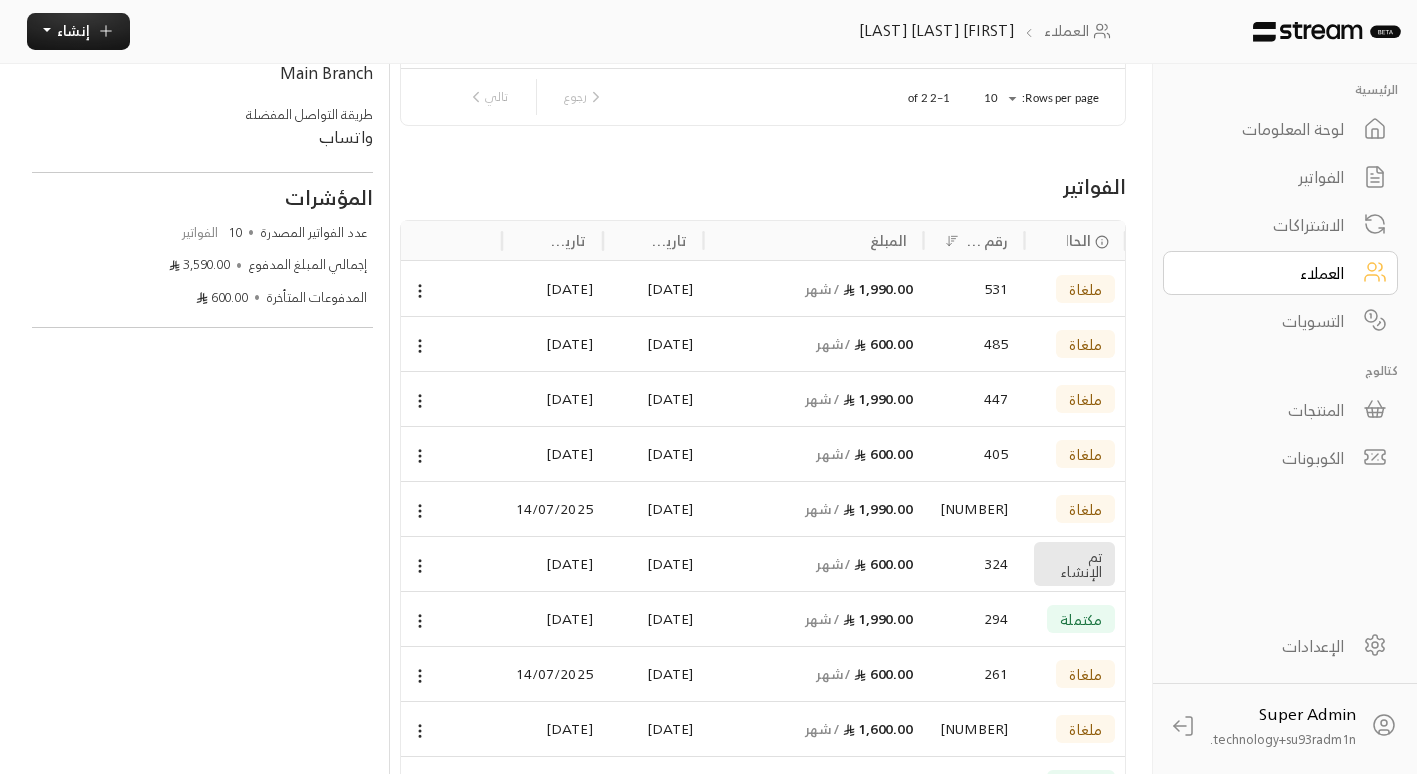 click on "324" at bounding box center [974, 563] 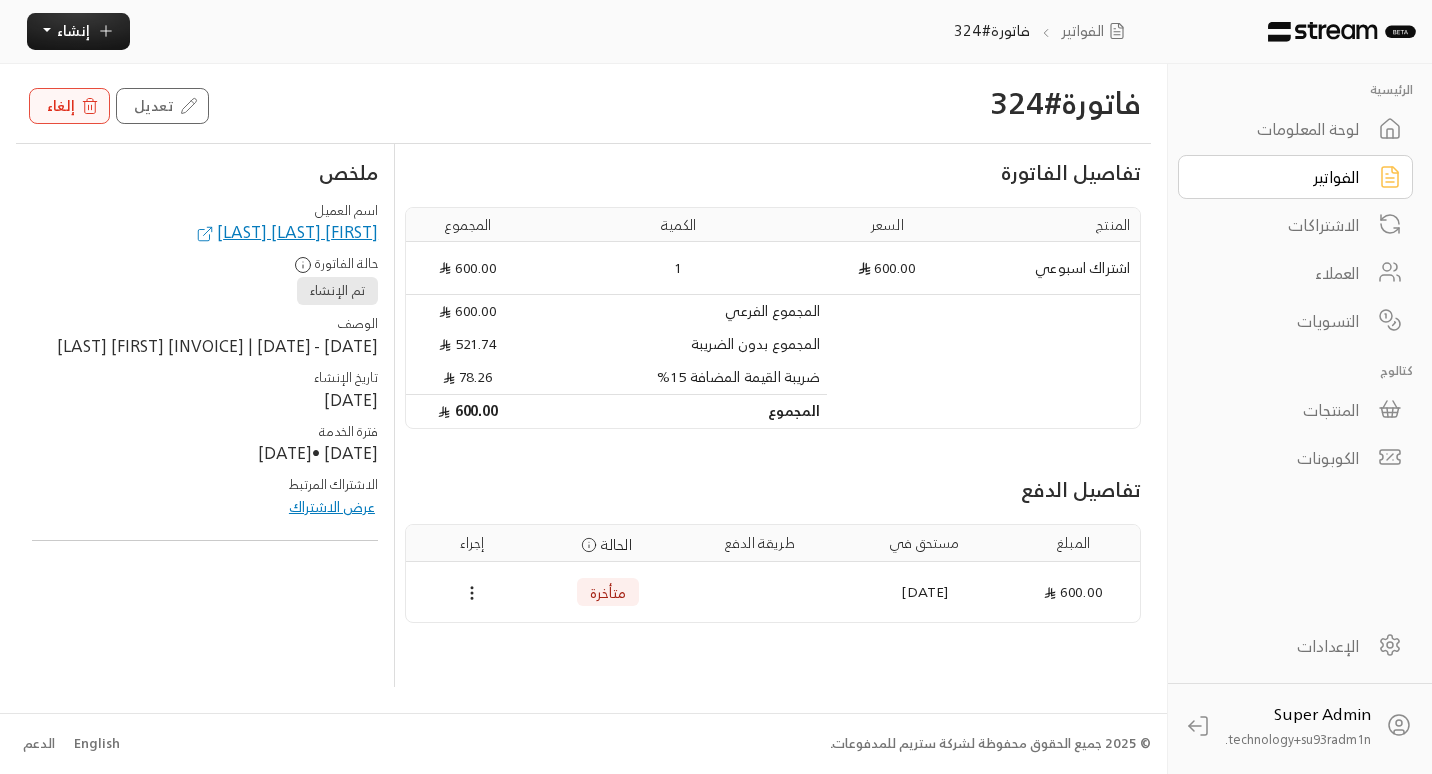 click on "إلغاء" at bounding box center [61, 105] 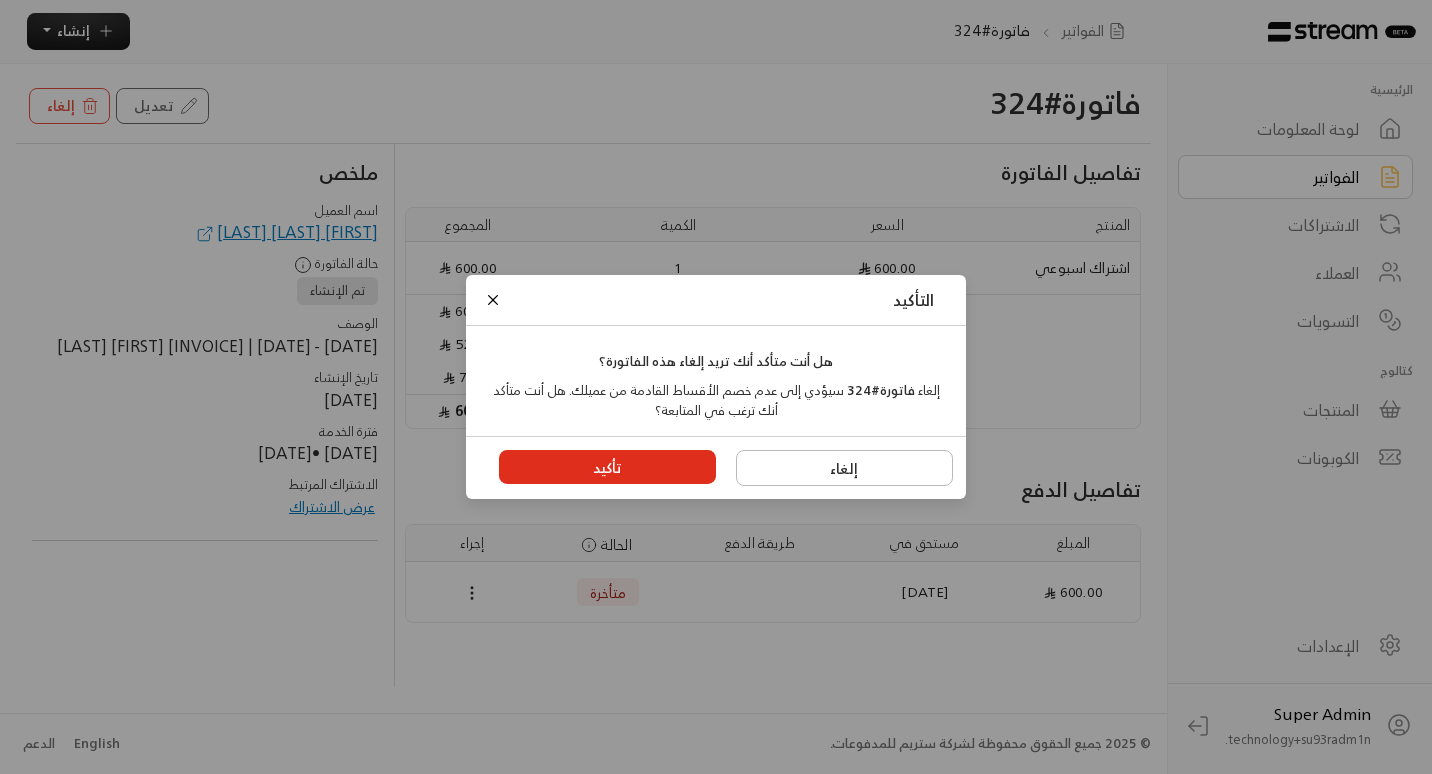 click on "تأكيد" at bounding box center (608, 467) 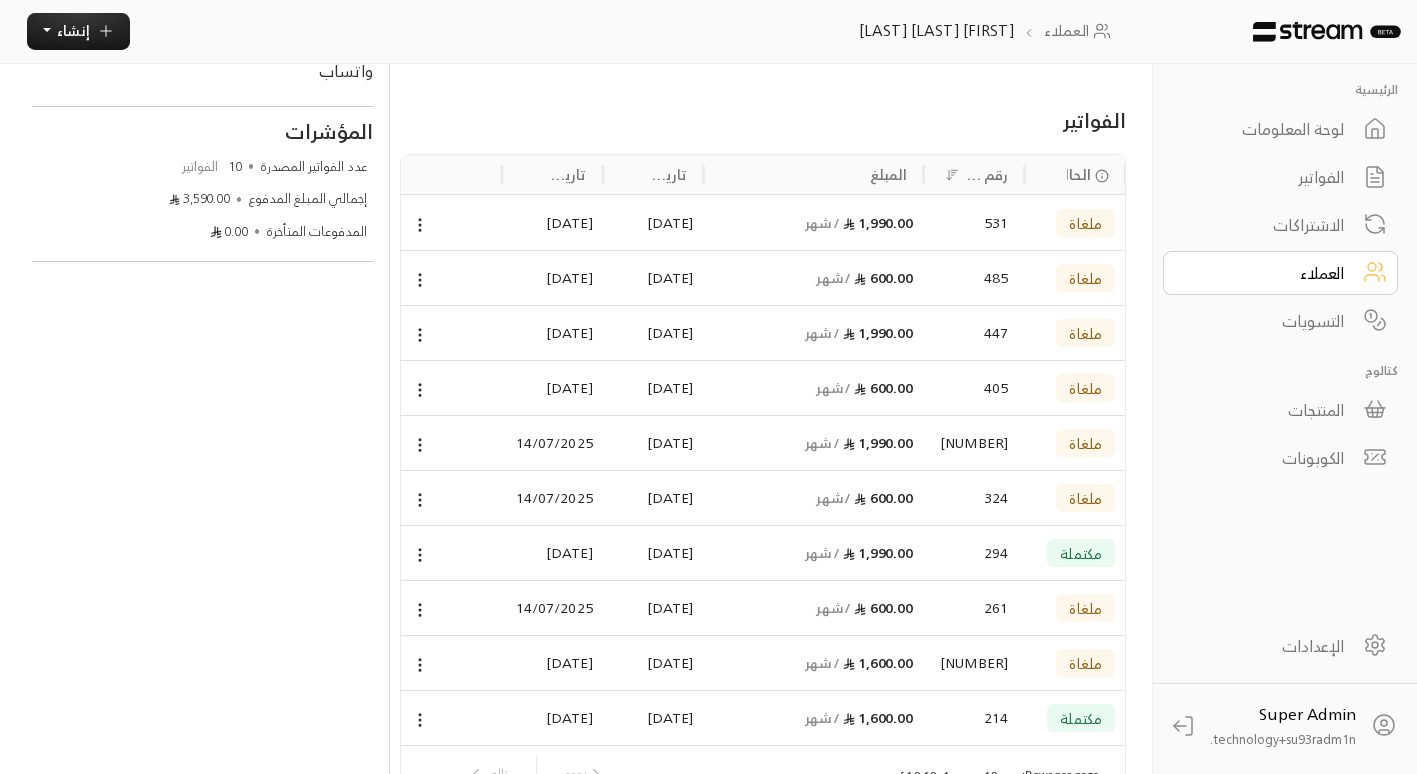 scroll, scrollTop: 471, scrollLeft: 0, axis: vertical 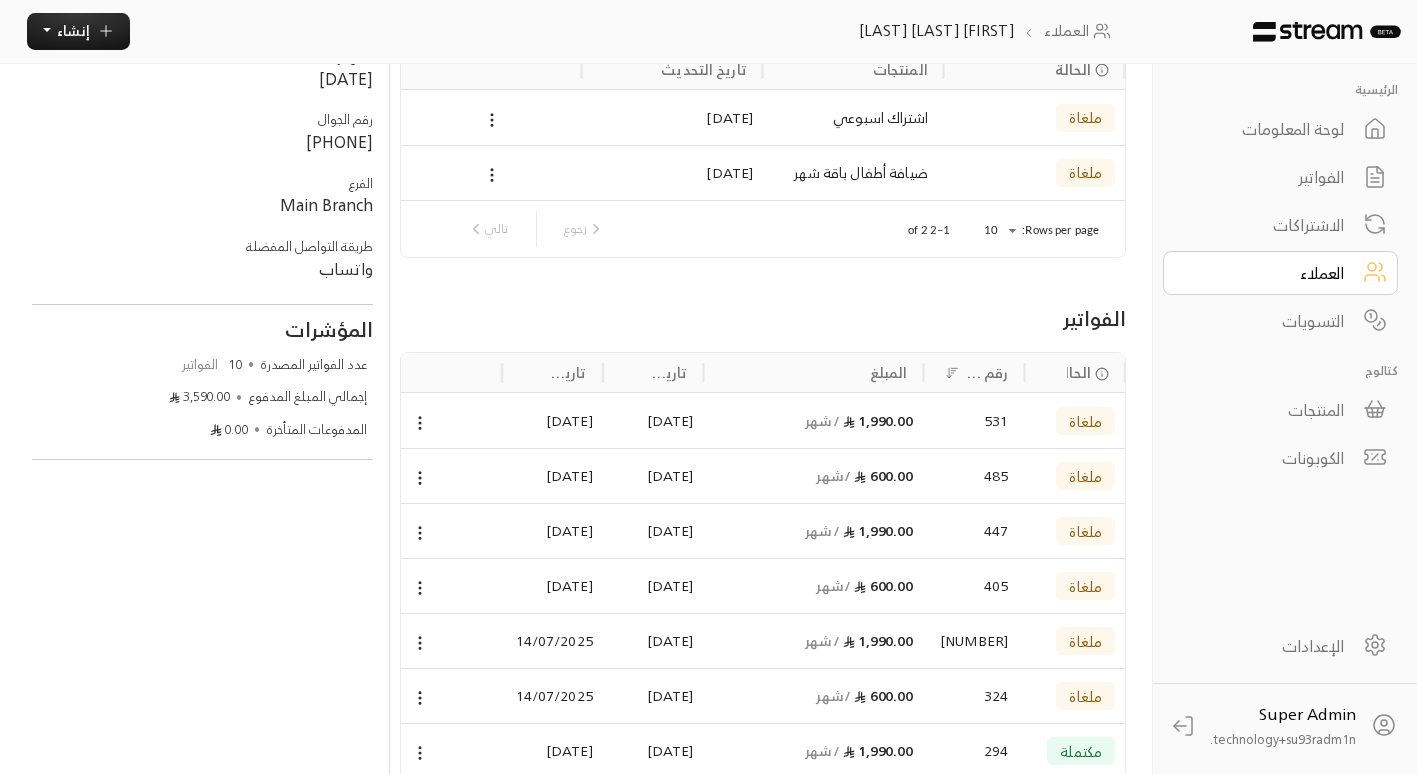 click on "المنتجات" at bounding box center [1267, 410] 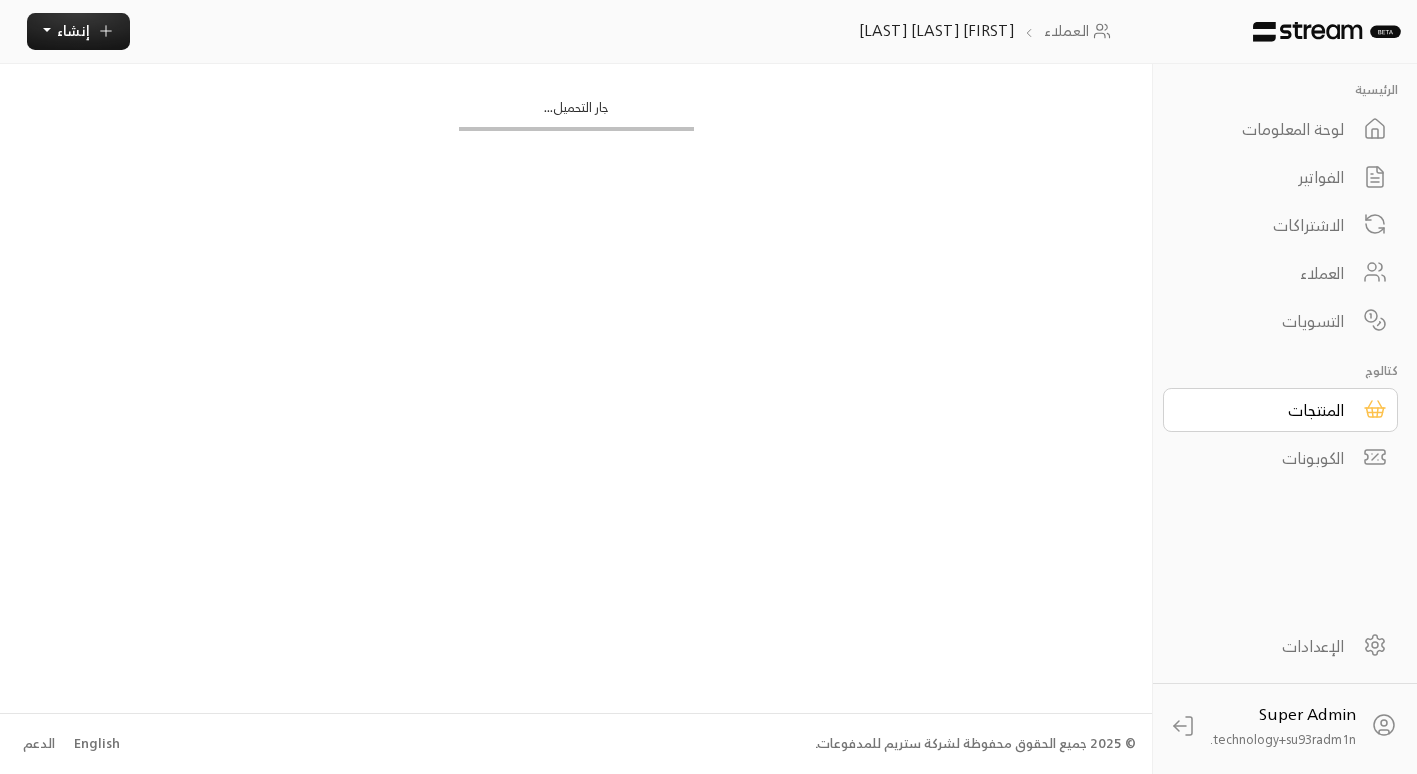 scroll, scrollTop: 0, scrollLeft: 0, axis: both 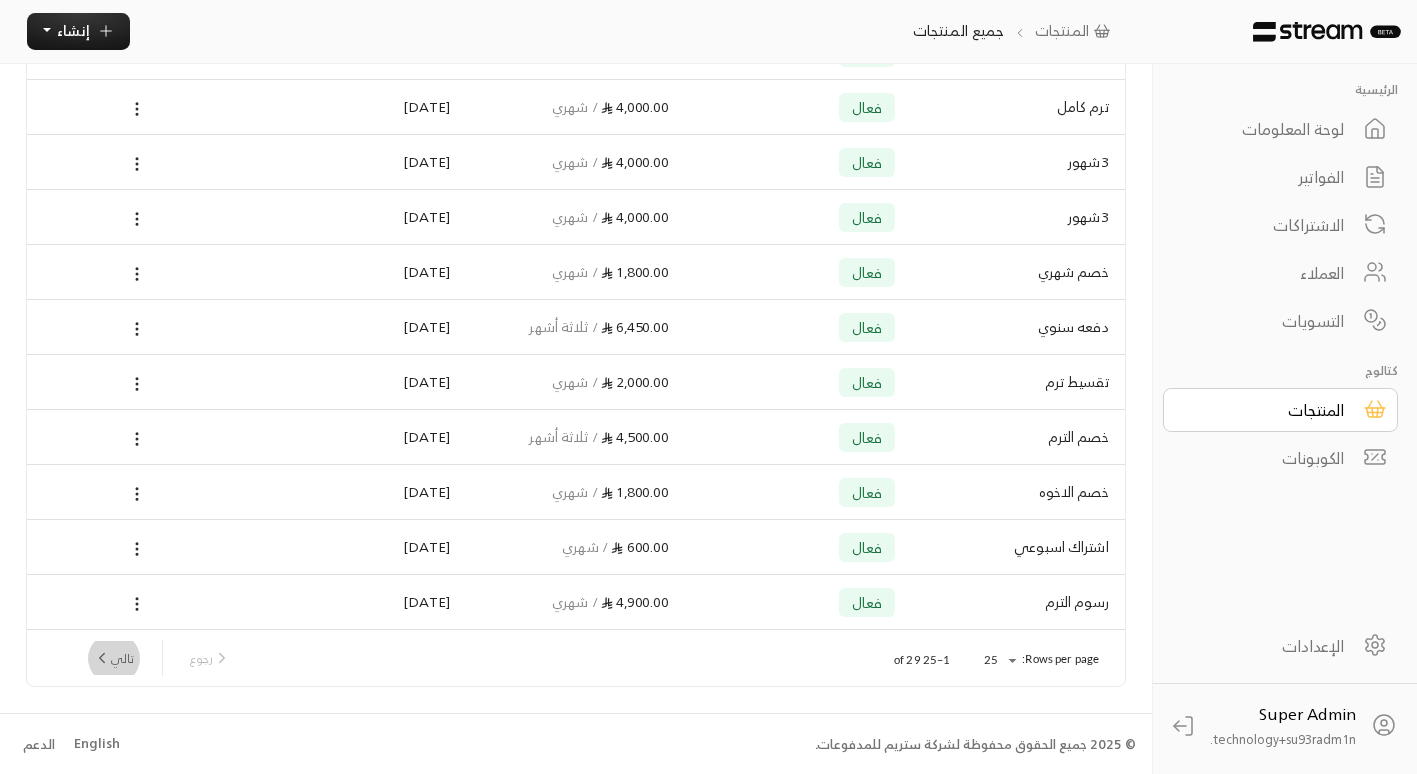 click 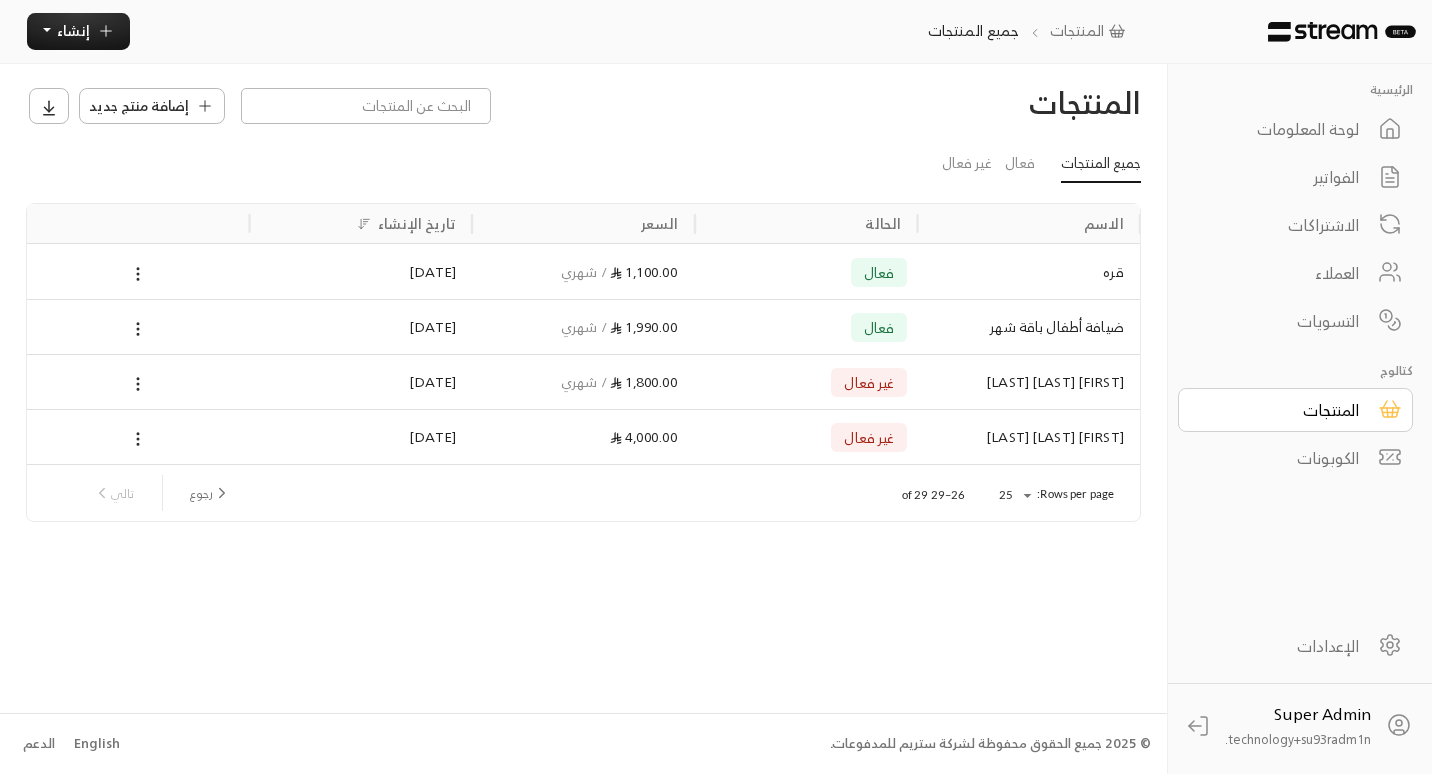 click on "الفواتير" at bounding box center [1282, 177] 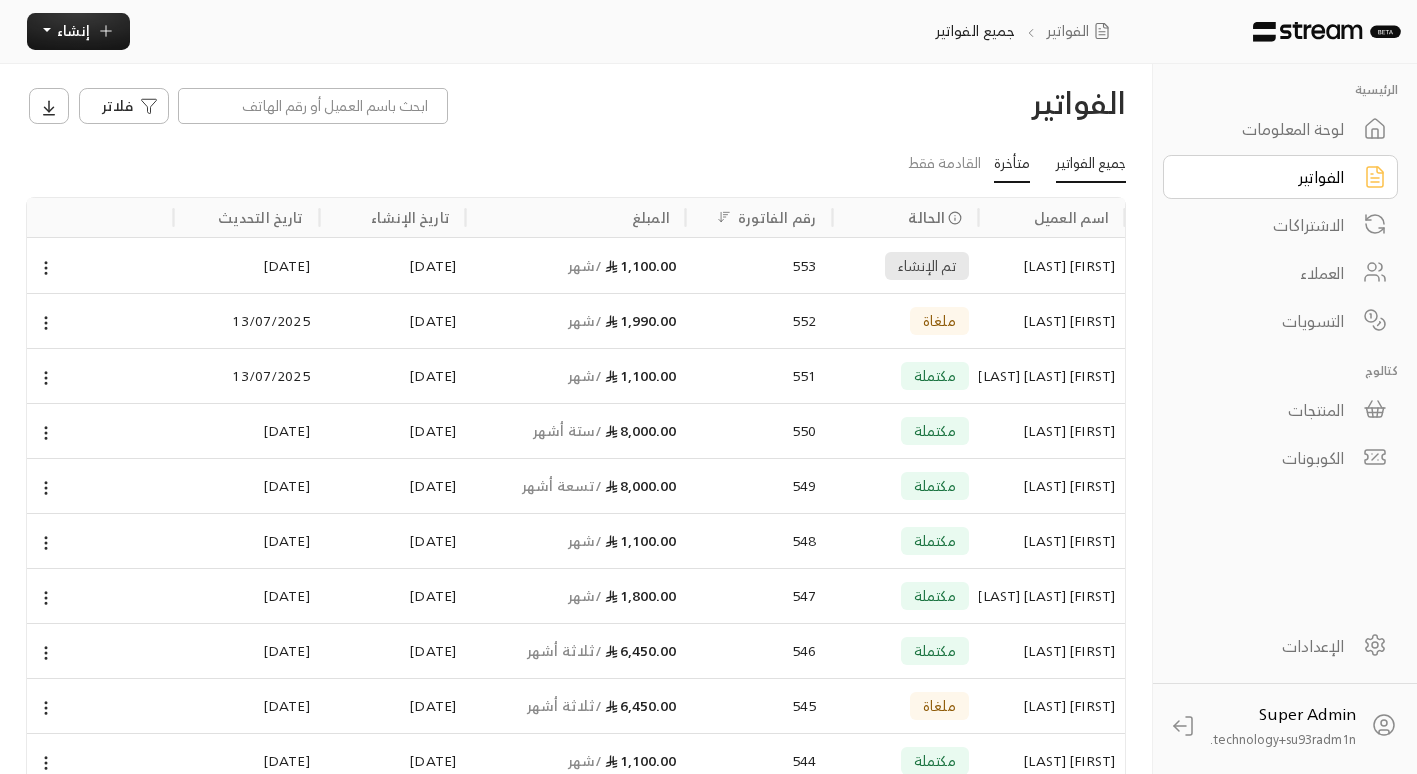 click on "متأخرة" at bounding box center (1012, 165) 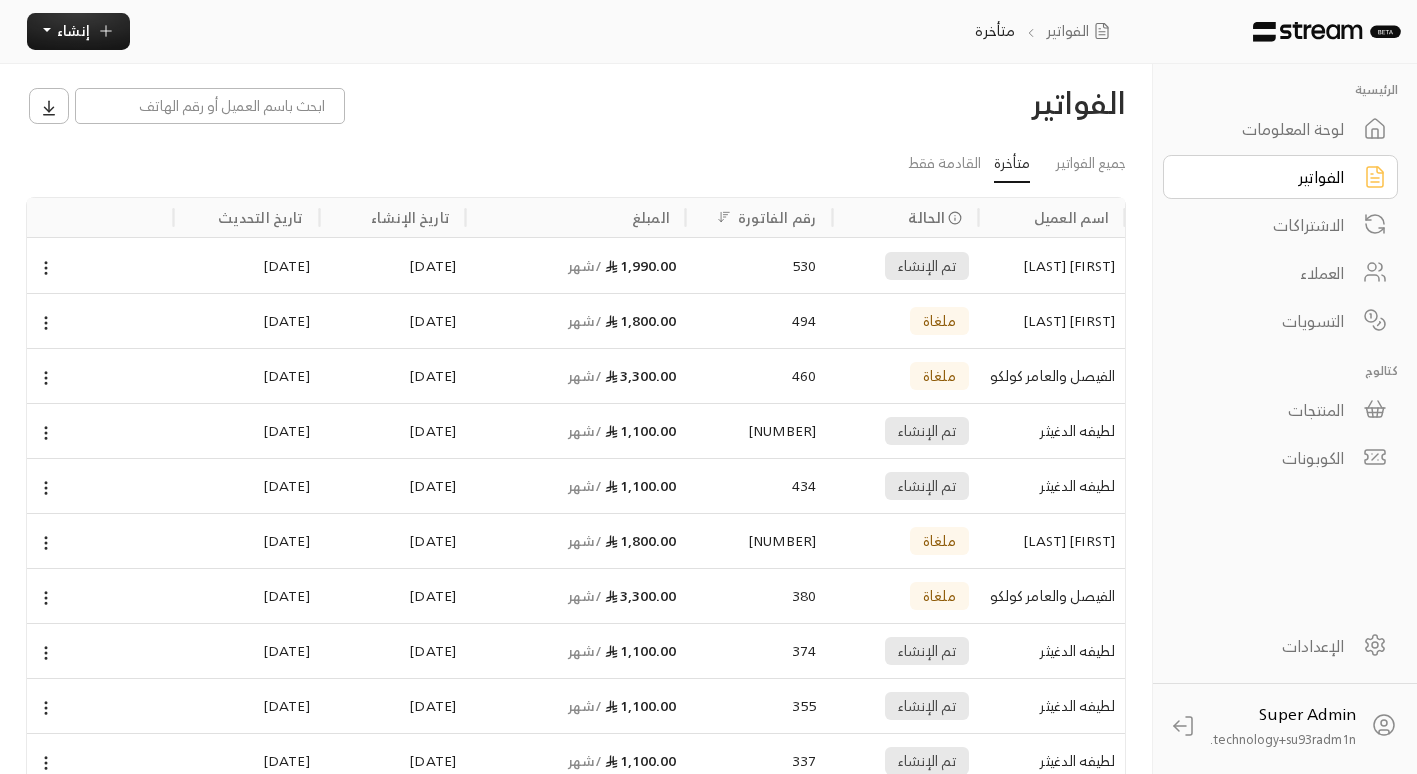 click on "[FIRST] [LAST]" at bounding box center (1052, 266) 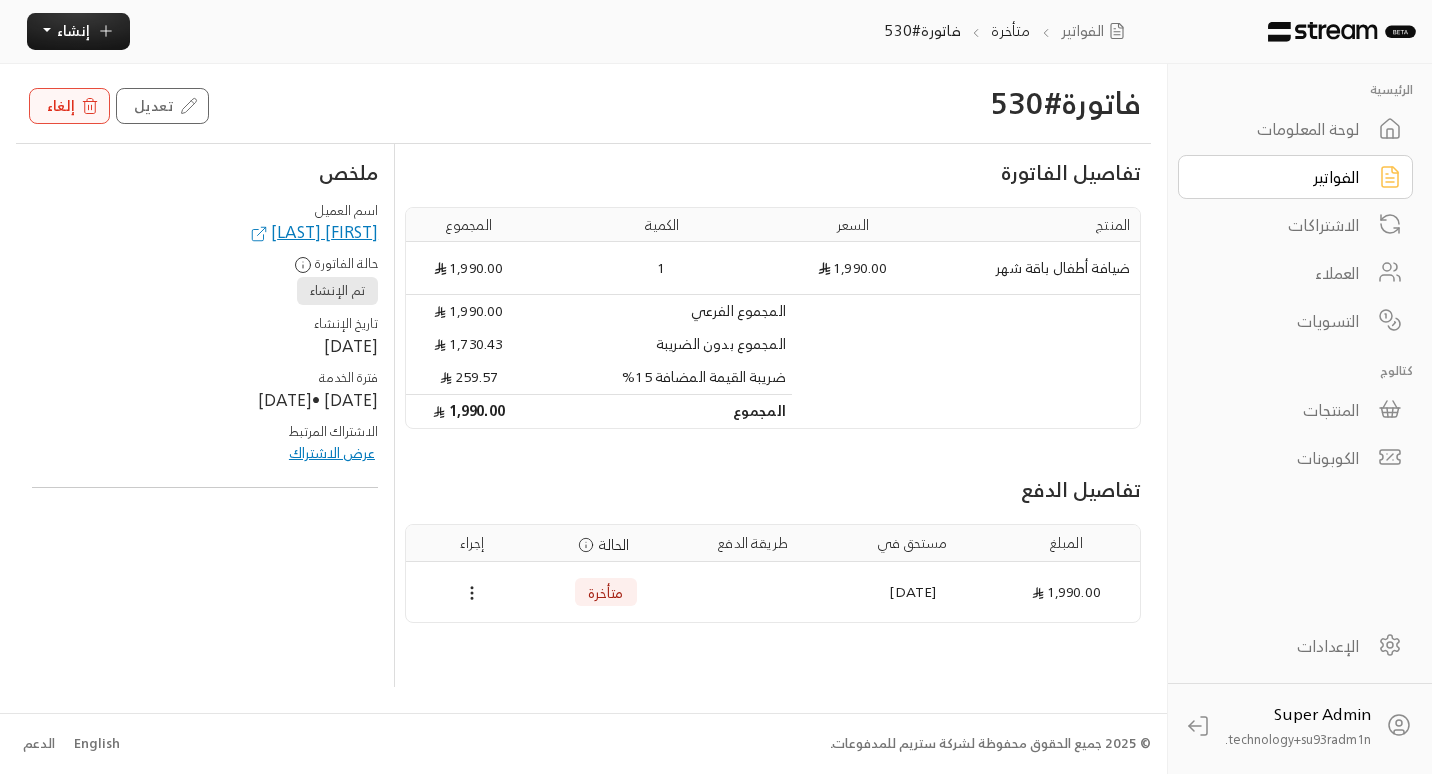 click on "إلغاء" at bounding box center [61, 105] 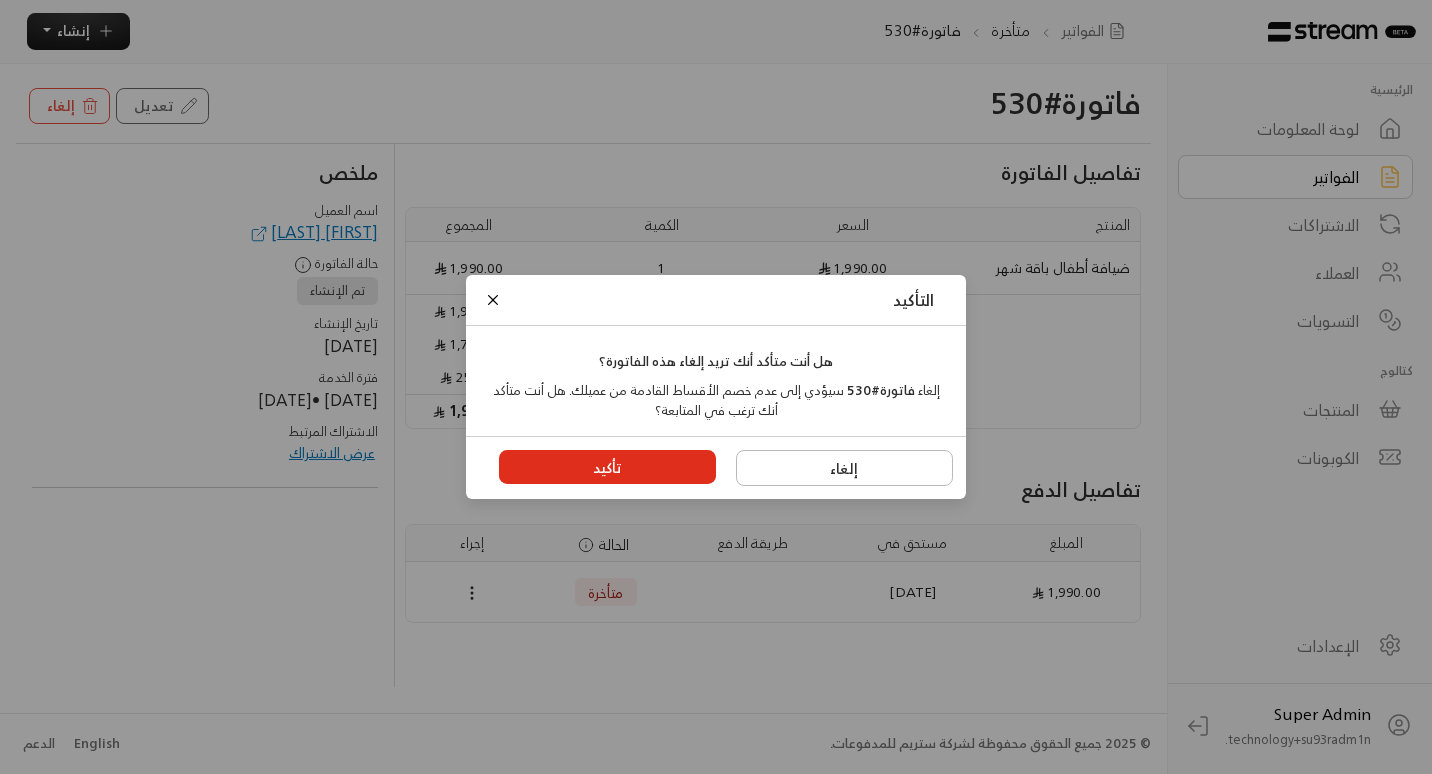 click on "تأكيد" at bounding box center (608, 467) 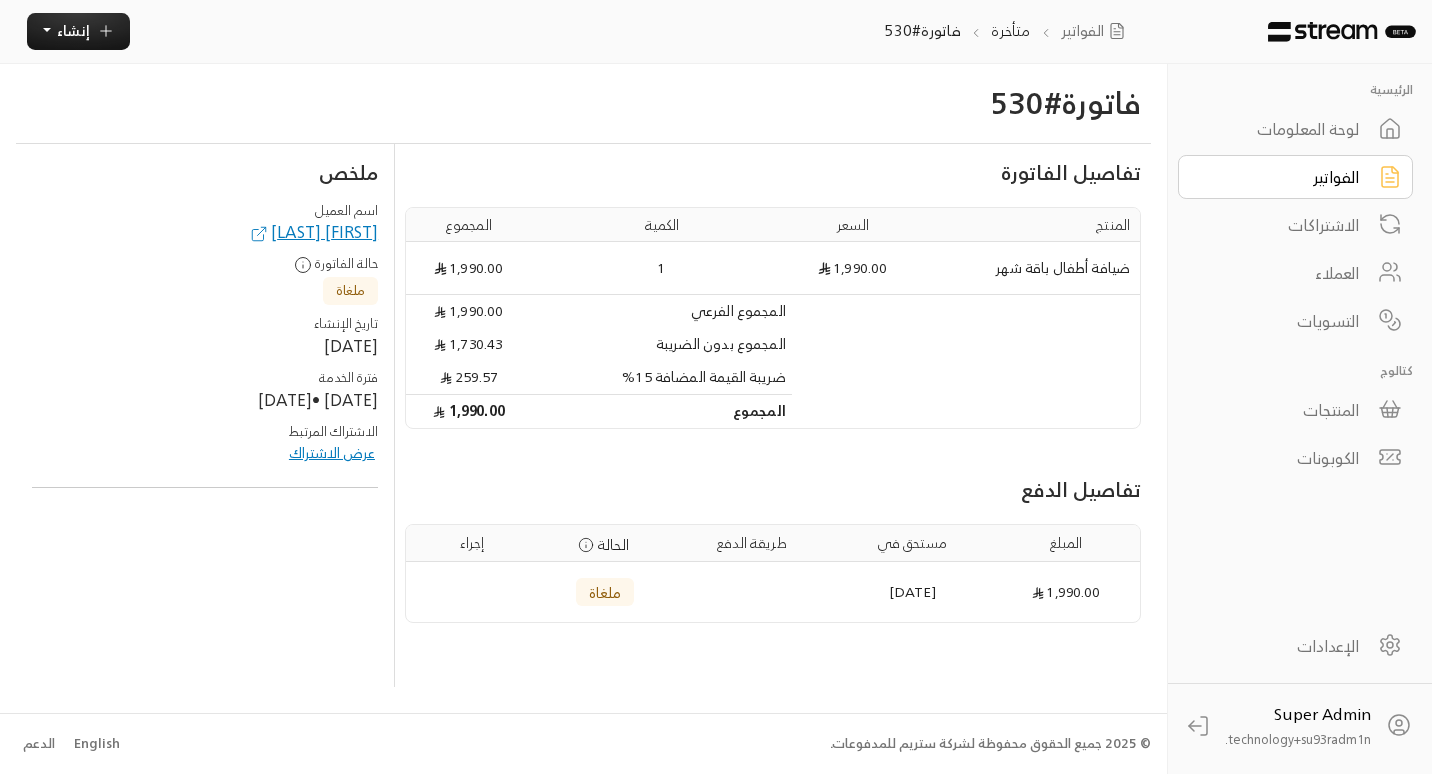 click on "الاشتراكات" at bounding box center (1282, 225) 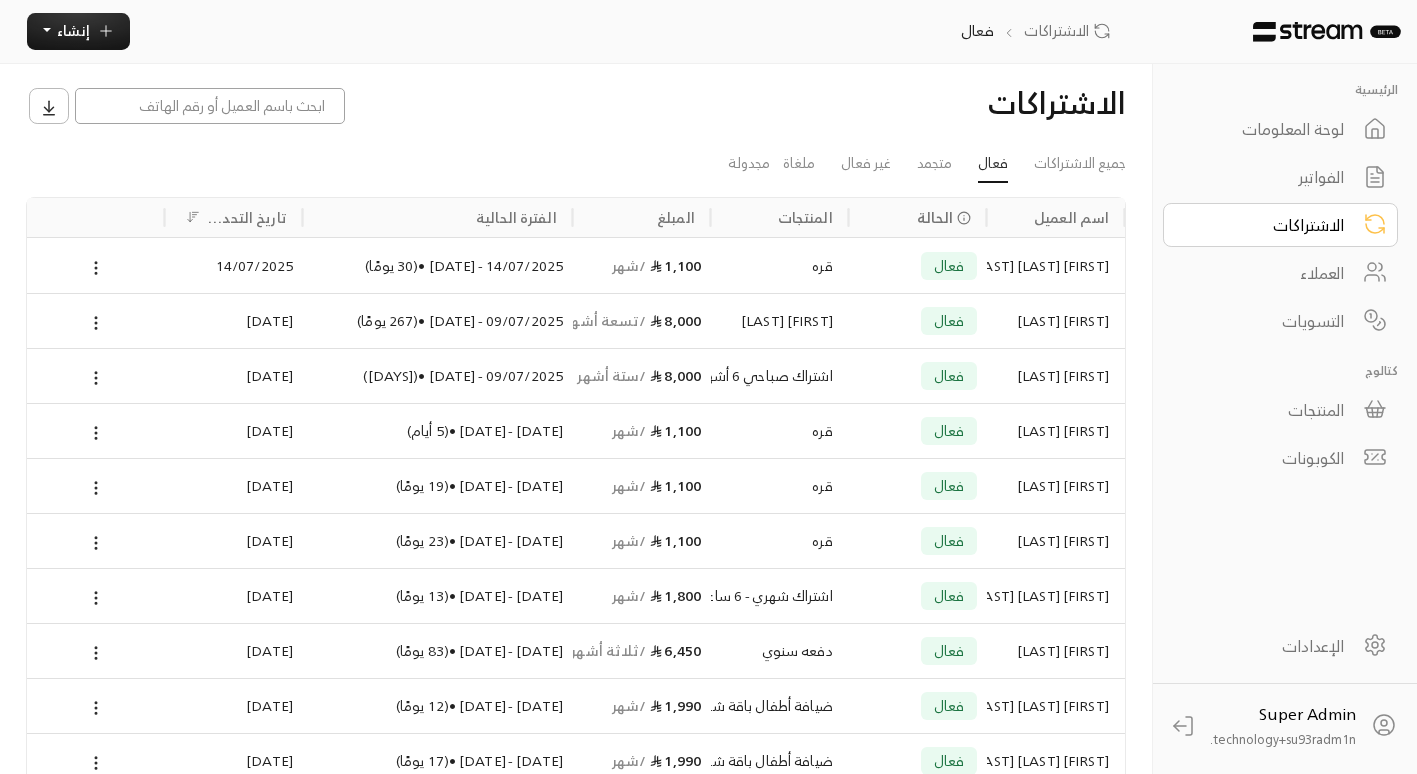 click at bounding box center (210, 106) 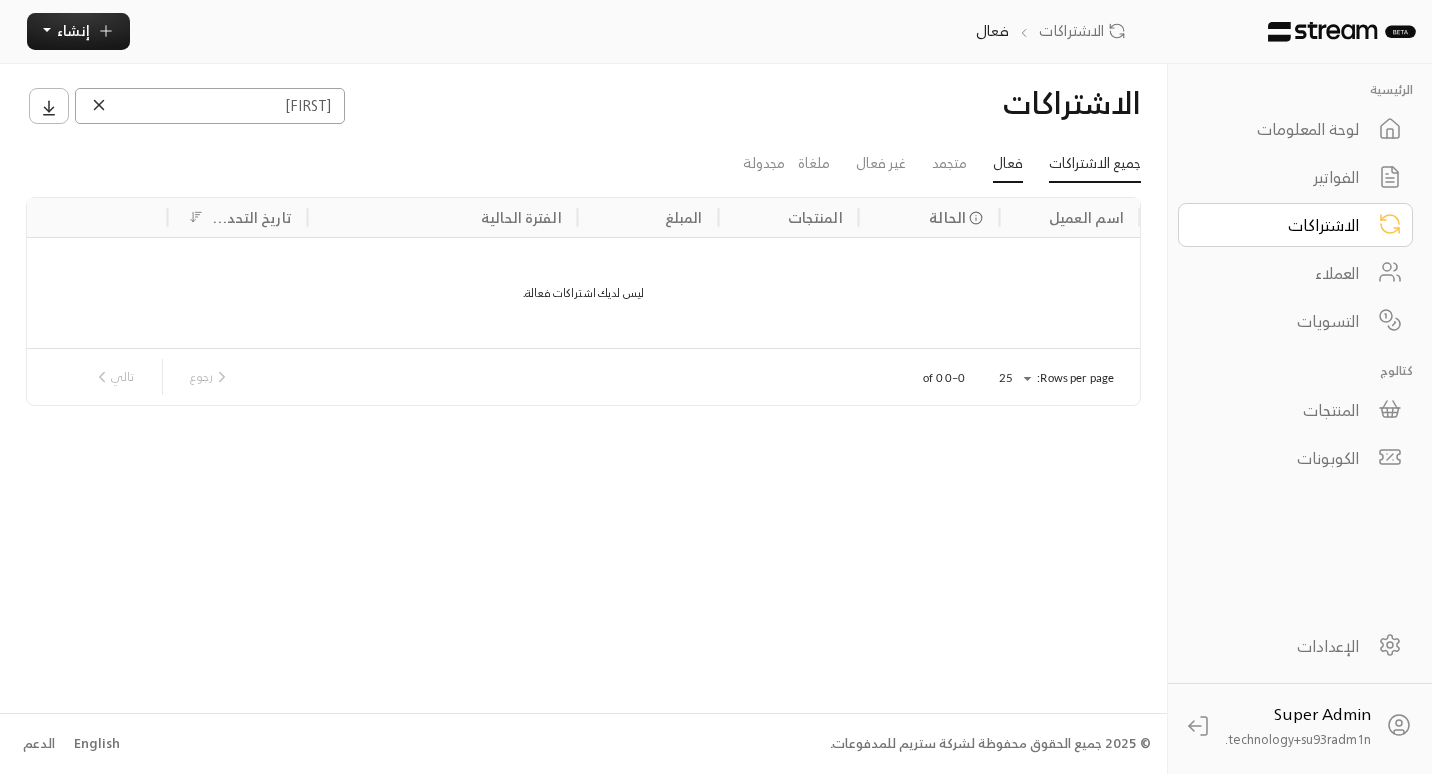 type on "[FIRST]" 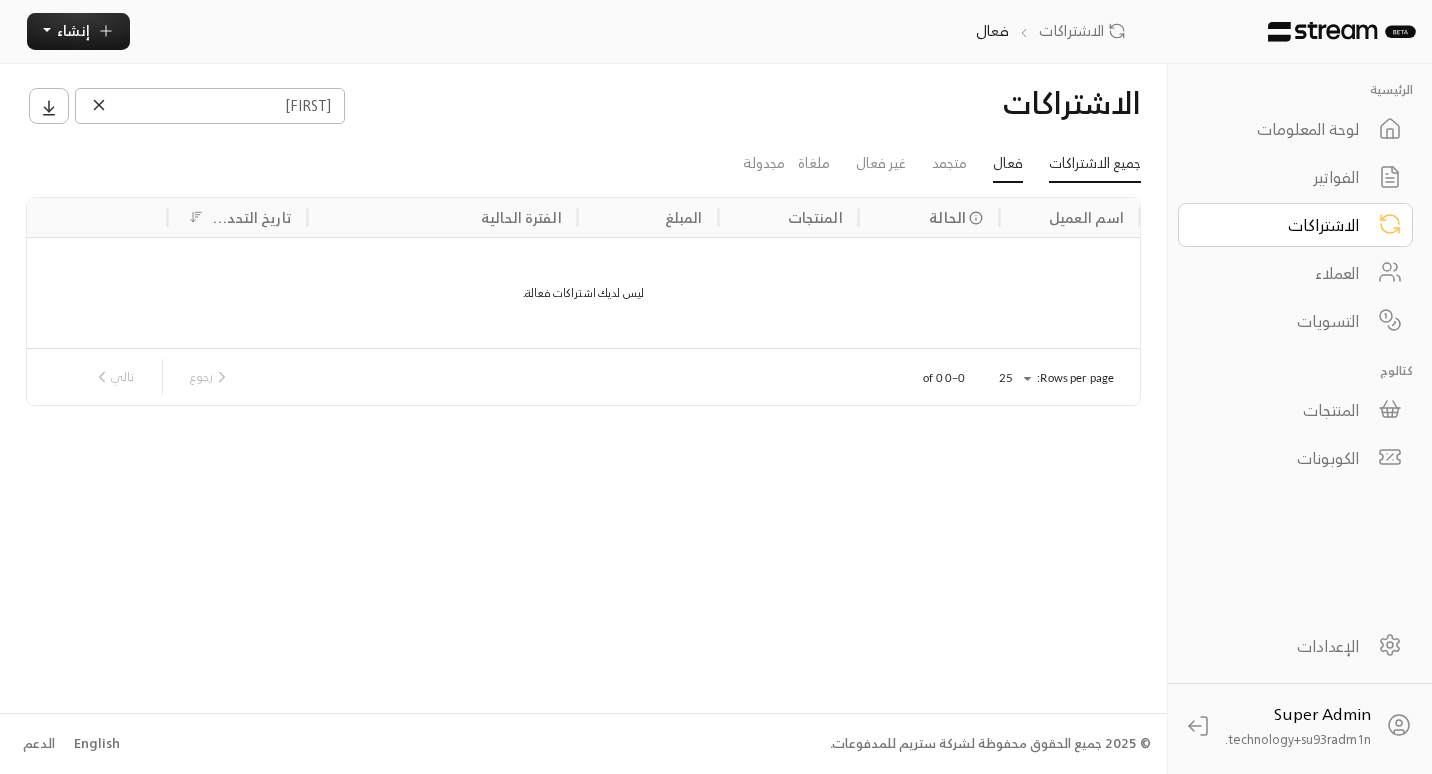 click on "جميع الاشتراكات" at bounding box center (1095, 165) 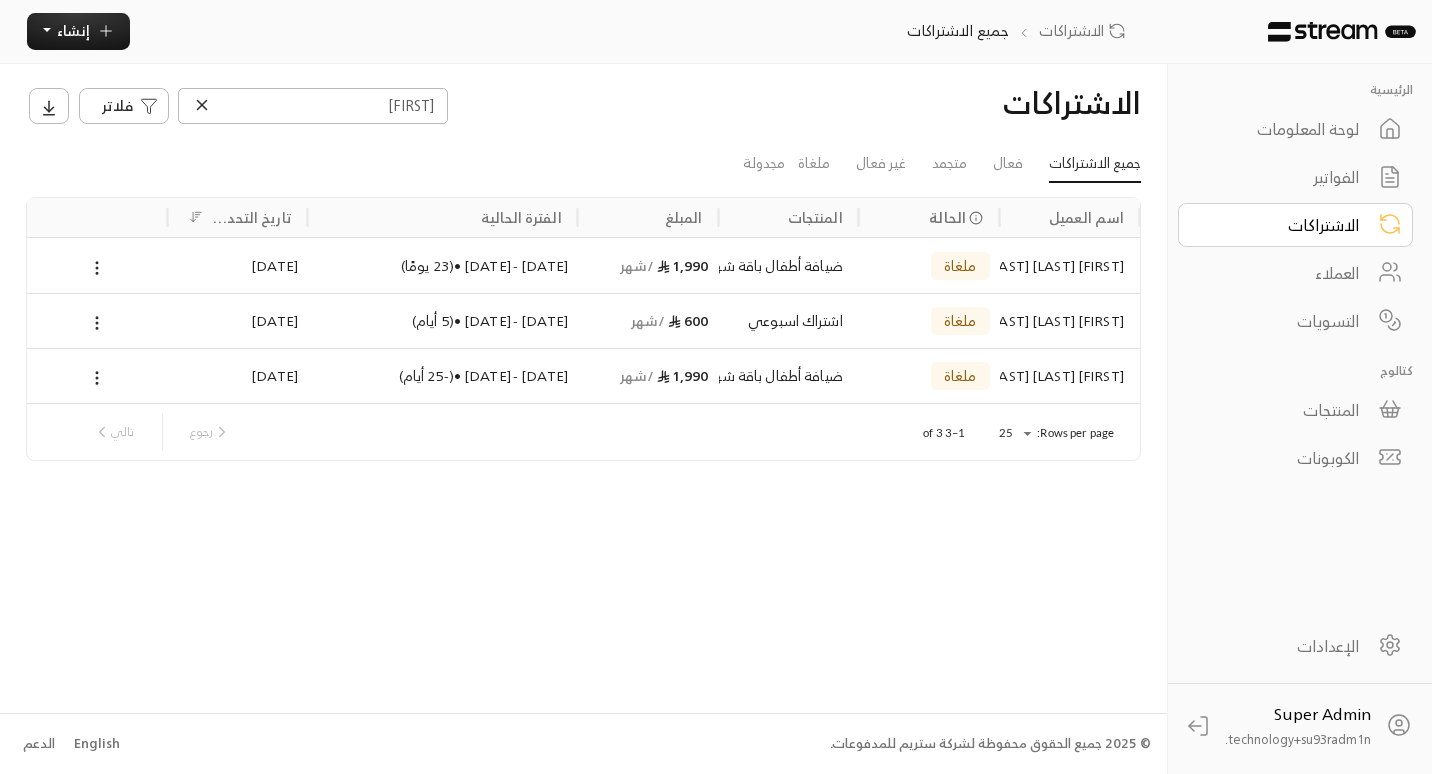 click on "[FIRST] [LAST] [LAST]" at bounding box center [1070, 266] 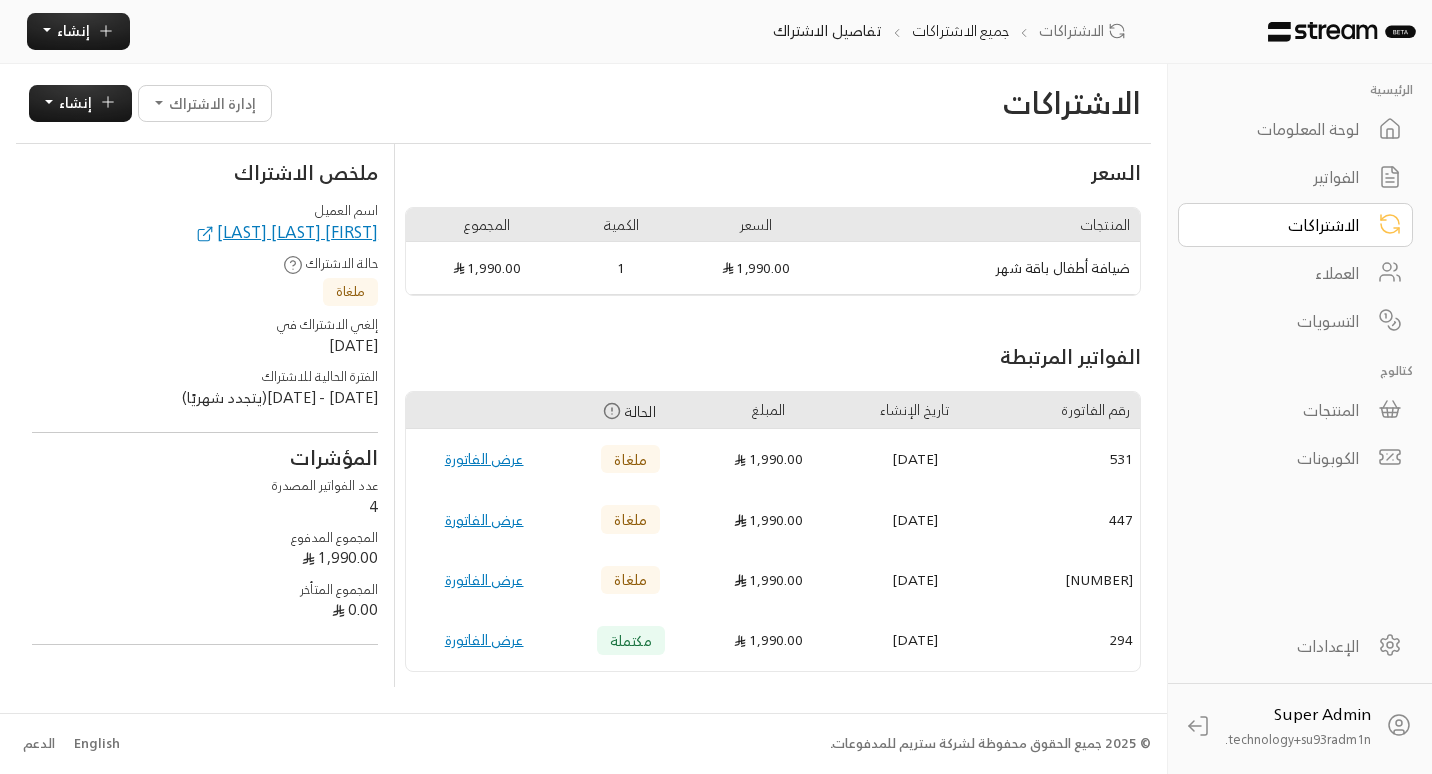 click on "العملاء" at bounding box center [1295, 273] 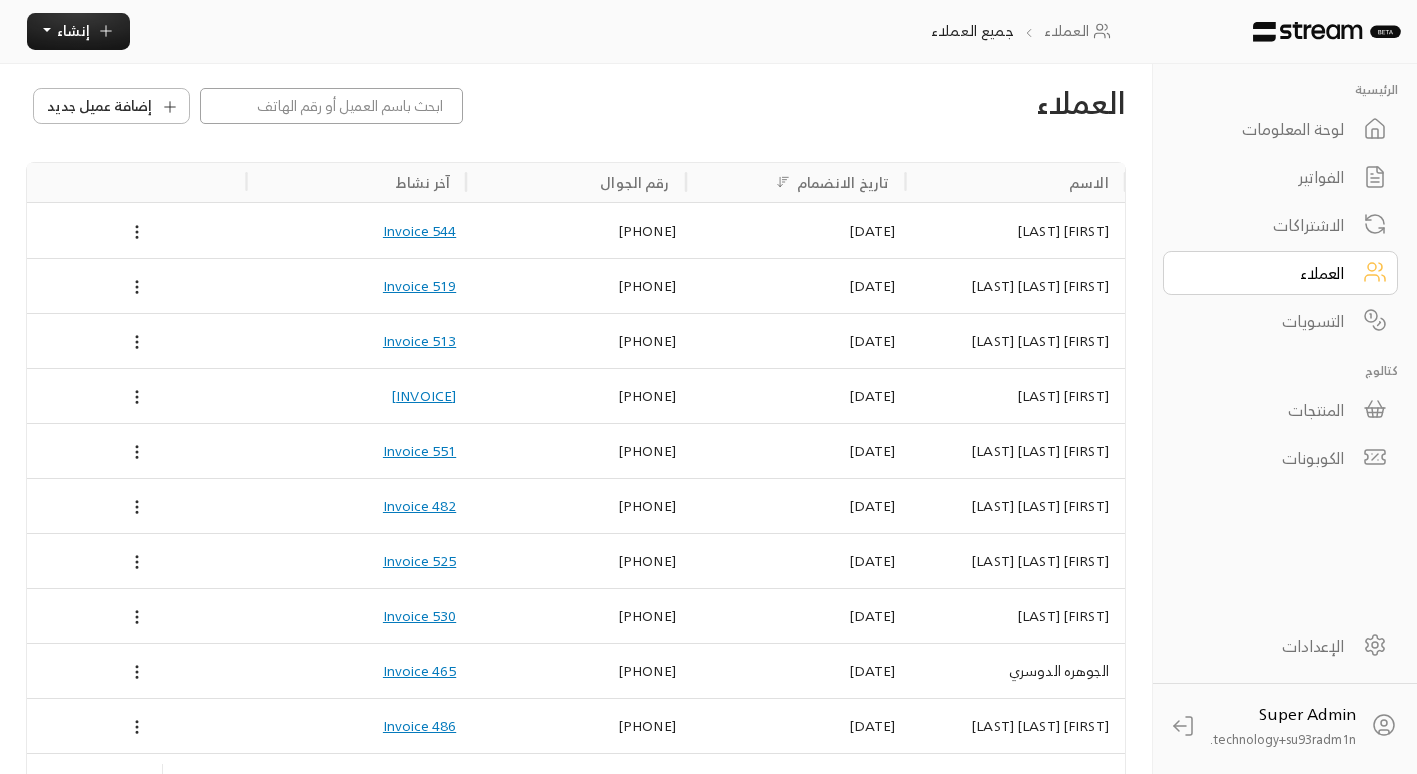 click at bounding box center [332, 106] 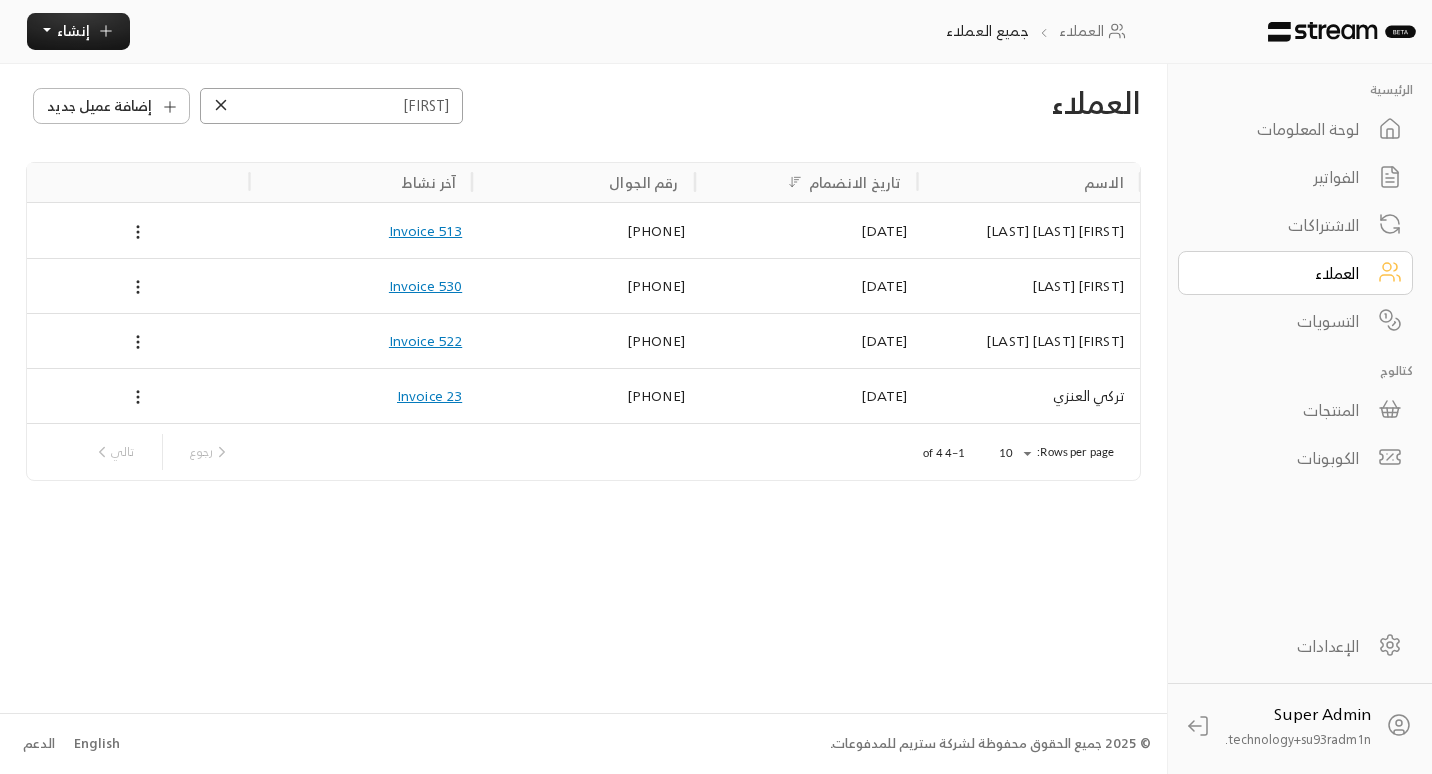 type on "[FIRST]" 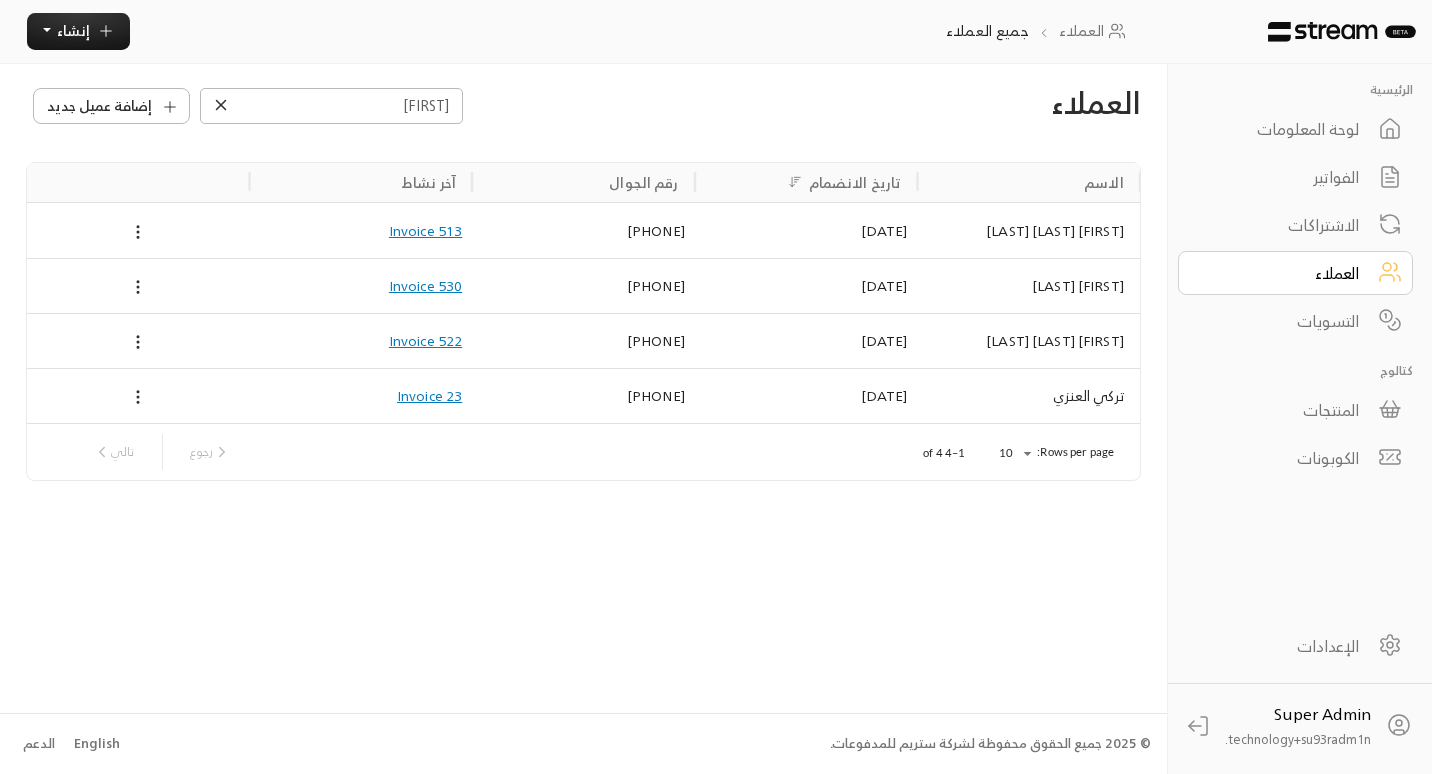 click on "[DATE]" at bounding box center [806, 286] 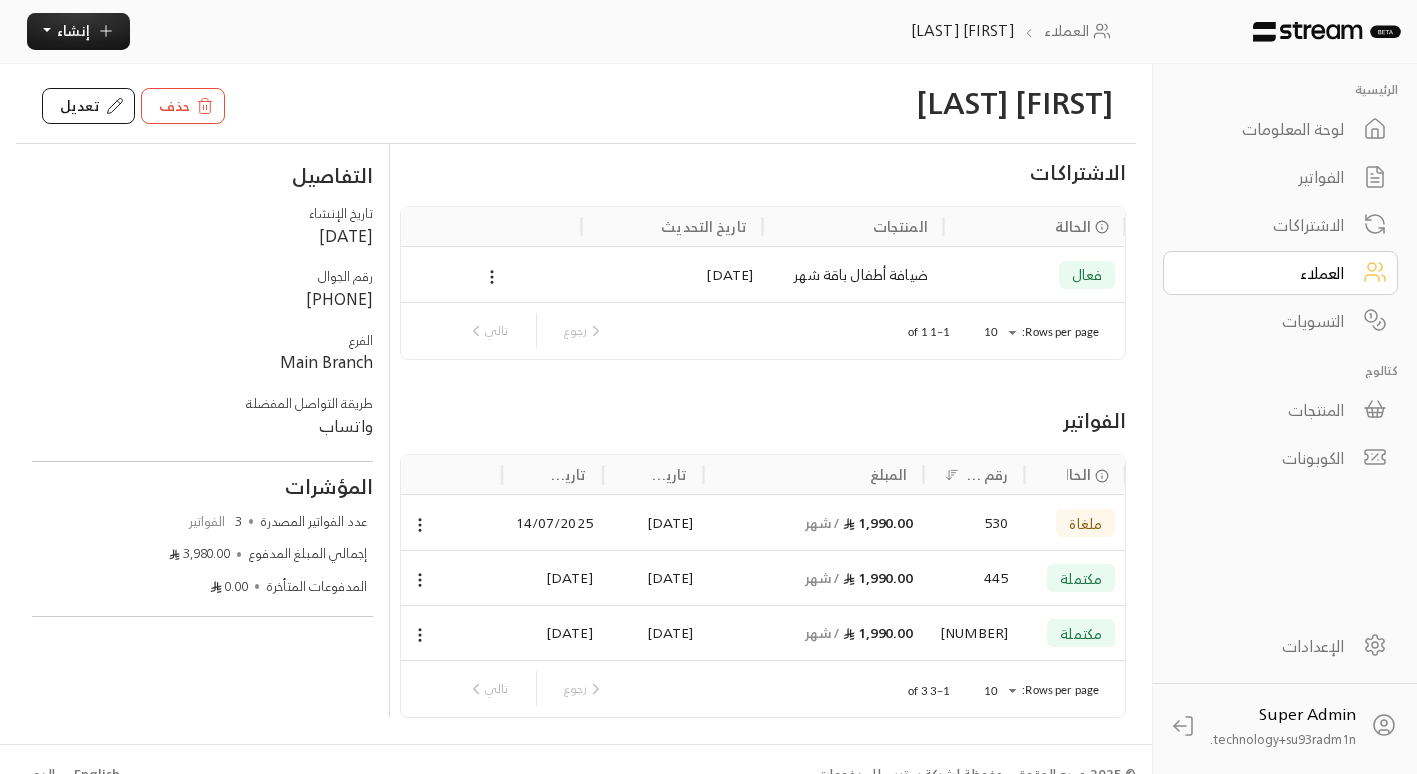 click on "[DATE]" at bounding box center (672, 275) 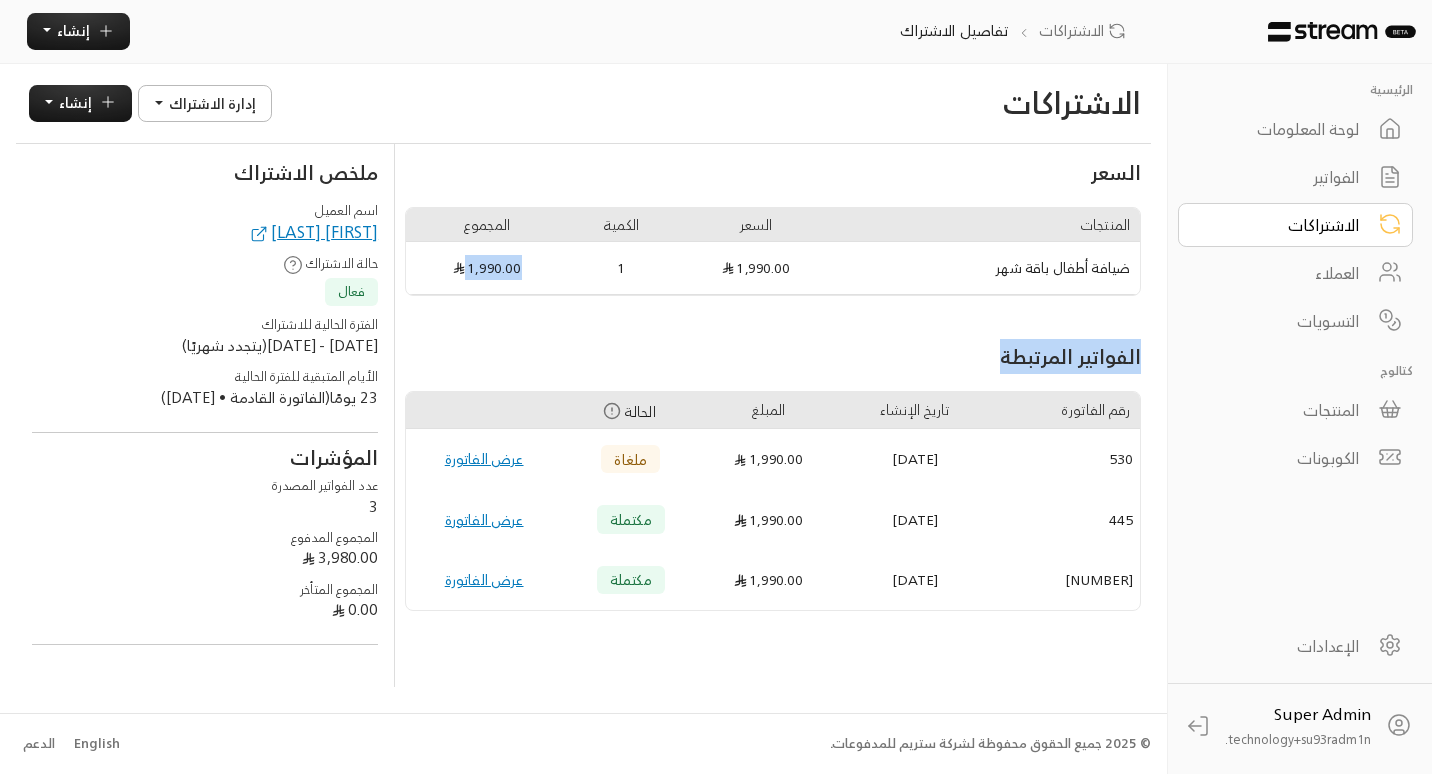 drag, startPoint x: 603, startPoint y: 278, endPoint x: 614, endPoint y: 300, distance: 24.596748 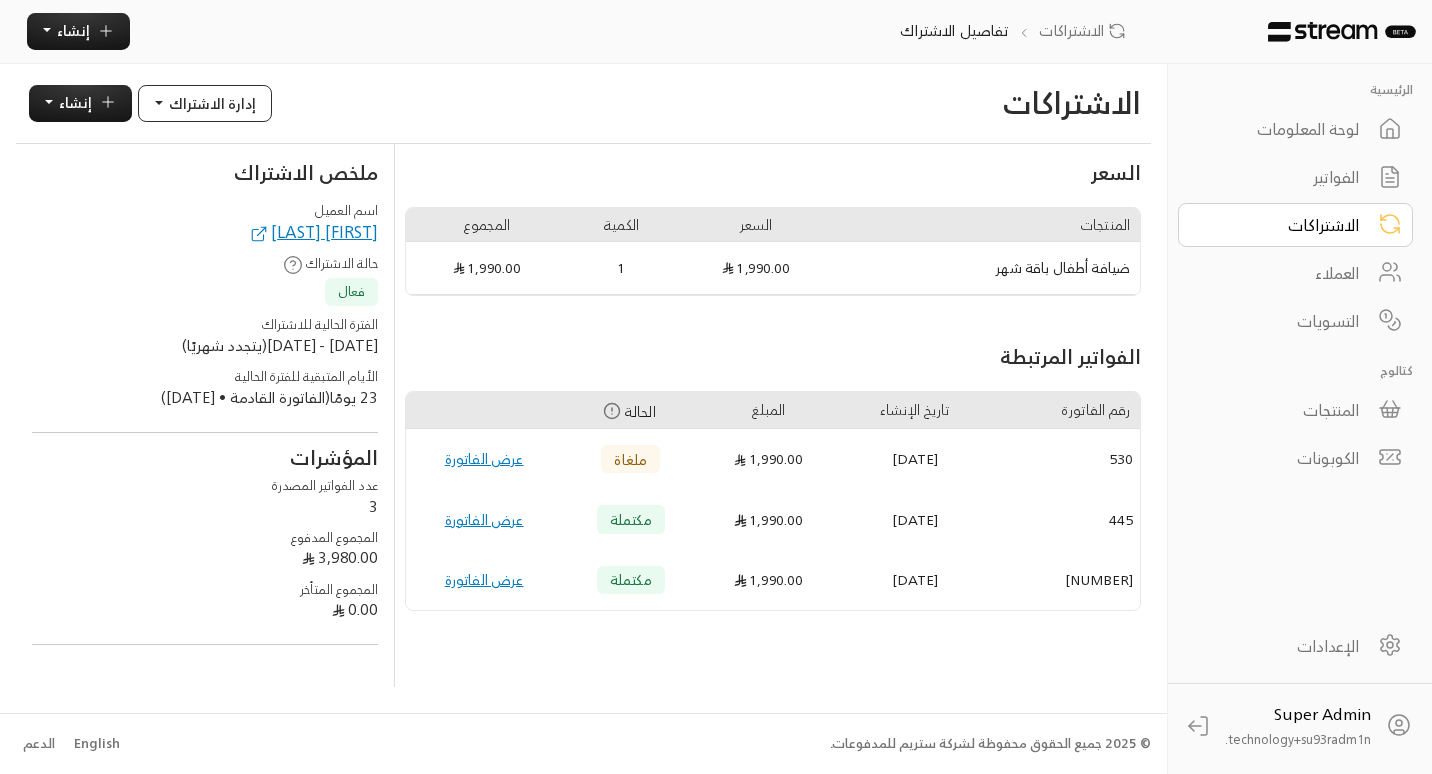 click on "إدارة الاشتراك" at bounding box center [212, 103] 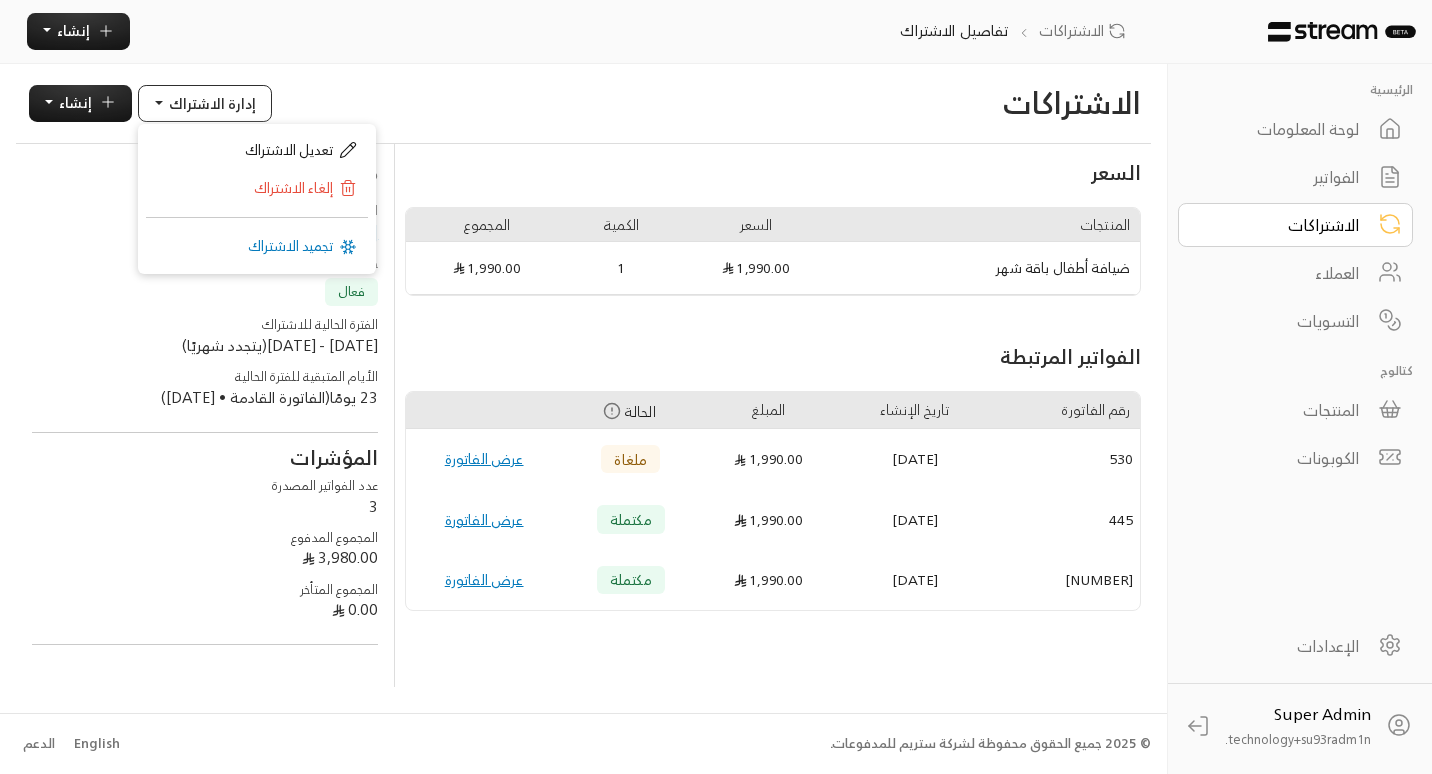 click on "إدارة الاشتراك" at bounding box center [212, 103] 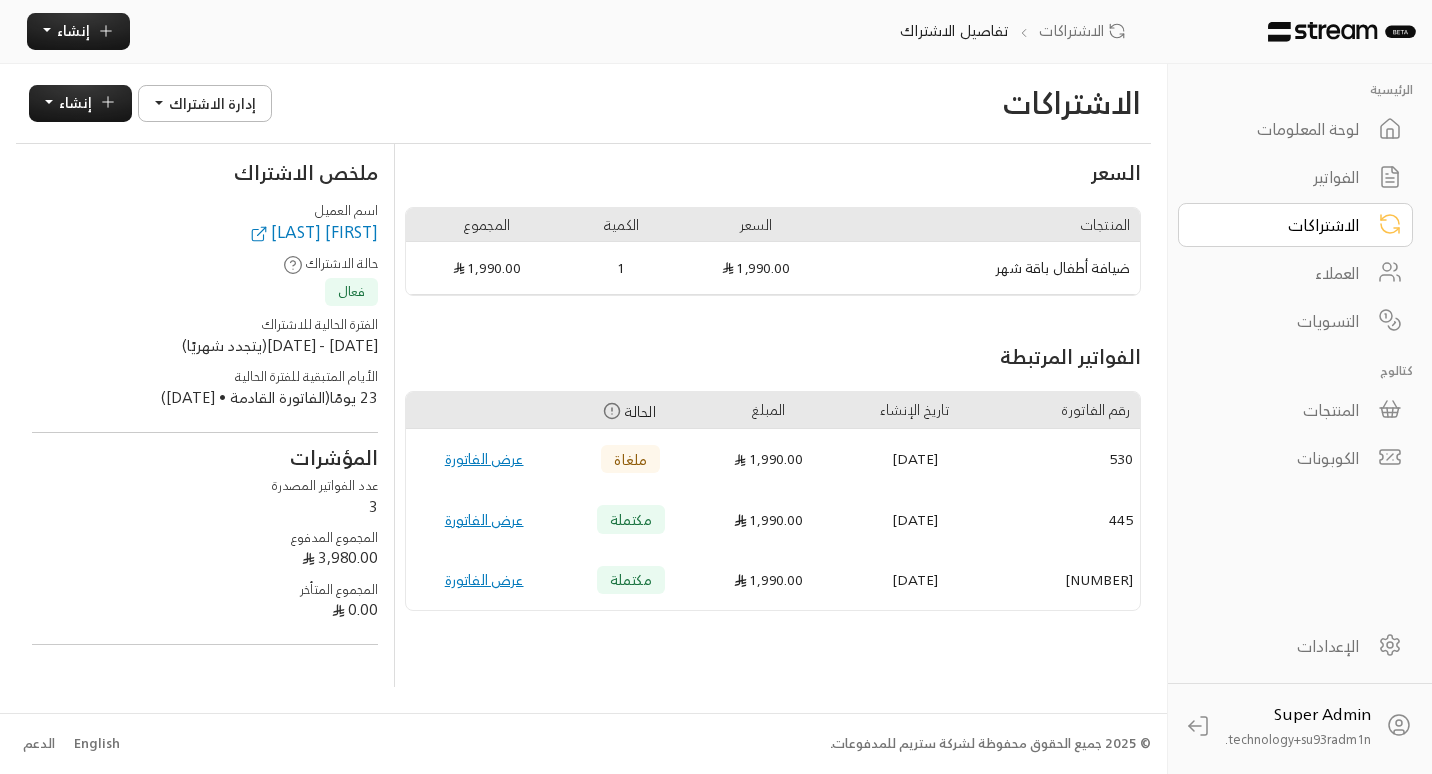 click on "[FIRST] [LAST]" at bounding box center [313, 232] 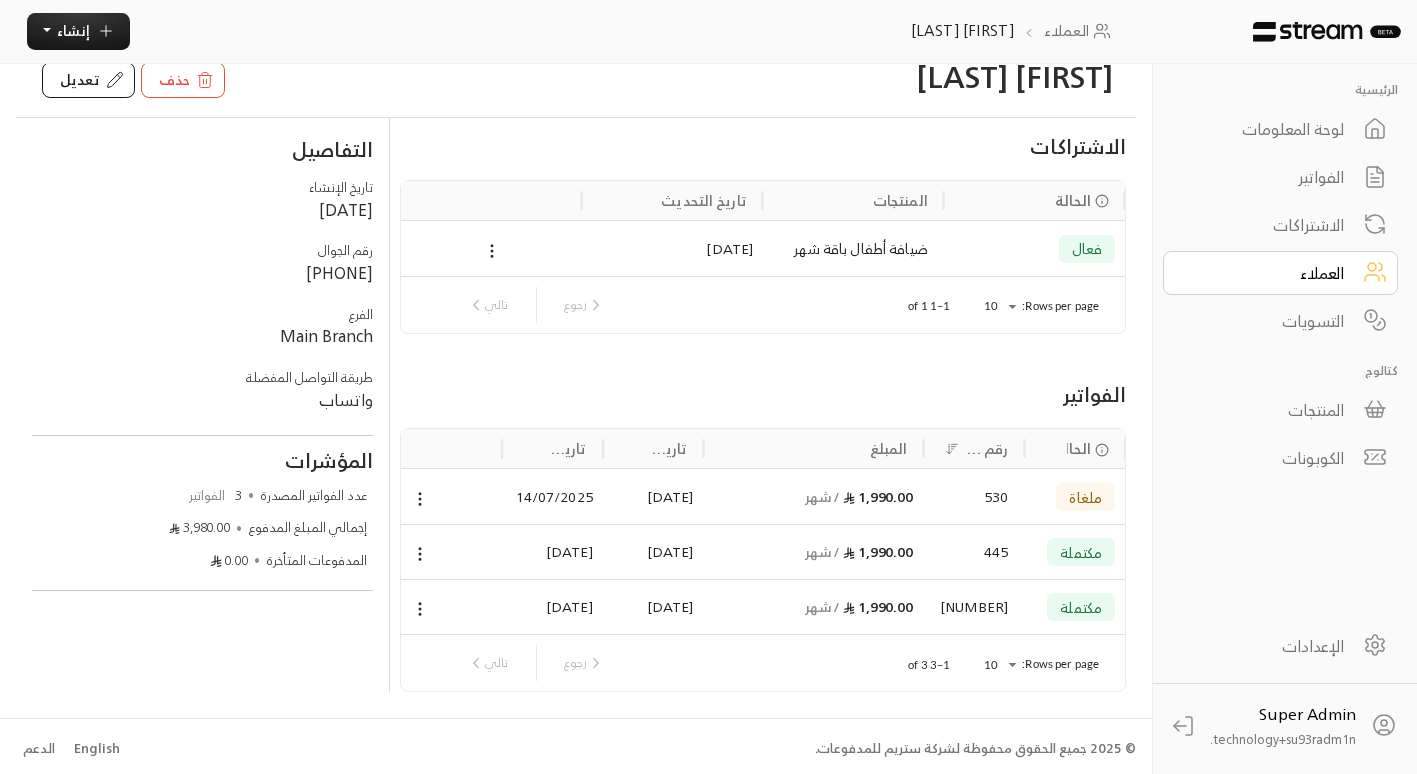 scroll, scrollTop: 31, scrollLeft: 0, axis: vertical 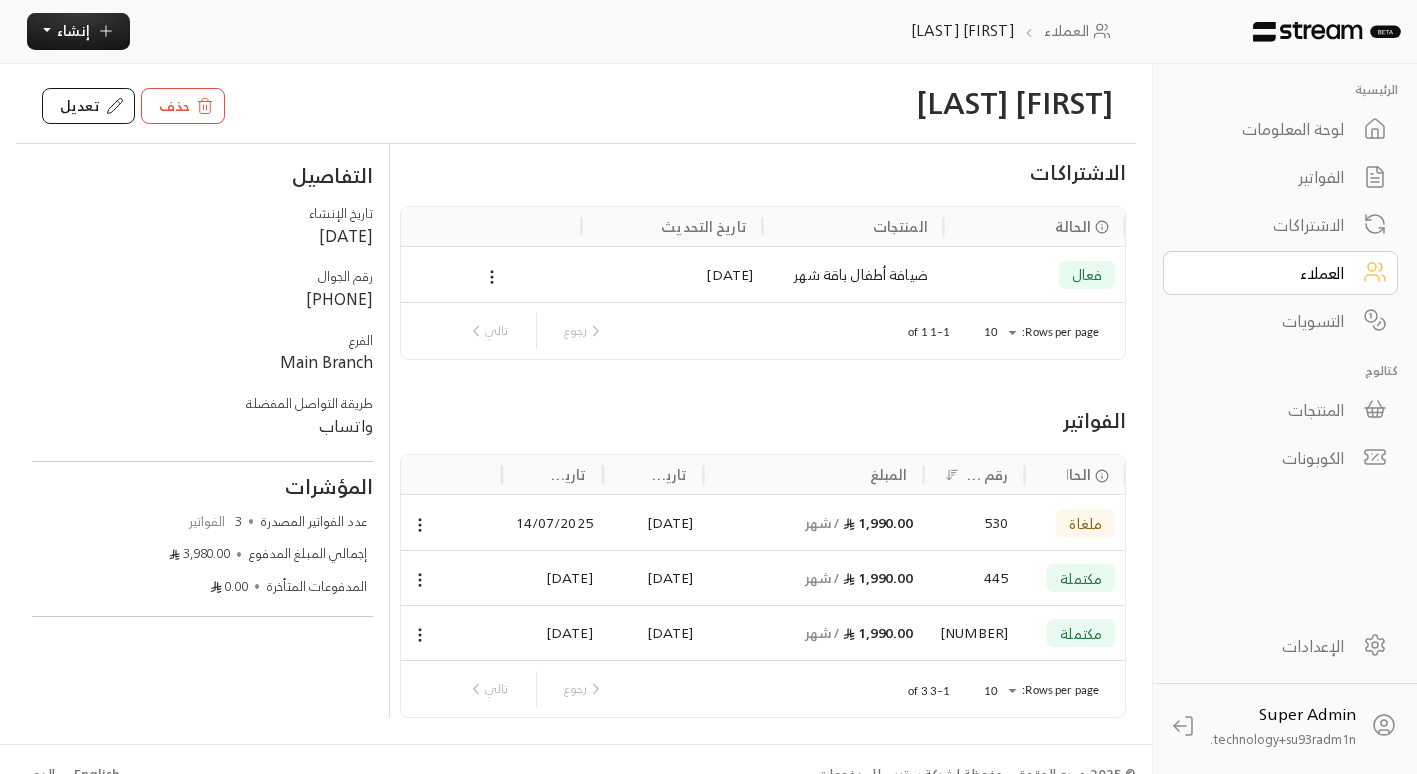 click on "العملاء" at bounding box center (1267, 273) 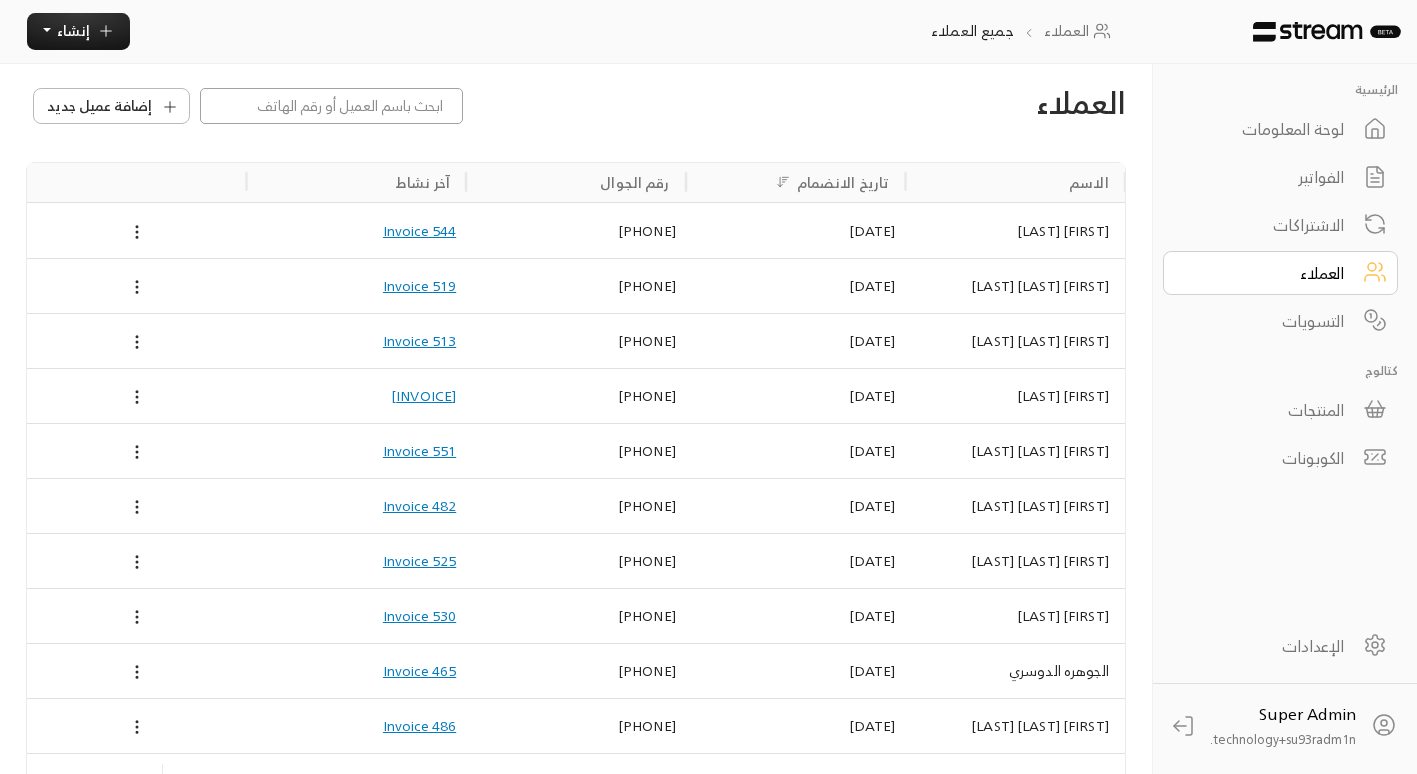 click at bounding box center (332, 106) 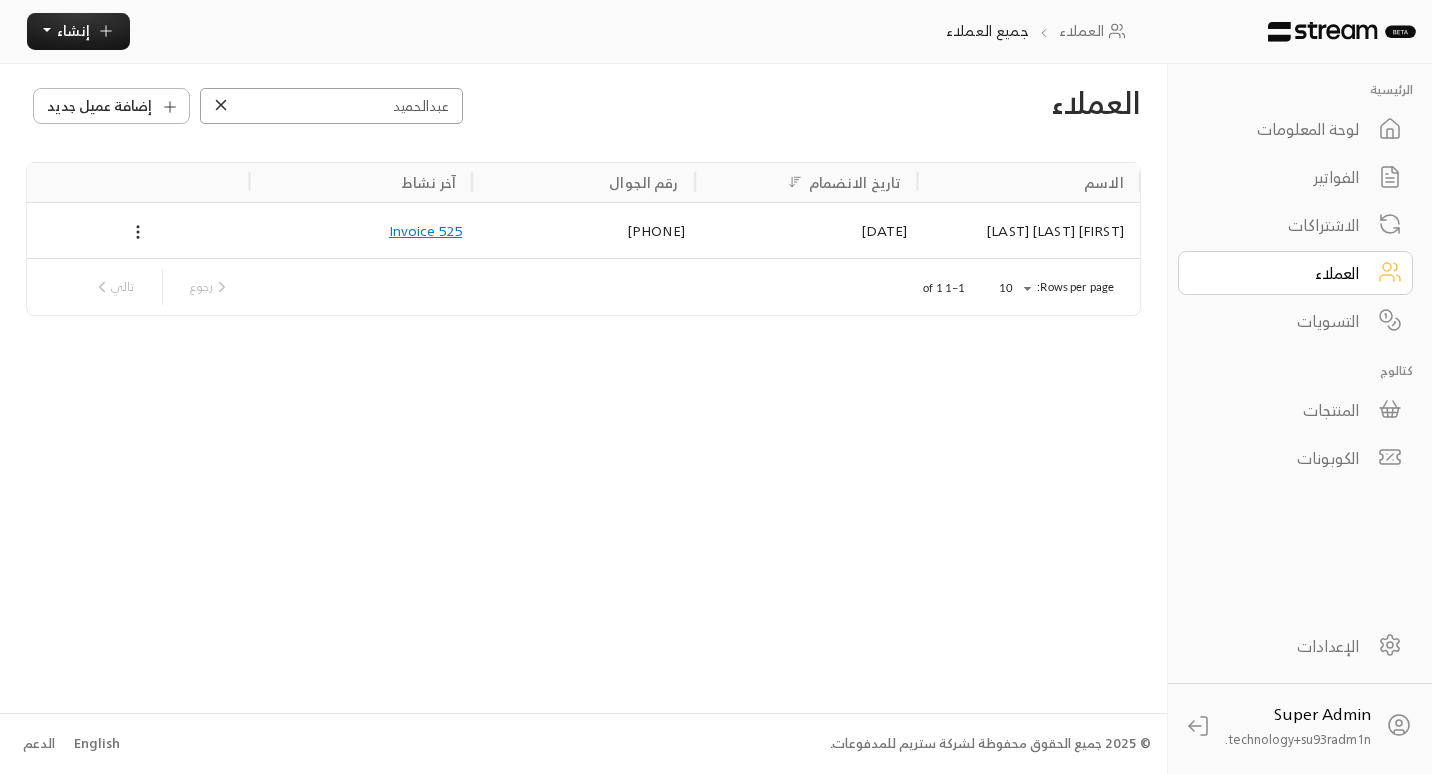 type on "عبدالحميد" 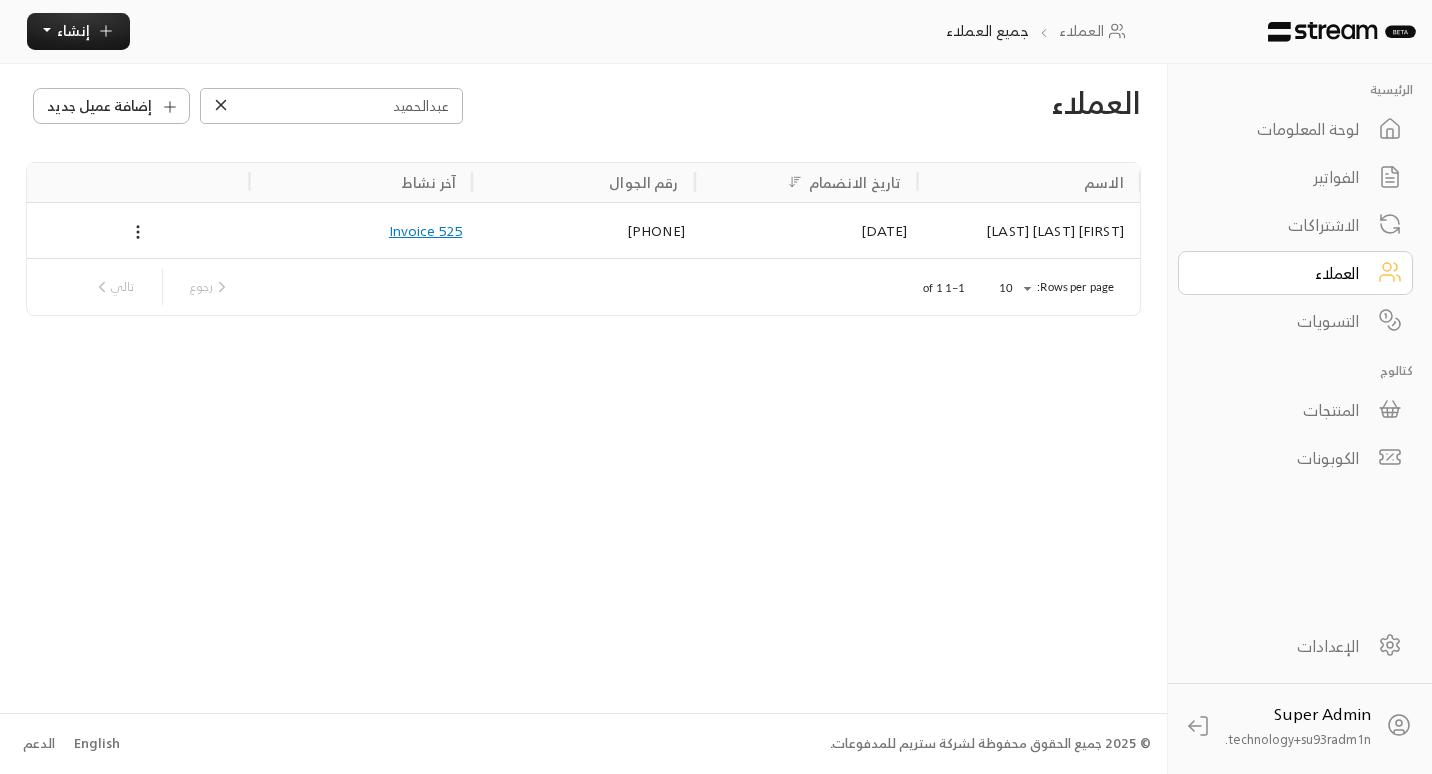 click on "[FIRST] [LAST] [LAST]" at bounding box center (1028, 230) 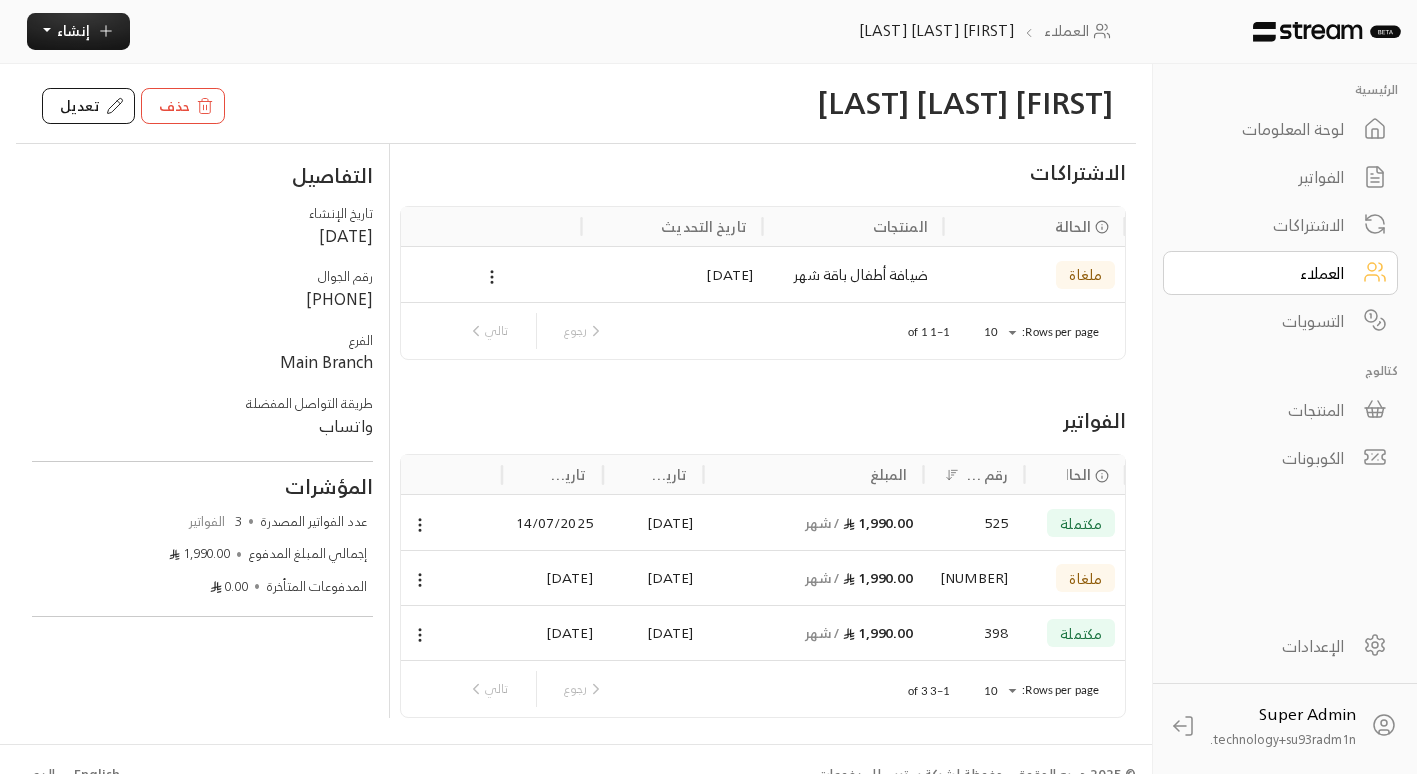 click on "الفواتير" at bounding box center [1267, 177] 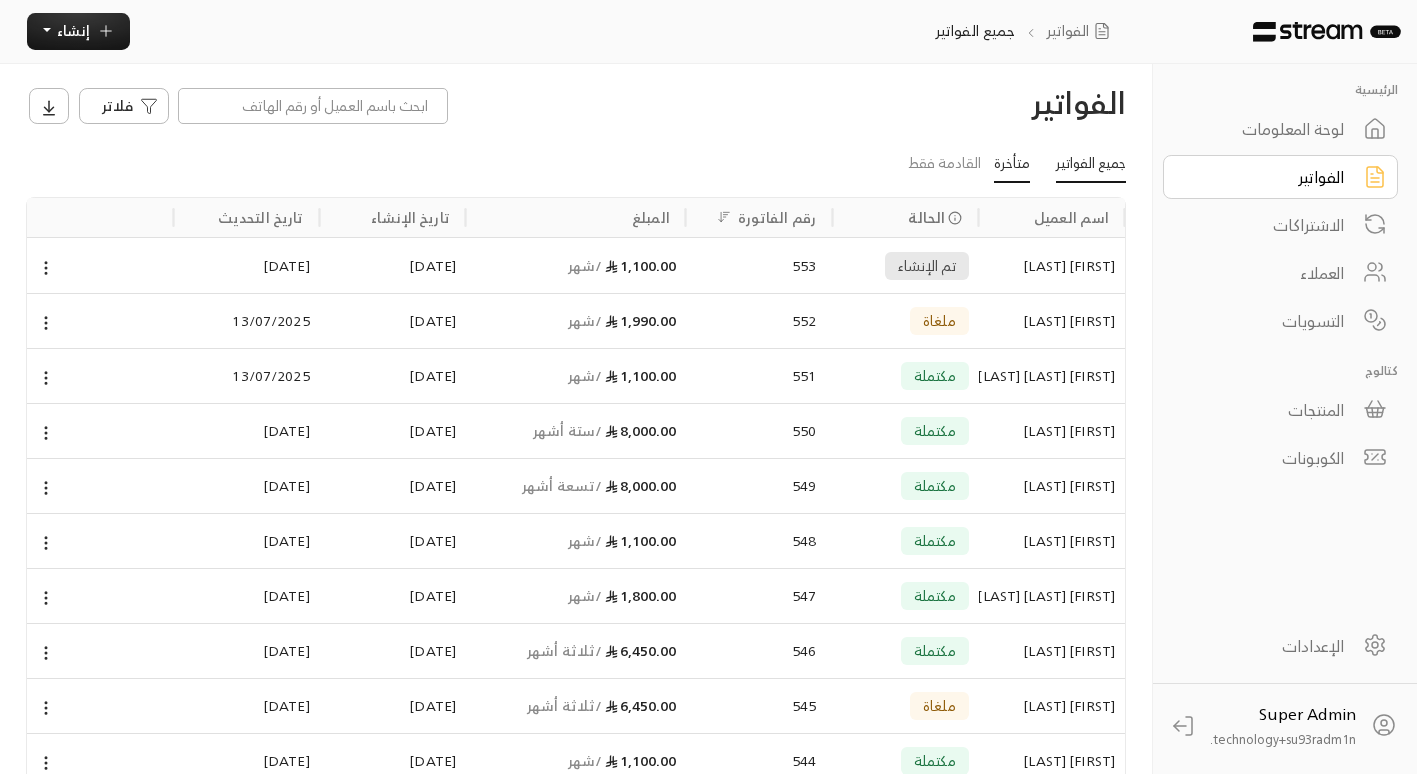 click on "متأخرة" at bounding box center [1012, 165] 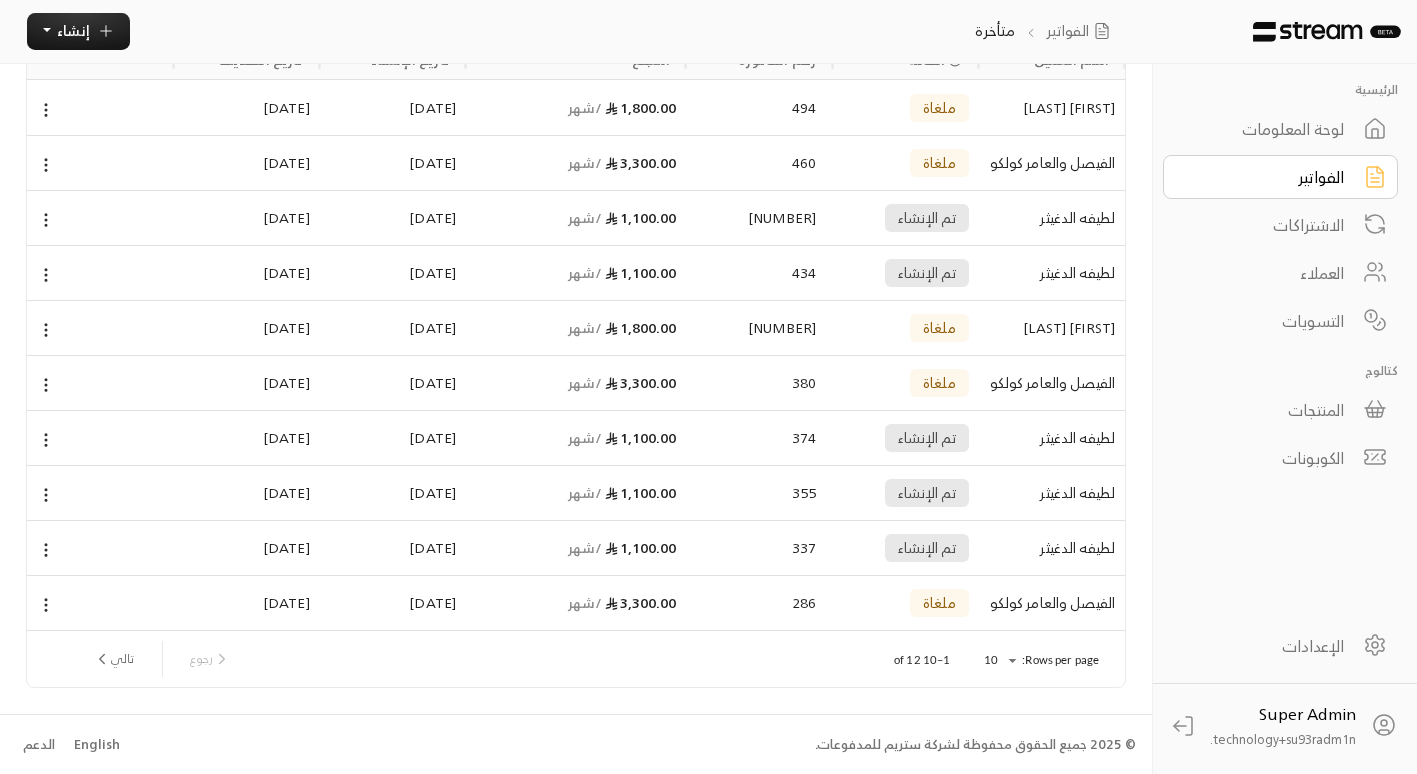 scroll, scrollTop: 158, scrollLeft: 0, axis: vertical 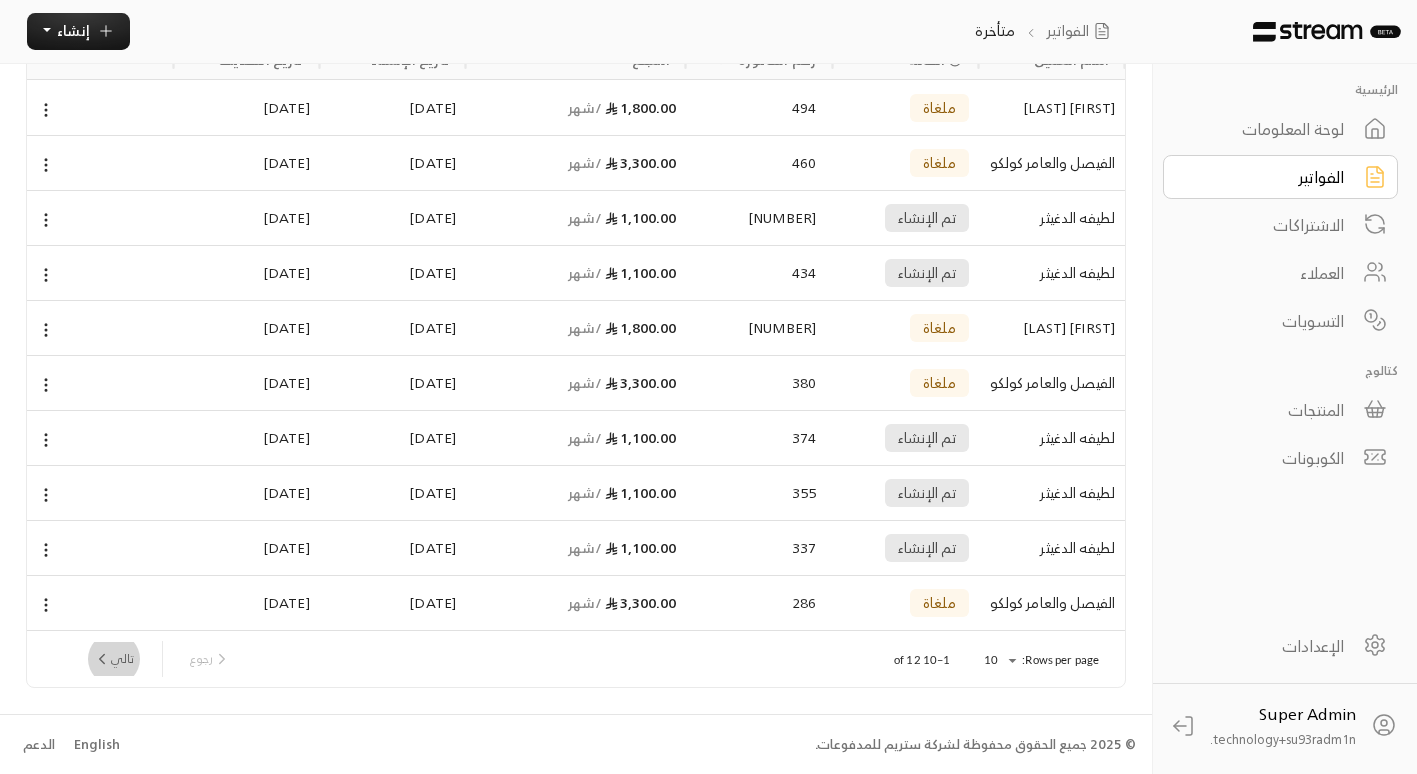 click on "تالي" at bounding box center [113, 659] 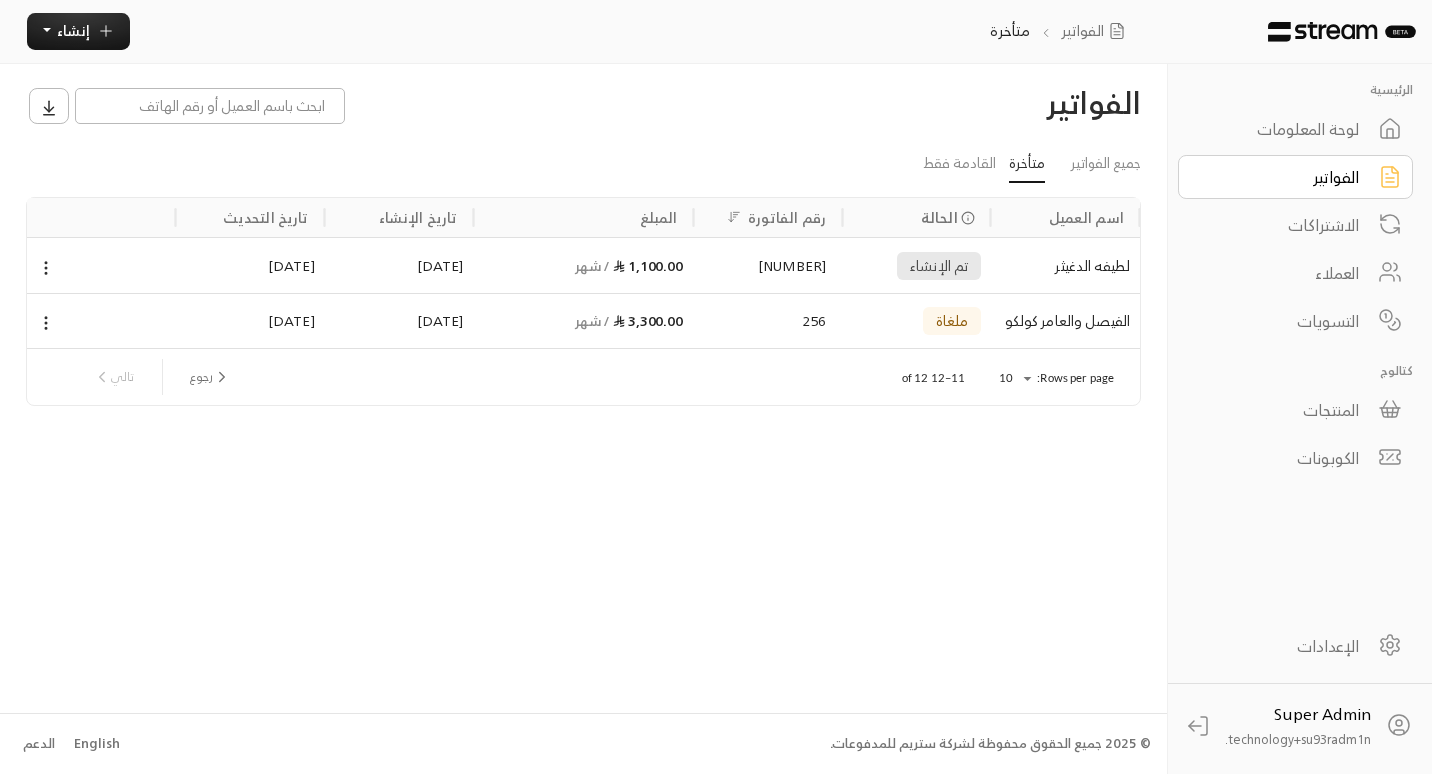 click on "العملاء" at bounding box center [1282, 273] 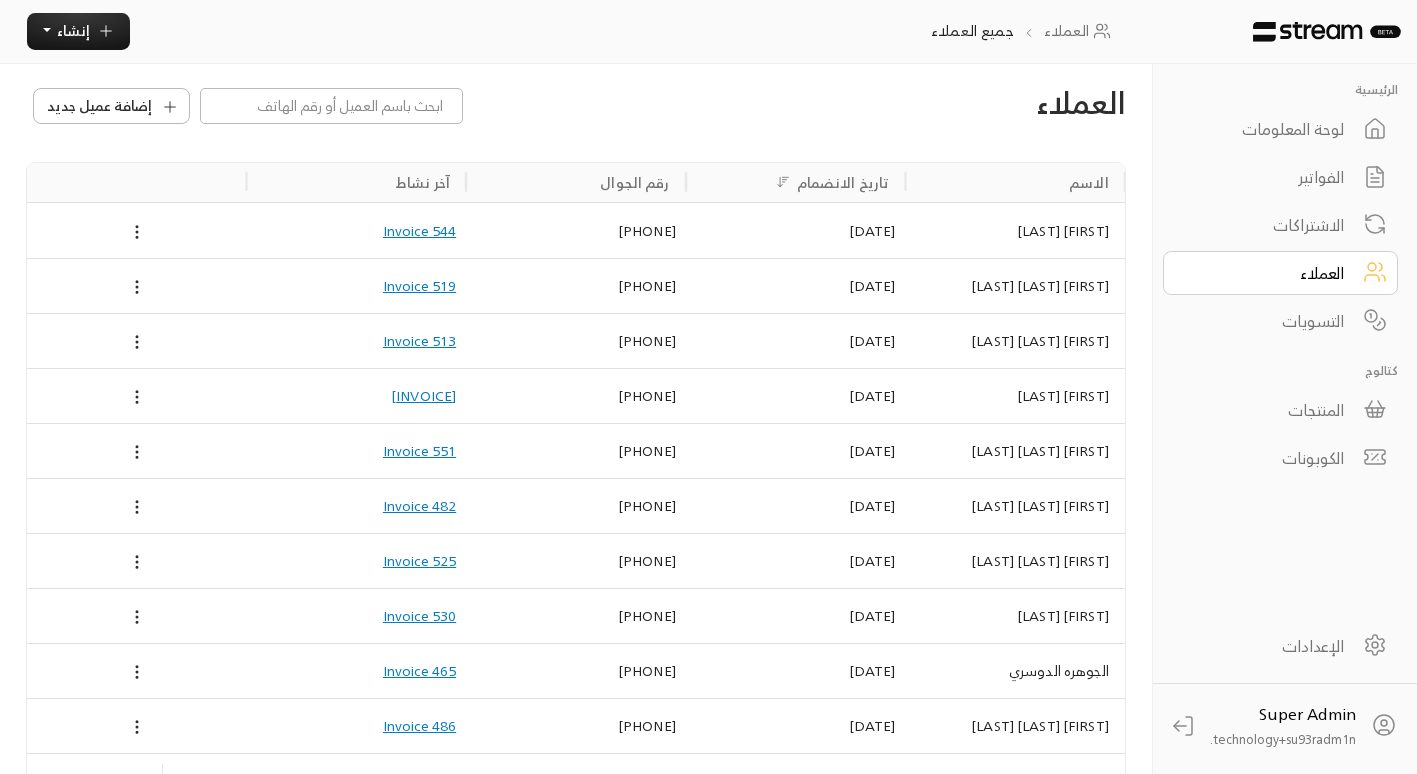 click on "الفواتير" at bounding box center [1267, 177] 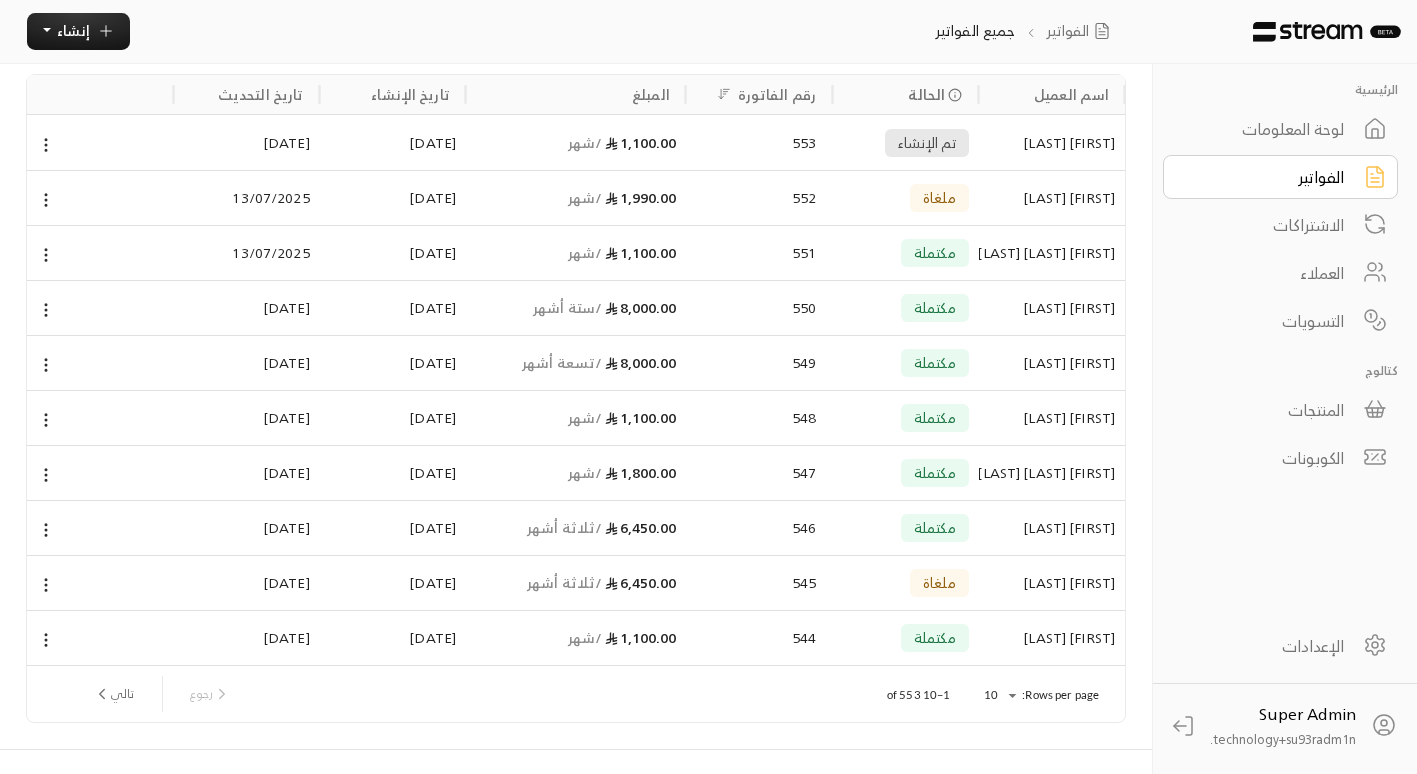 scroll, scrollTop: 158, scrollLeft: 0, axis: vertical 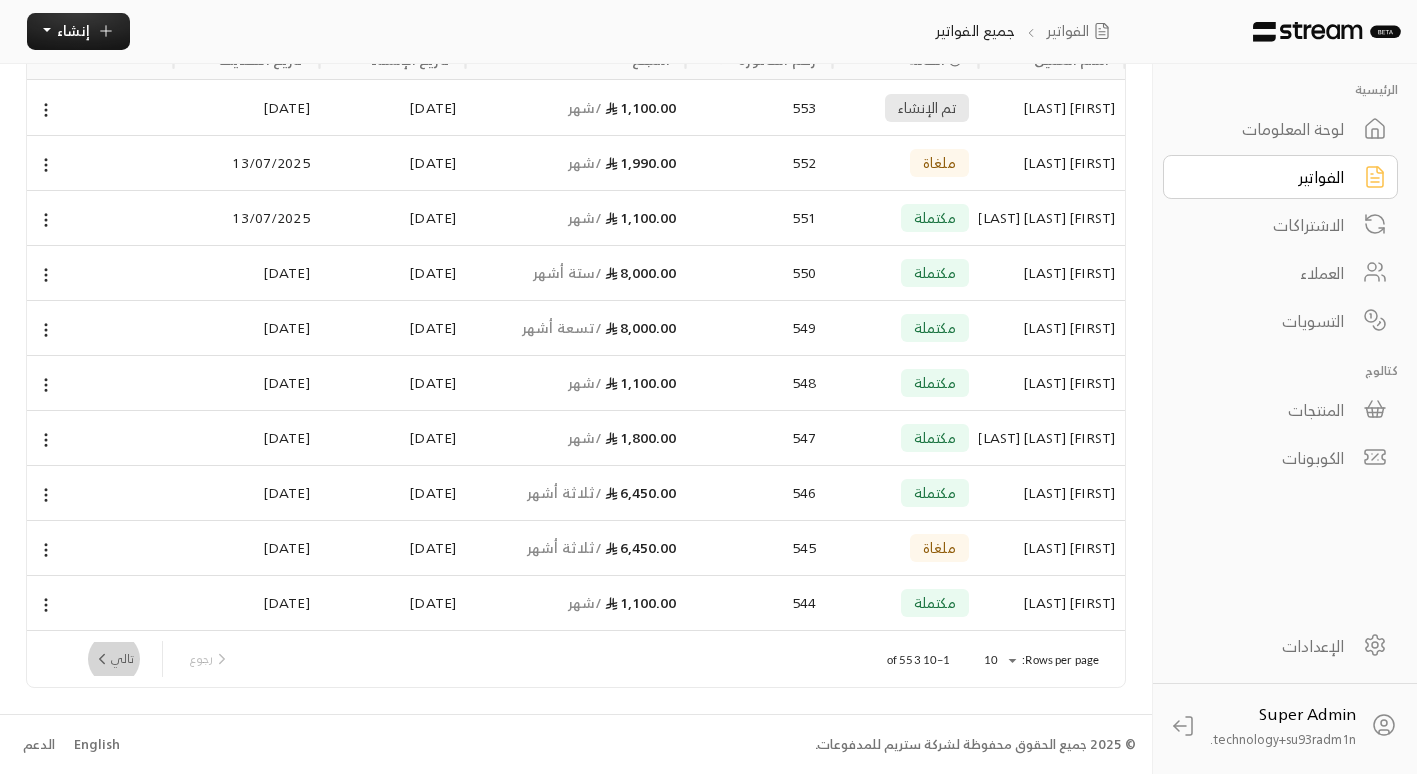 click on "تالي" at bounding box center [113, 659] 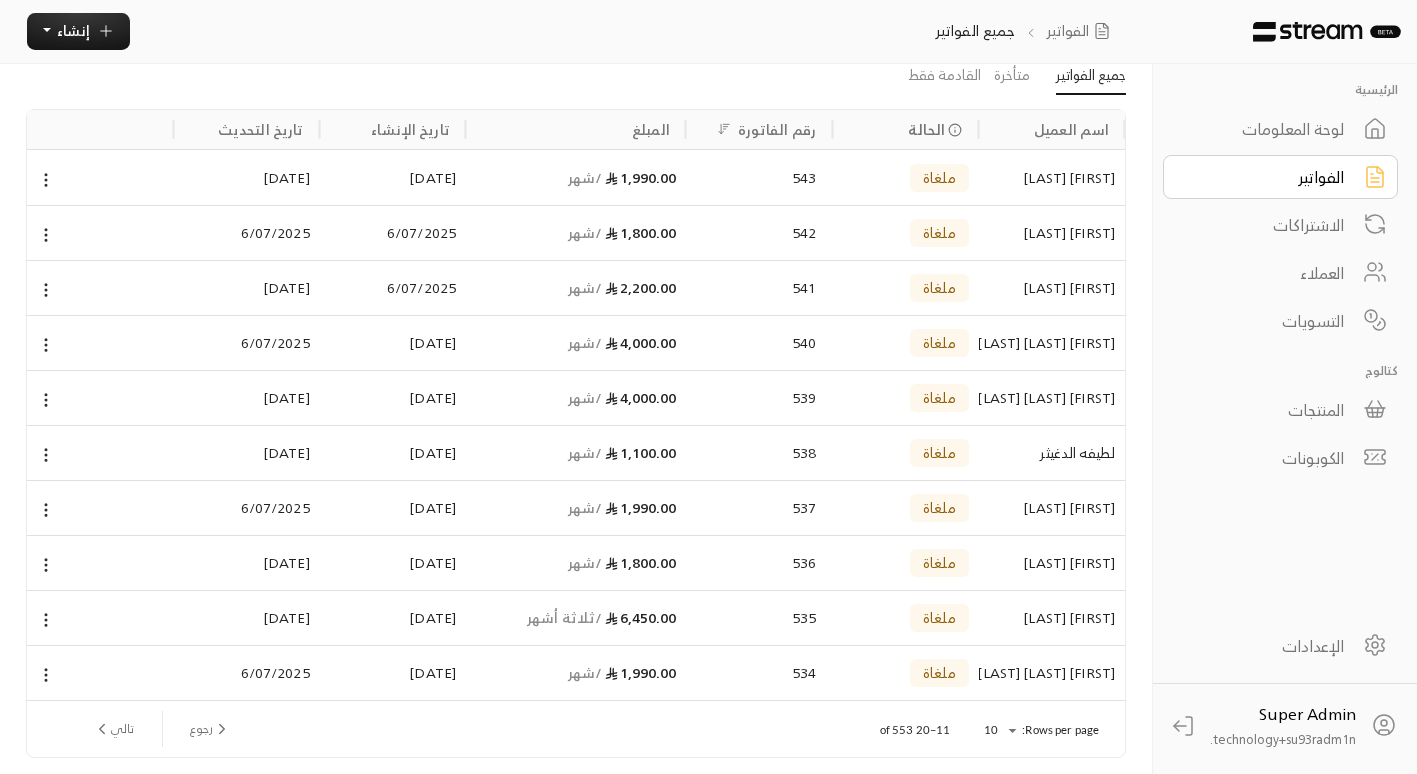 scroll, scrollTop: 158, scrollLeft: 0, axis: vertical 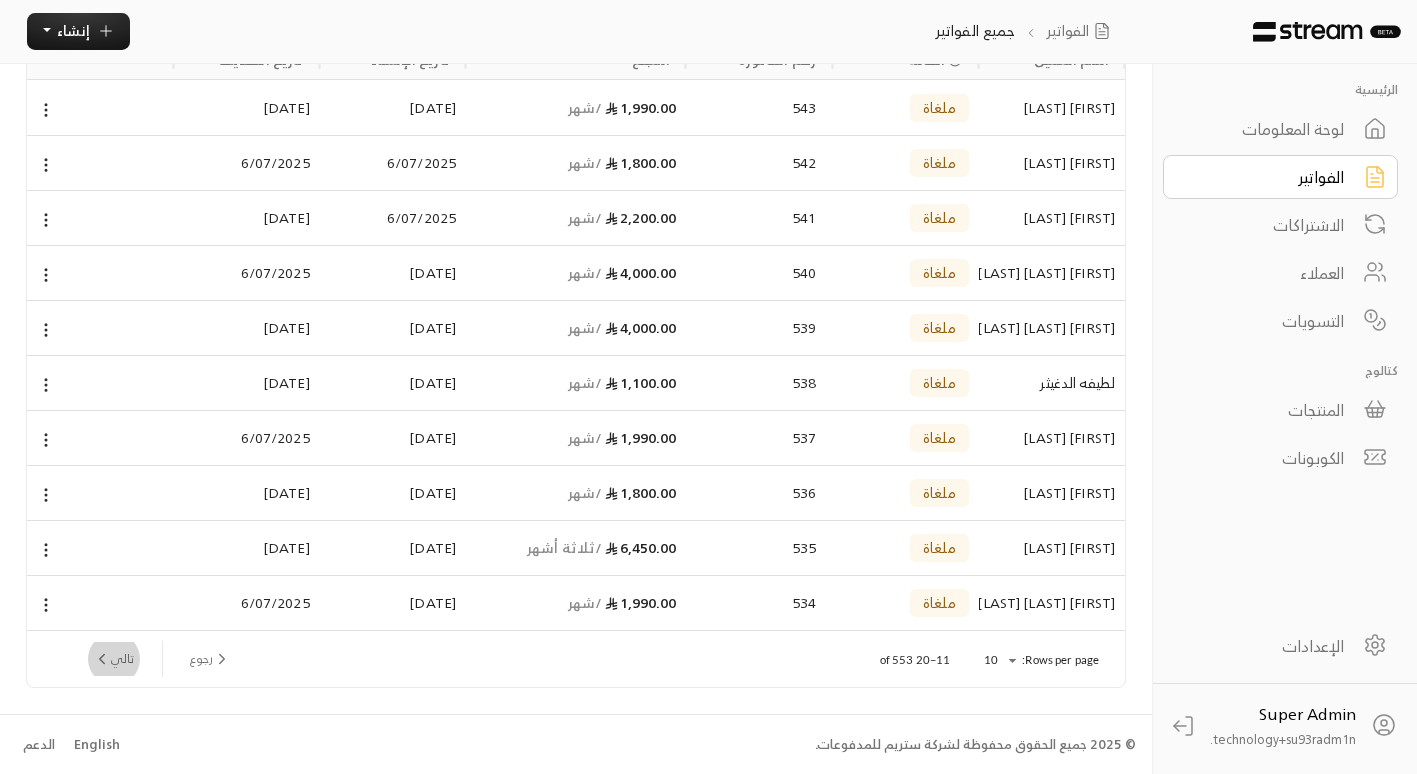 click 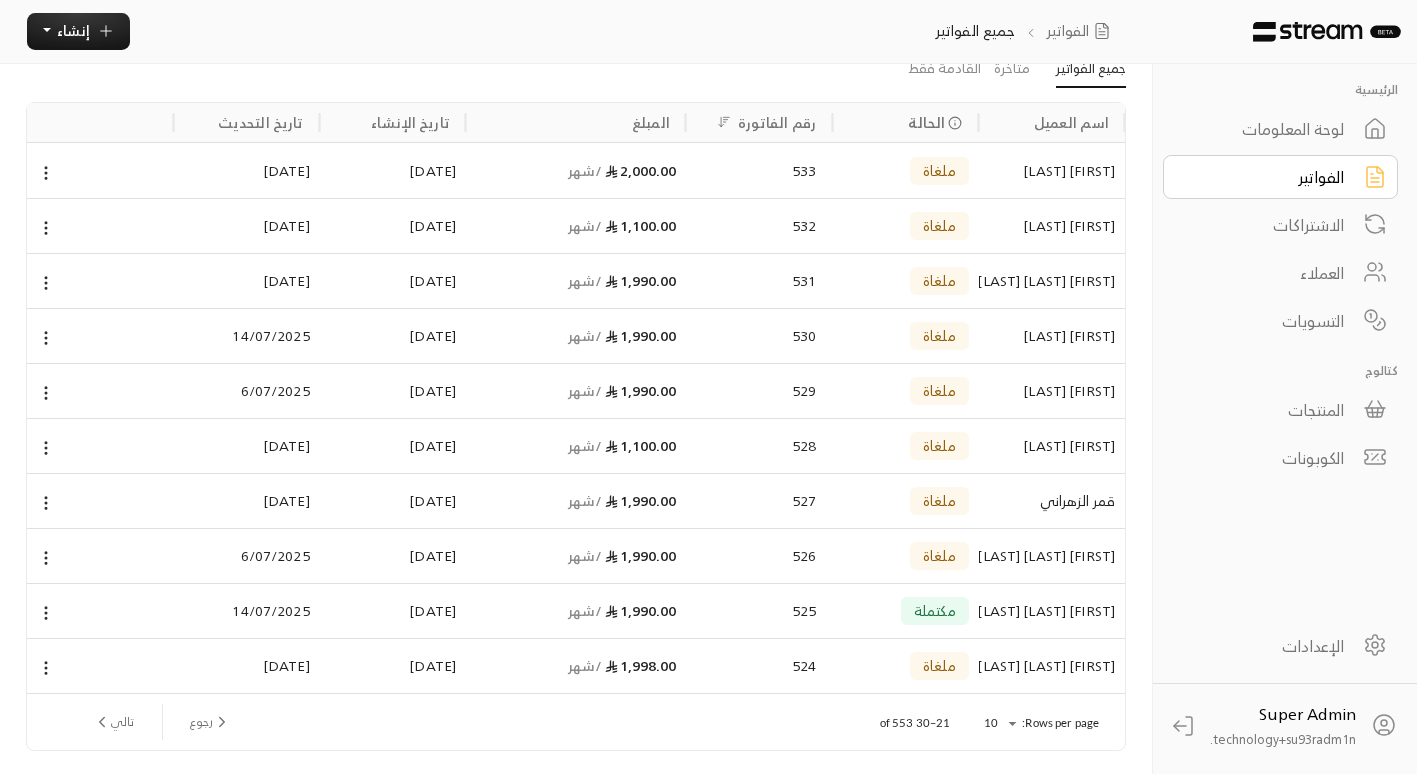 scroll, scrollTop: 158, scrollLeft: 0, axis: vertical 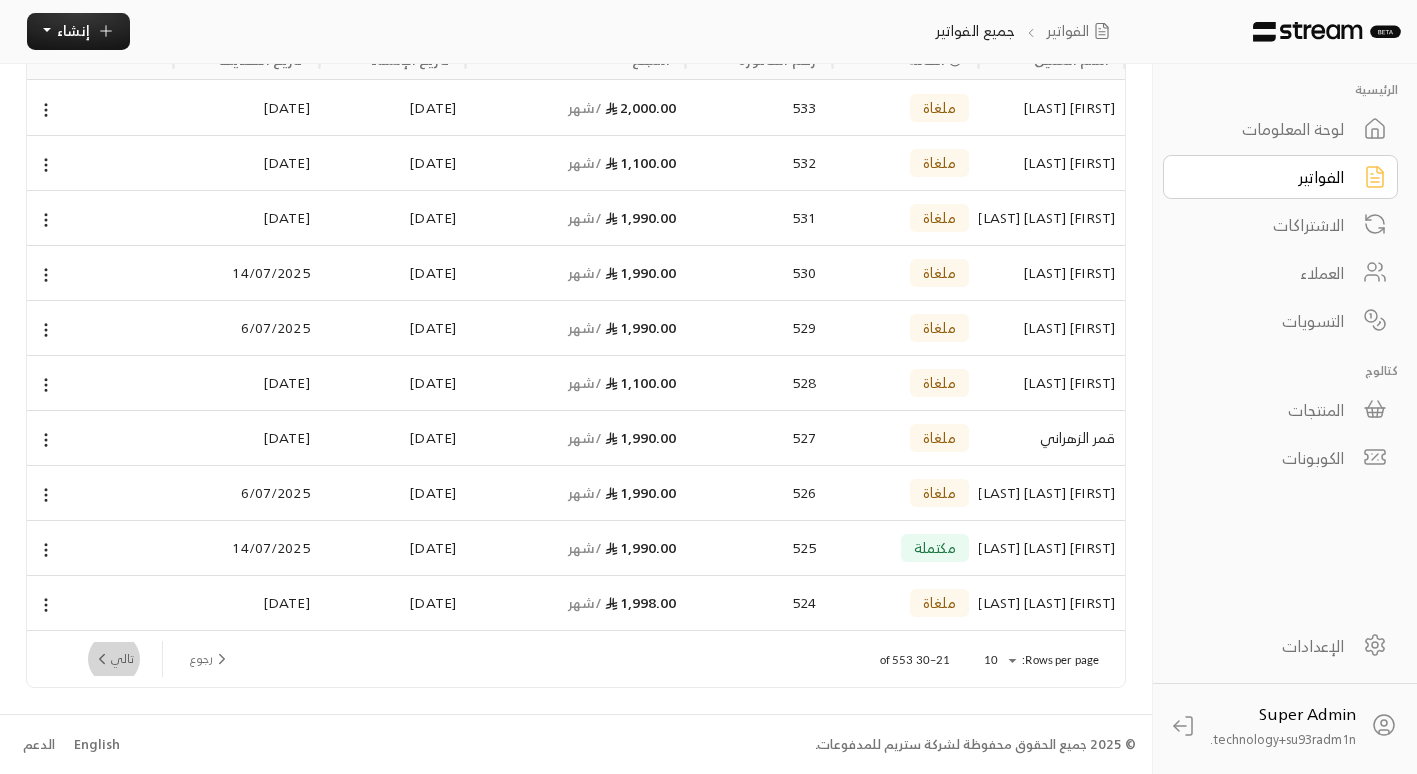 click on "تالي" at bounding box center [113, 659] 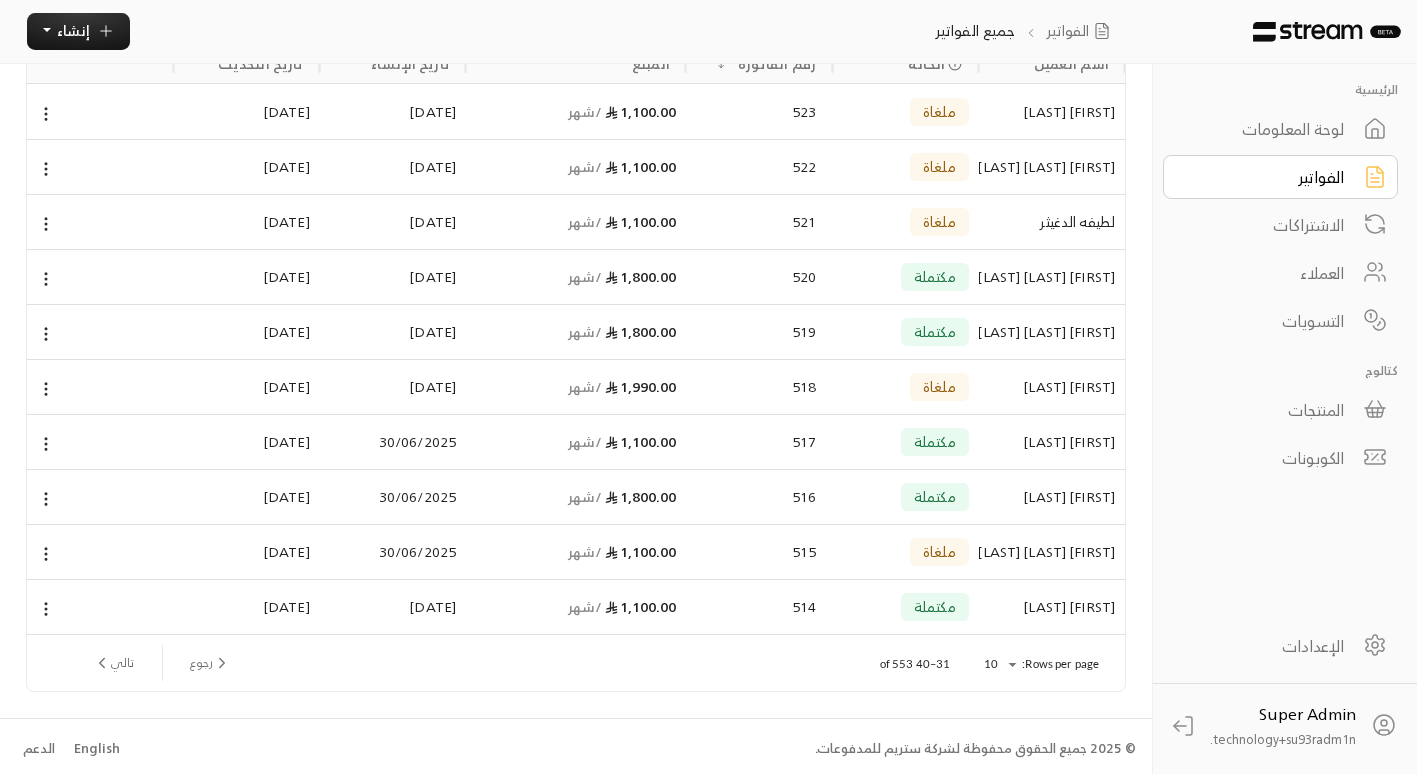 scroll, scrollTop: 158, scrollLeft: 0, axis: vertical 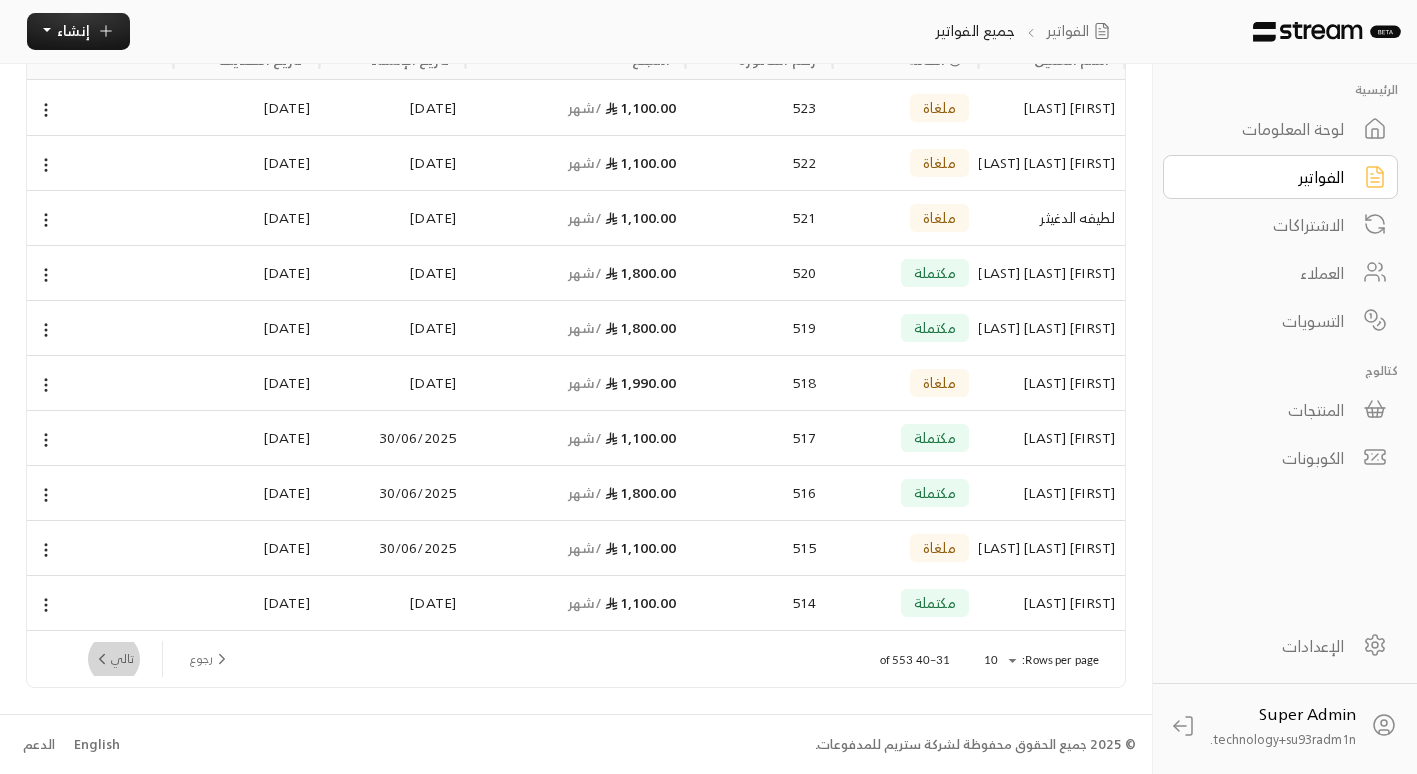 click on "تالي" at bounding box center [113, 659] 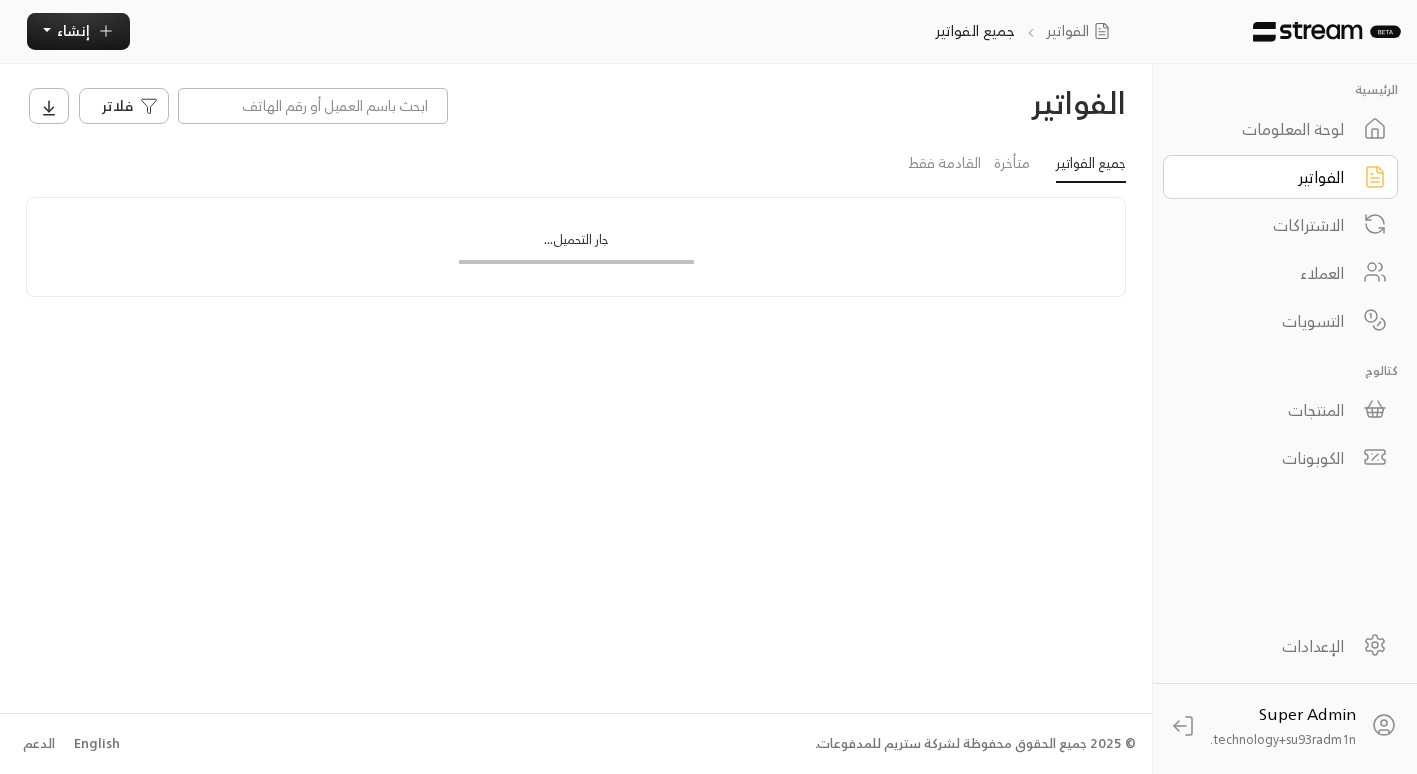 scroll, scrollTop: 0, scrollLeft: 0, axis: both 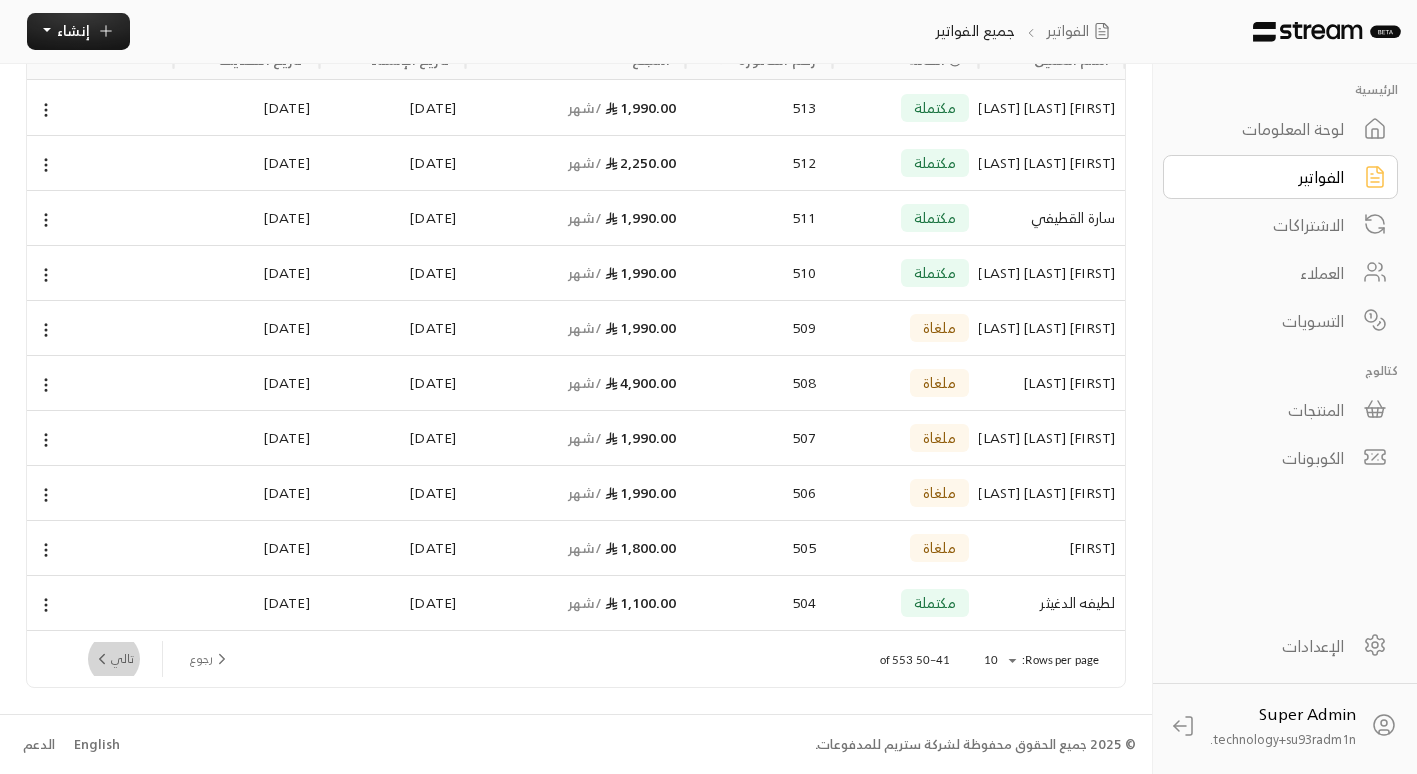 click on "تالي" at bounding box center (113, 659) 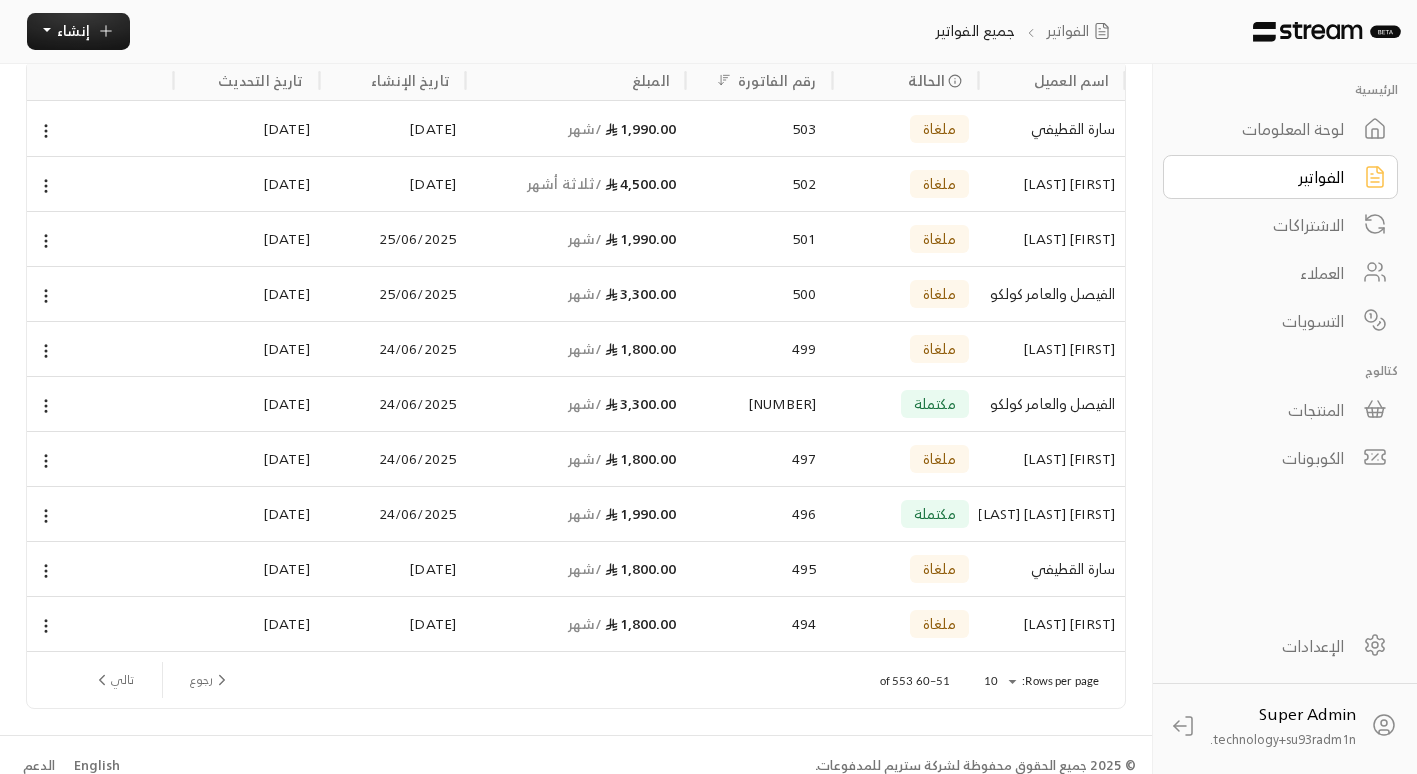 scroll, scrollTop: 158, scrollLeft: 0, axis: vertical 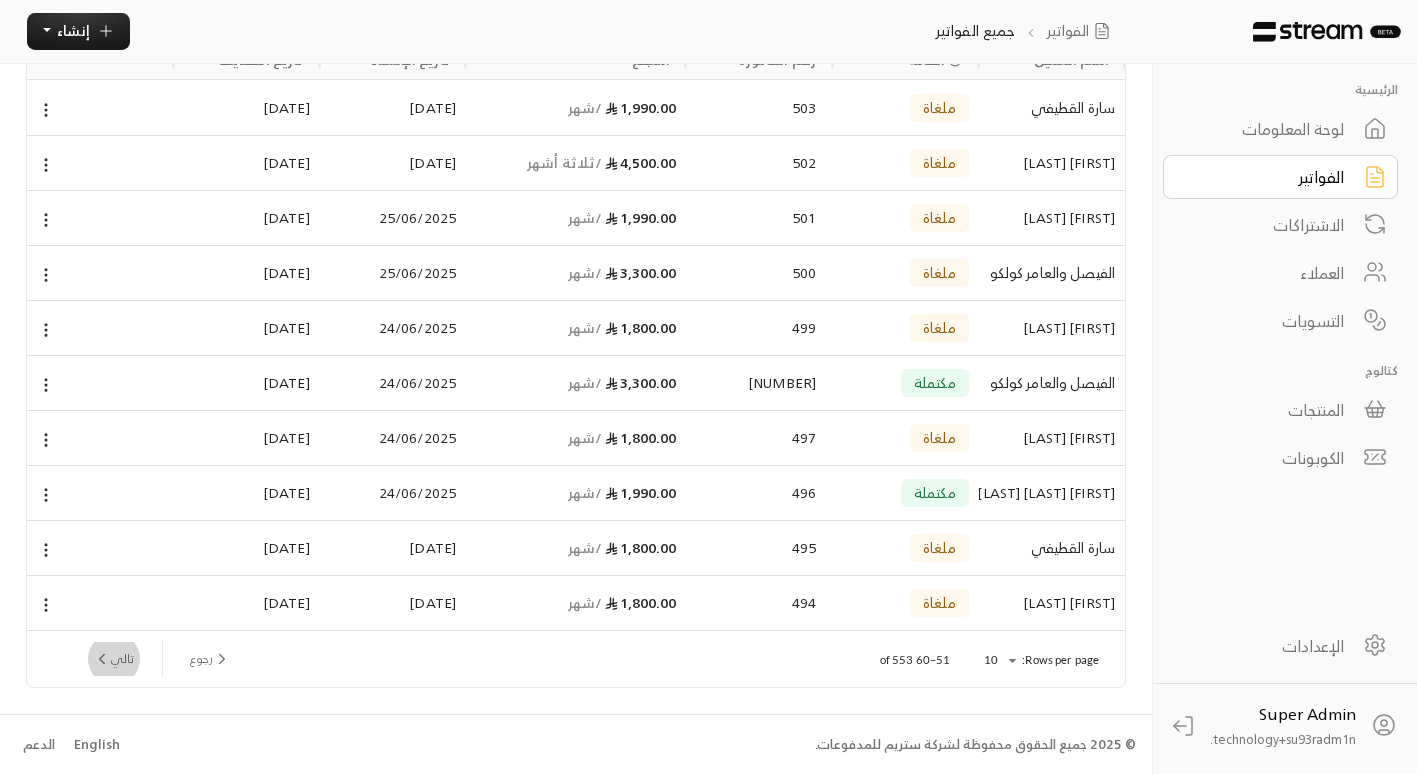 click 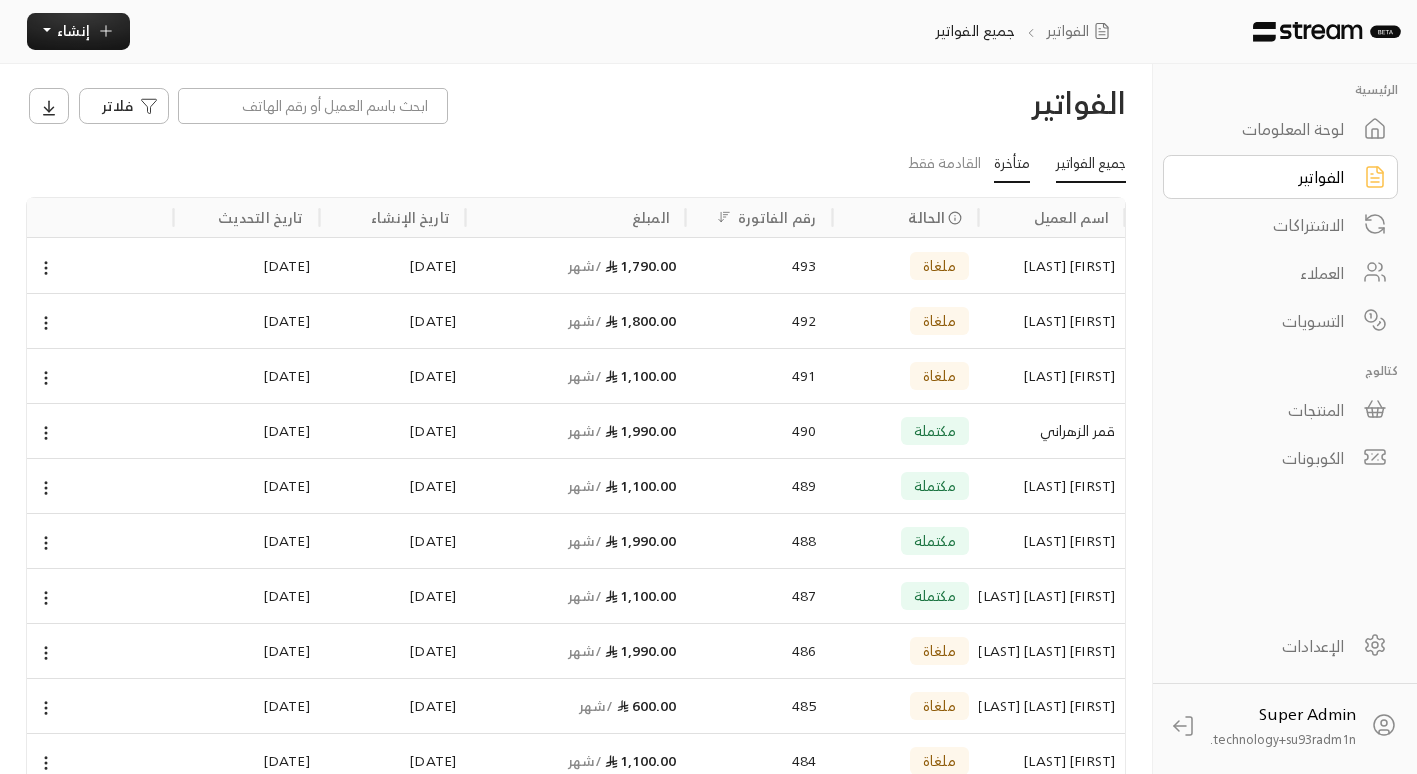 click on "متأخرة" at bounding box center (1012, 165) 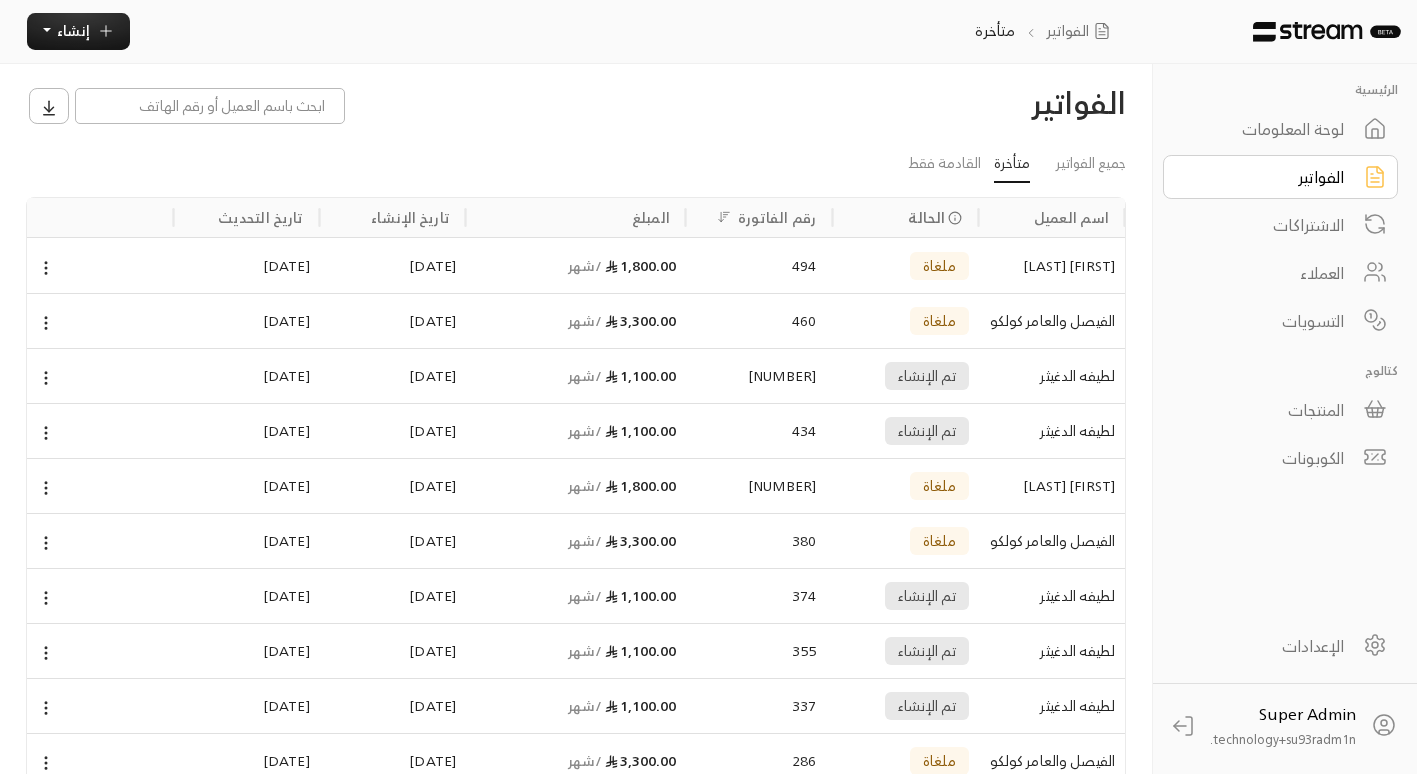 click on "لطيفه الدغيثر" at bounding box center [1052, 376] 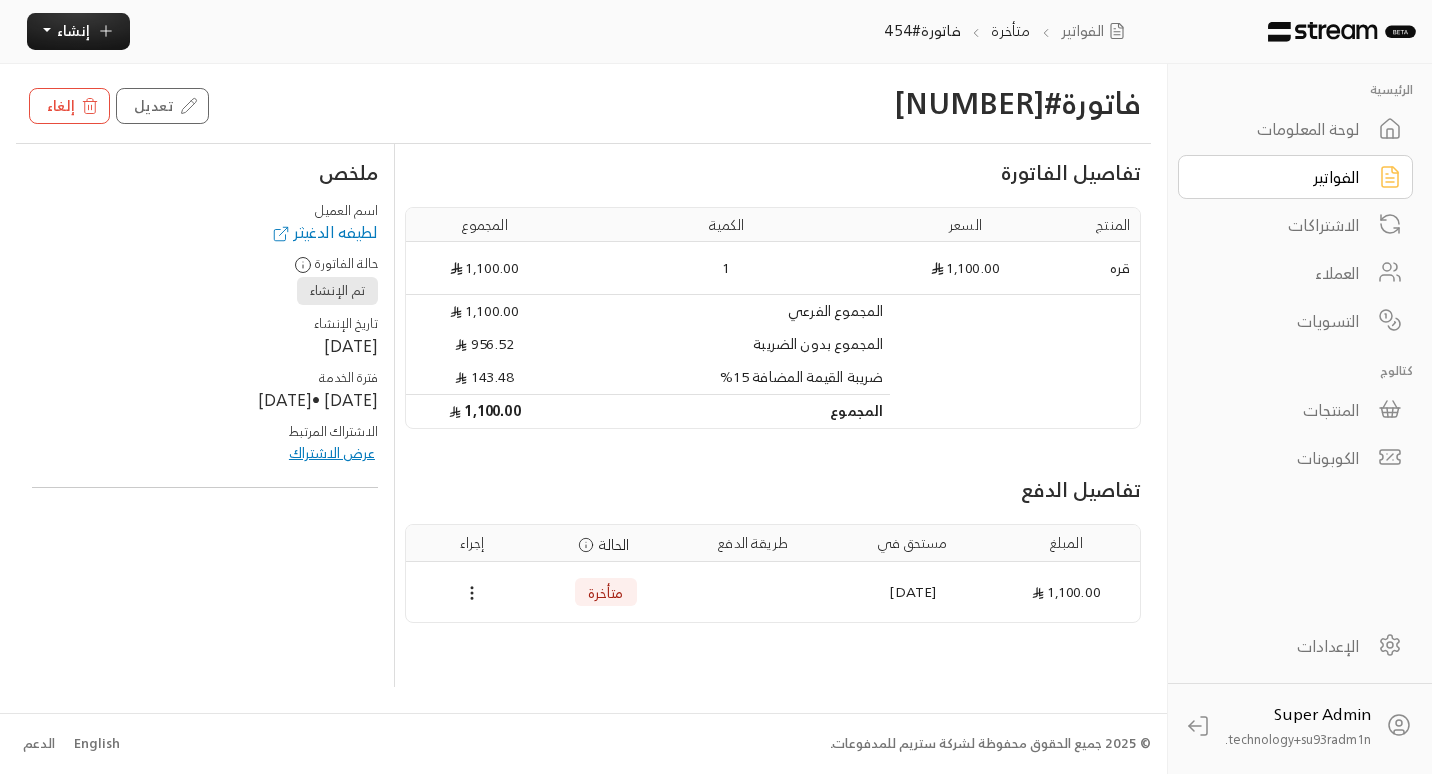 click on "لطيفه الدغيثر" at bounding box center [324, 232] 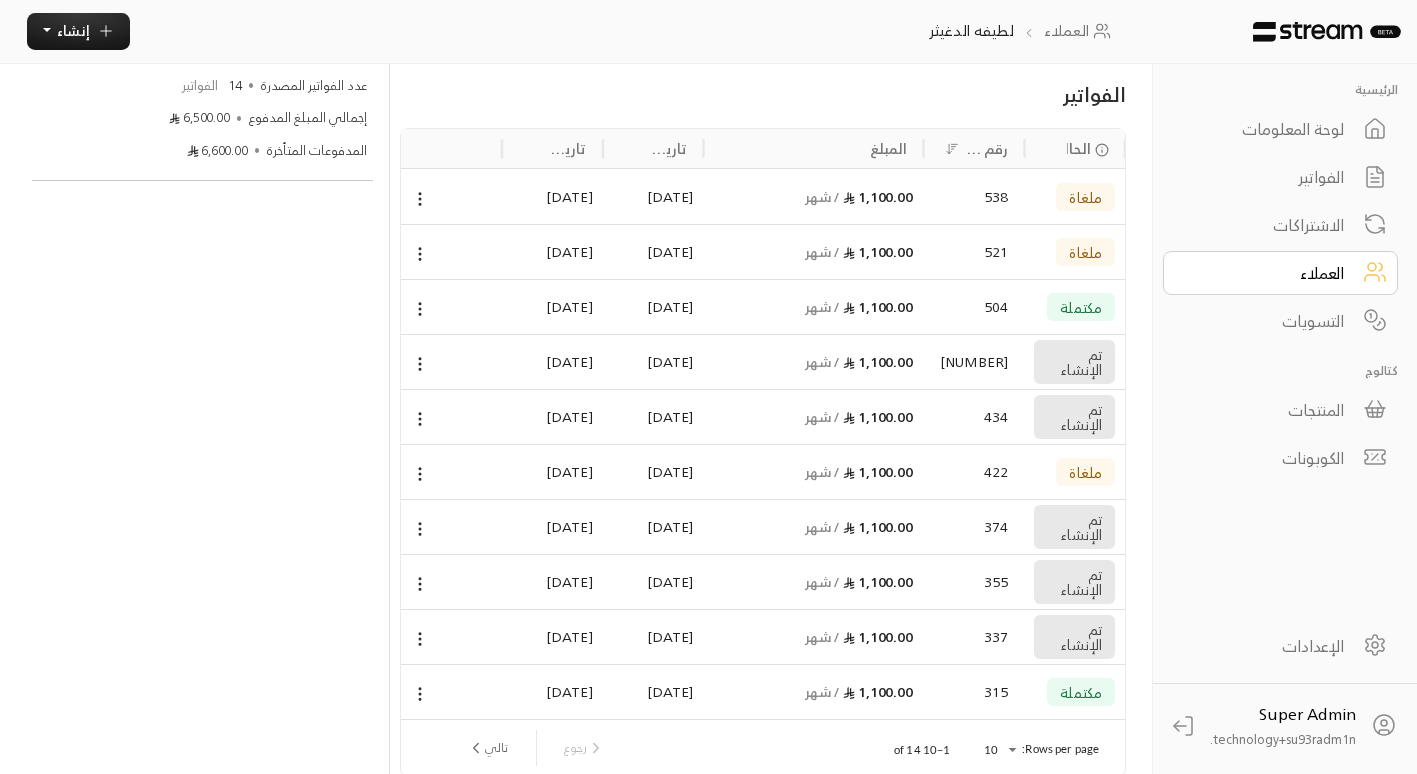 scroll, scrollTop: 526, scrollLeft: 0, axis: vertical 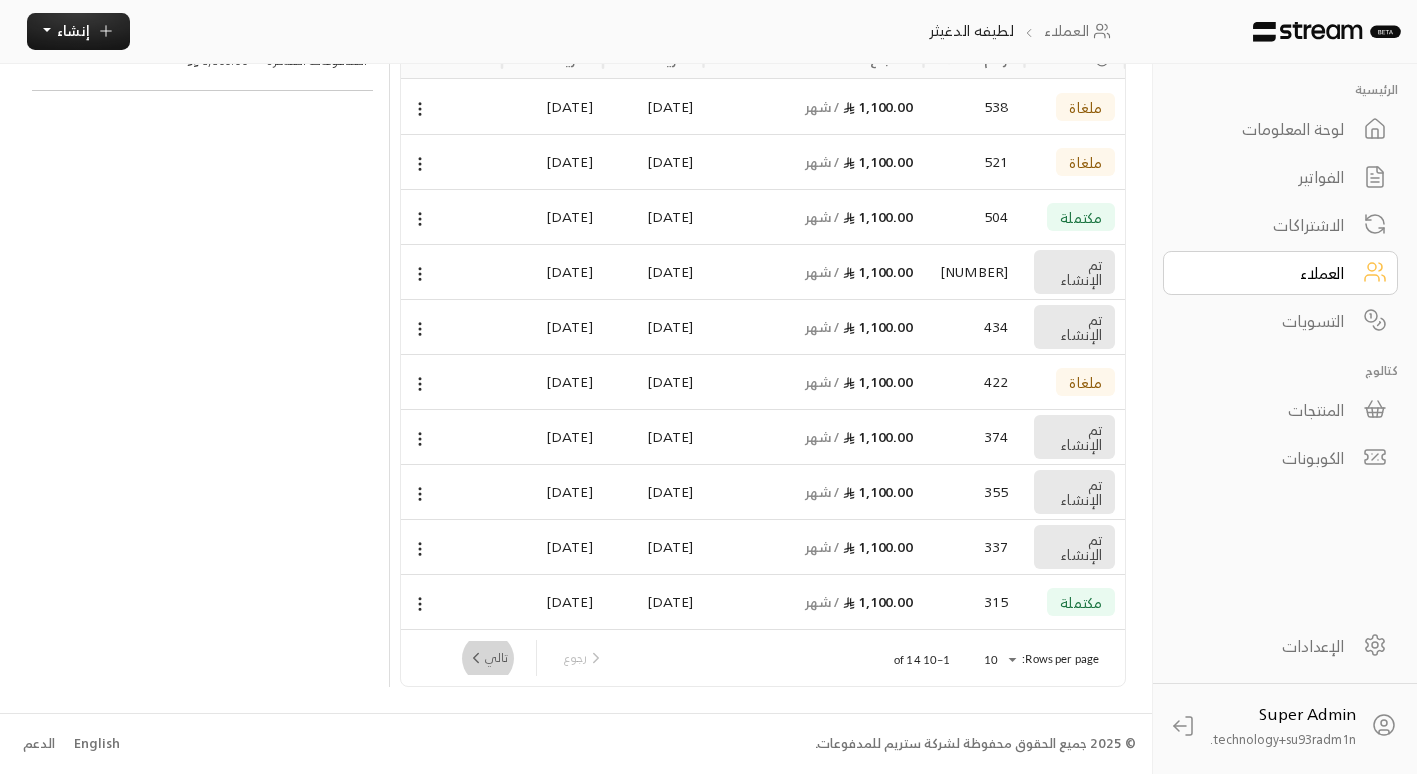 click on "تالي" at bounding box center [487, 658] 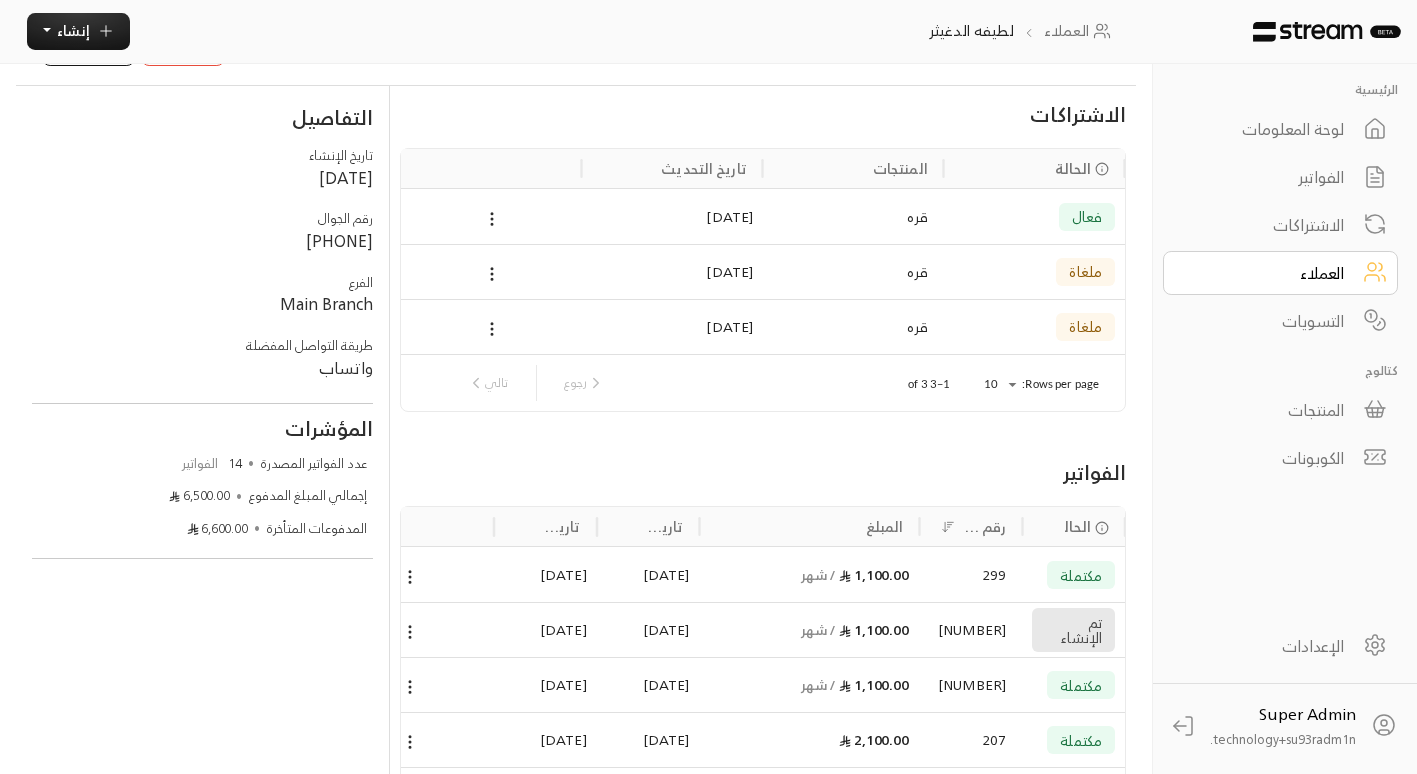 scroll, scrollTop: 0, scrollLeft: 0, axis: both 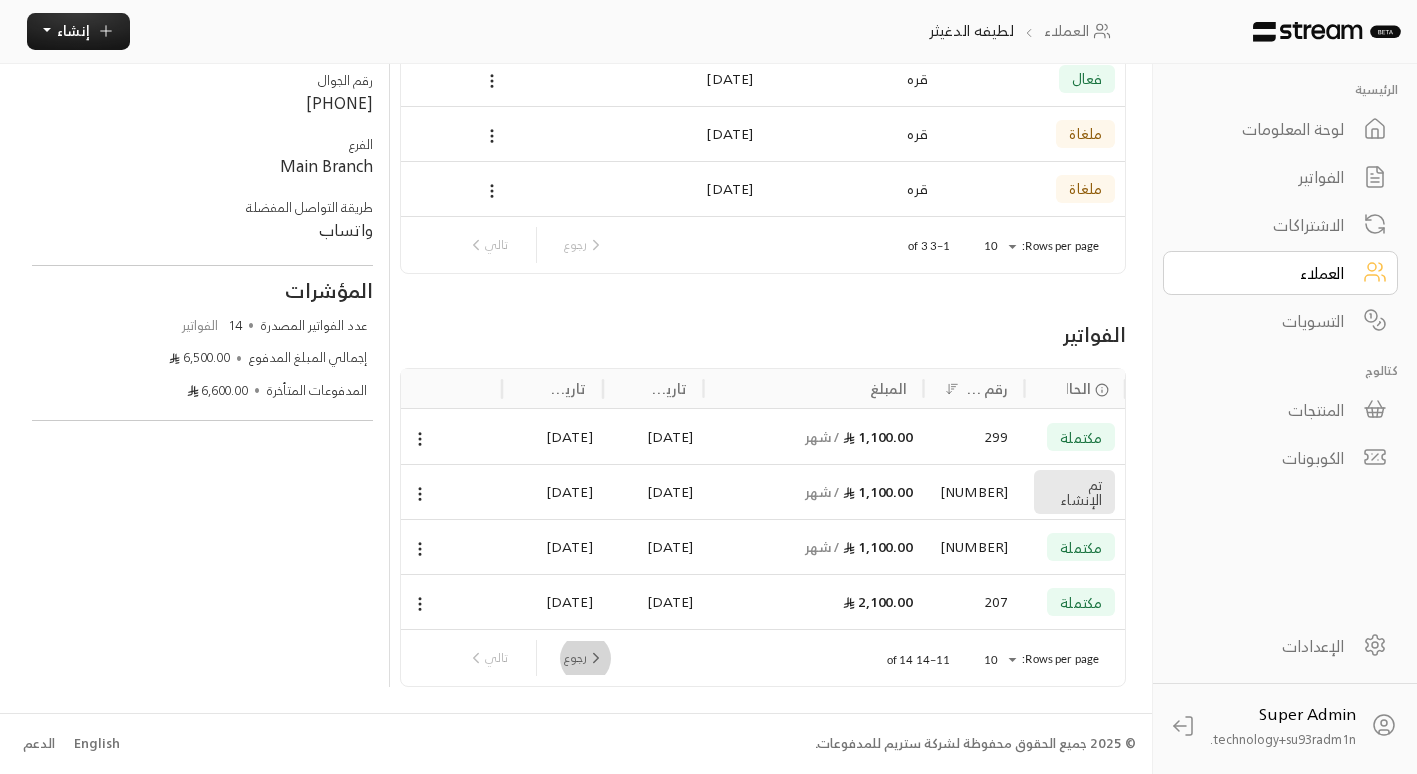 click on "رجوع" at bounding box center [584, 658] 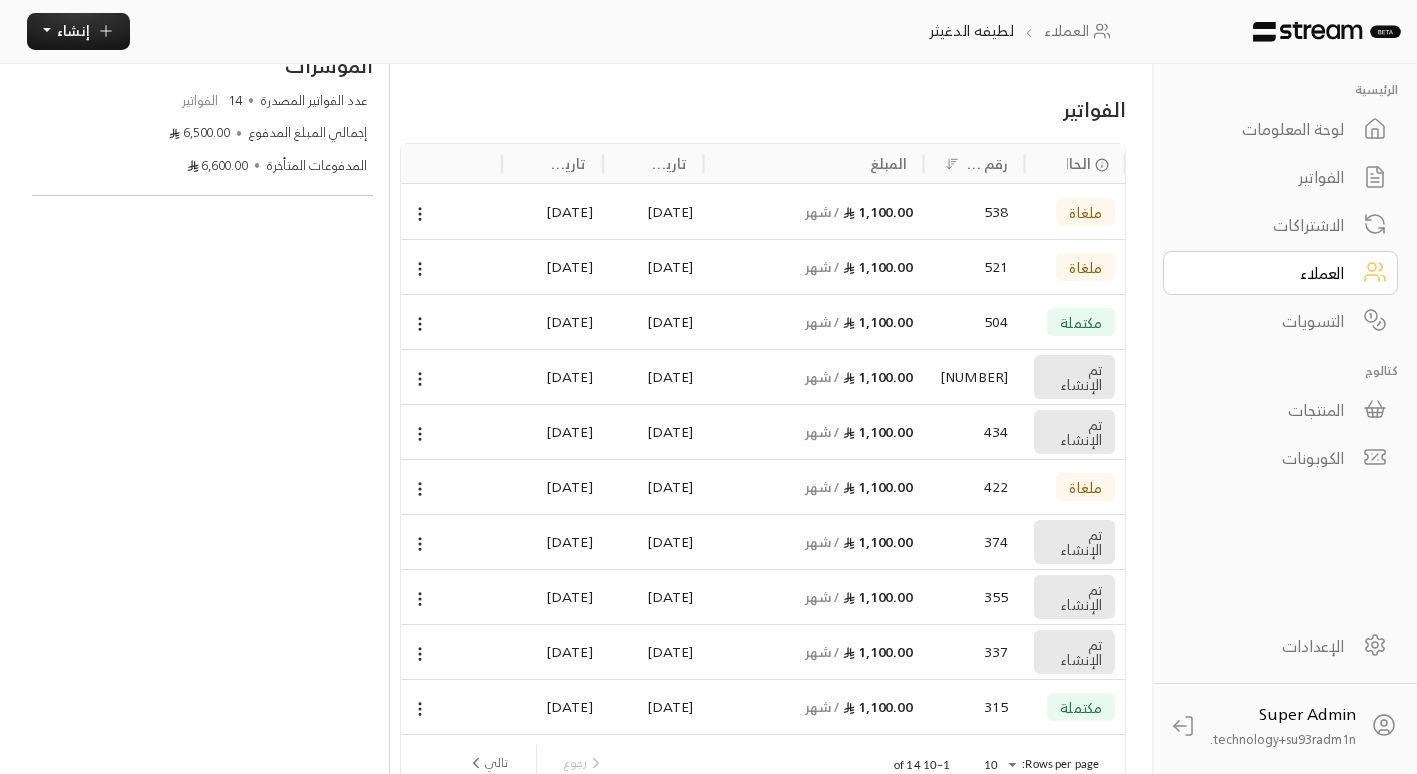 scroll, scrollTop: 526, scrollLeft: 0, axis: vertical 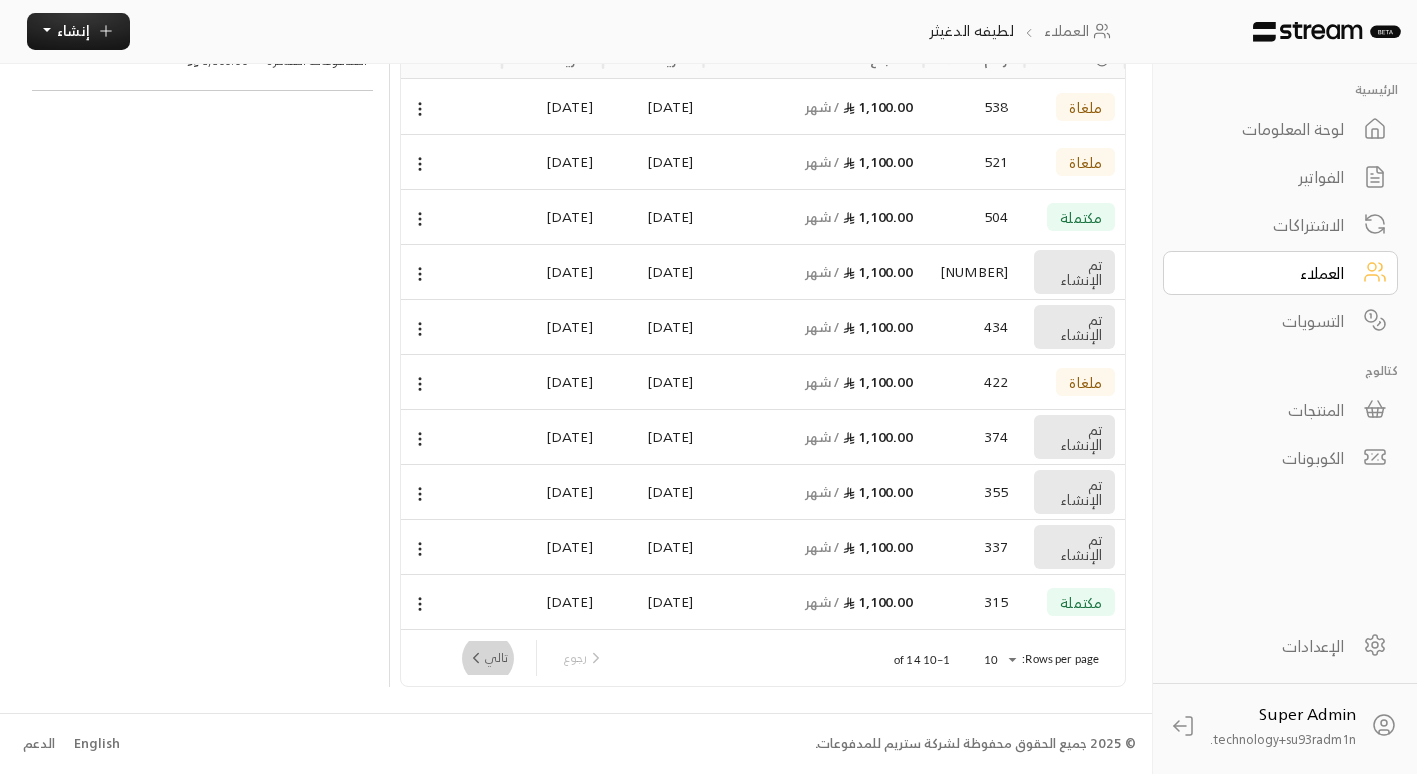 click on "تالي" at bounding box center (487, 658) 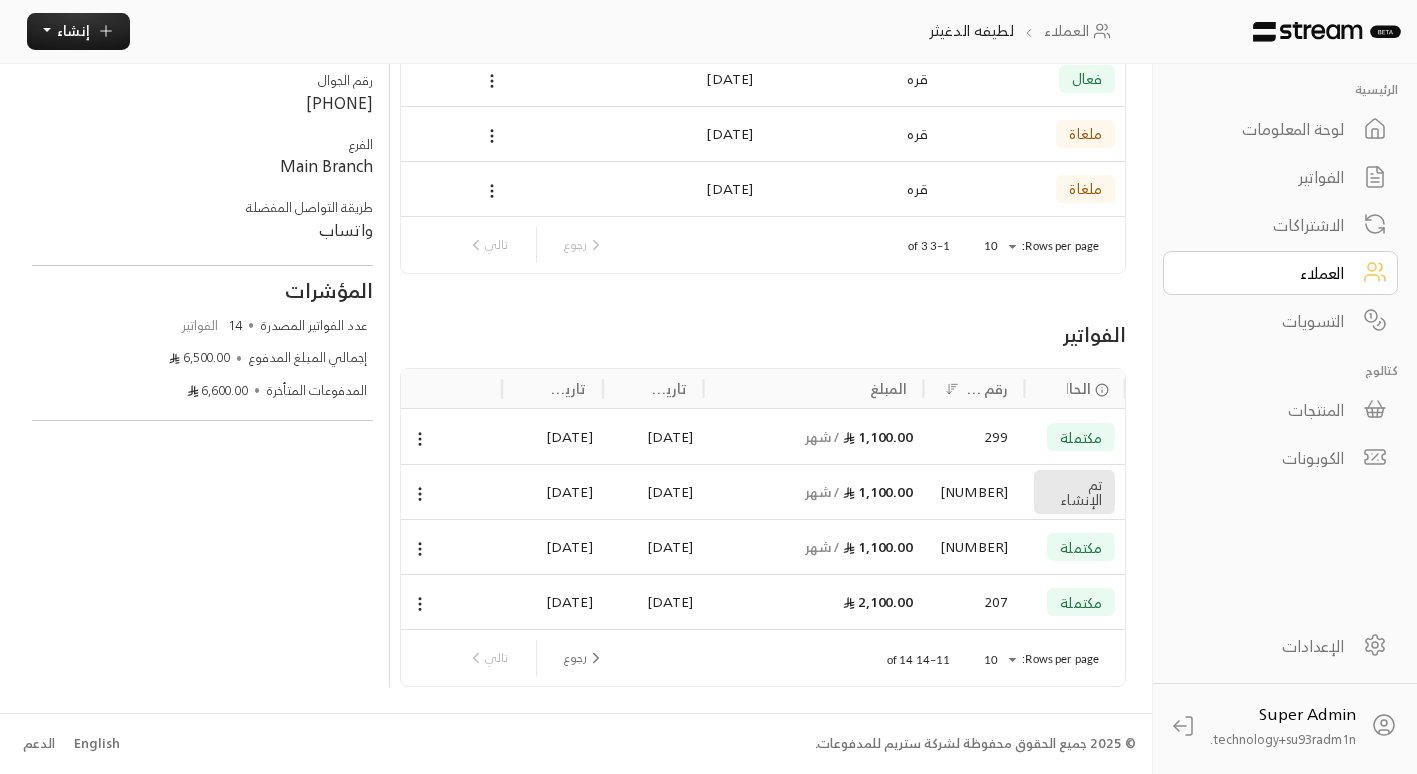 scroll, scrollTop: 196, scrollLeft: 0, axis: vertical 